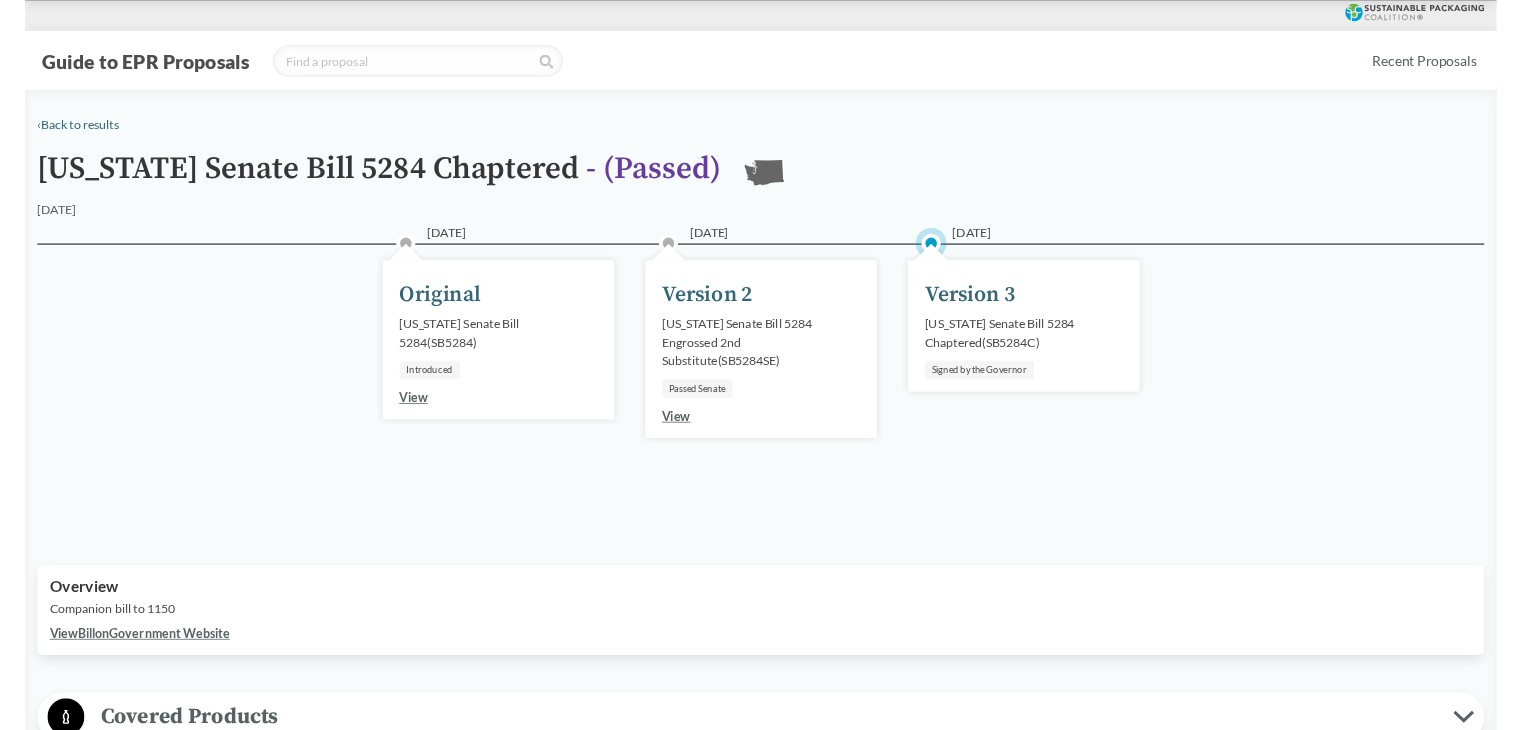 scroll, scrollTop: 0, scrollLeft: 0, axis: both 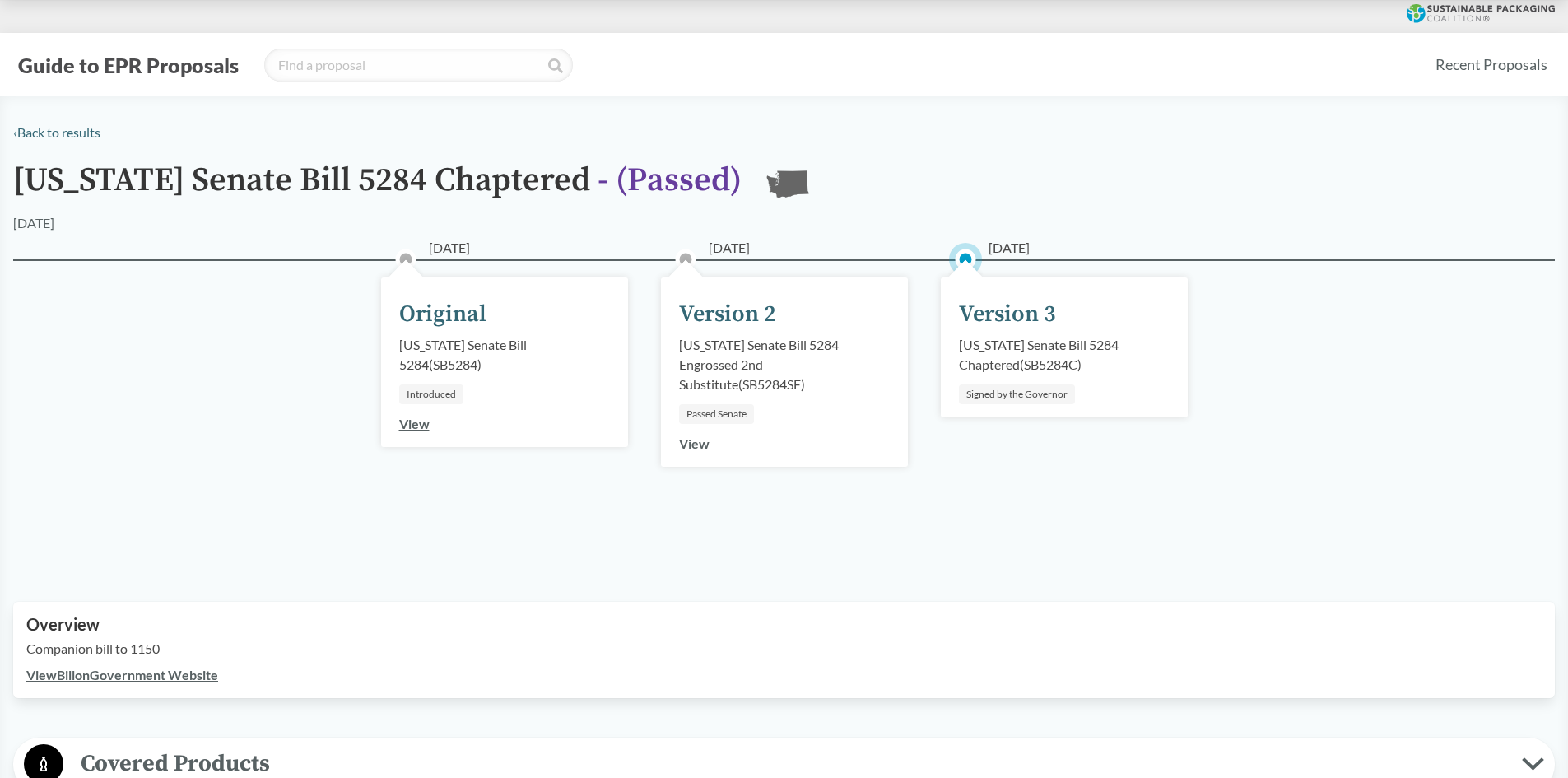 click on "Guide to EPR Proposals" at bounding box center [128, 65] 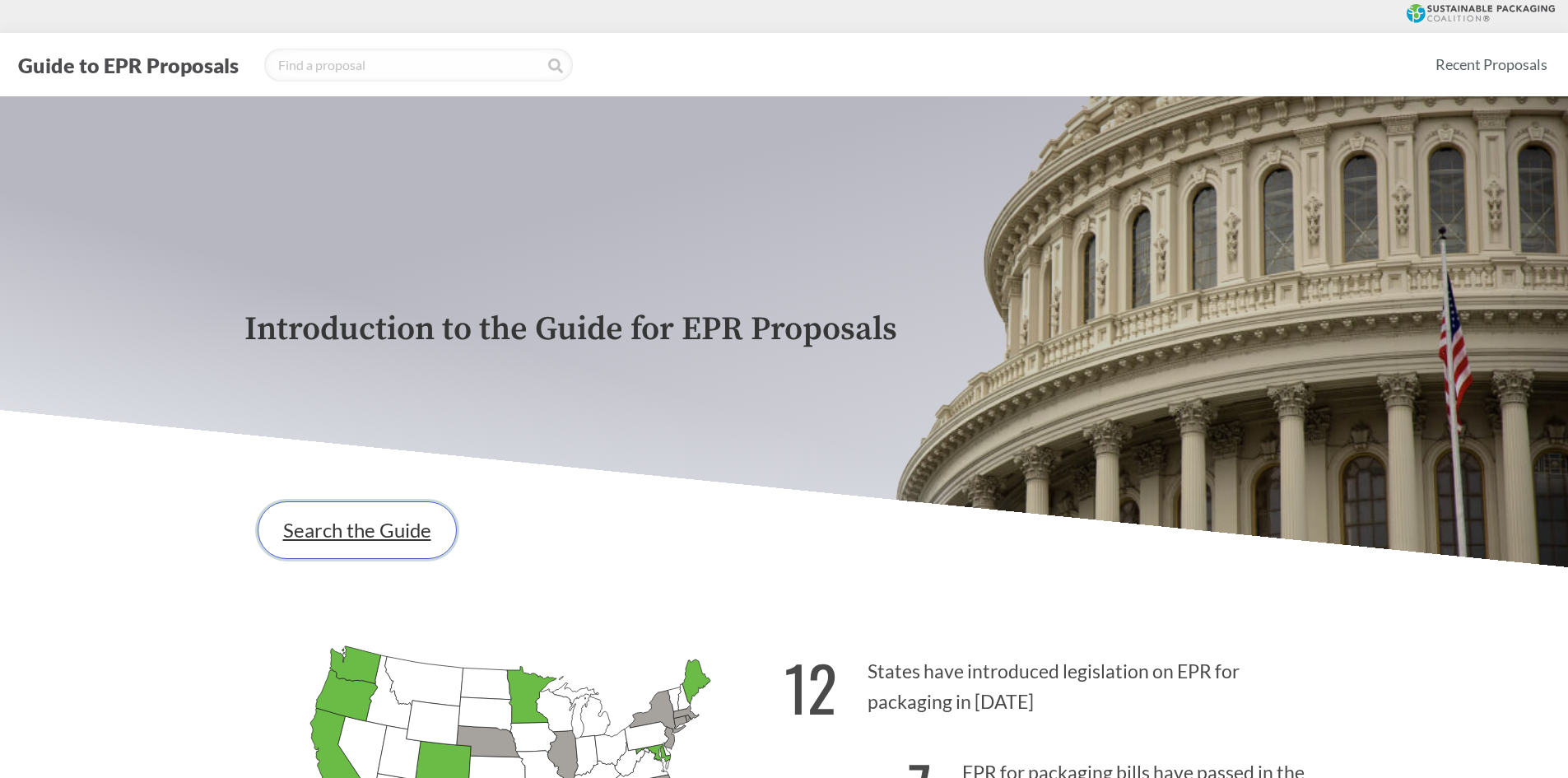 click on "Search the Guide" at bounding box center [357, 530] 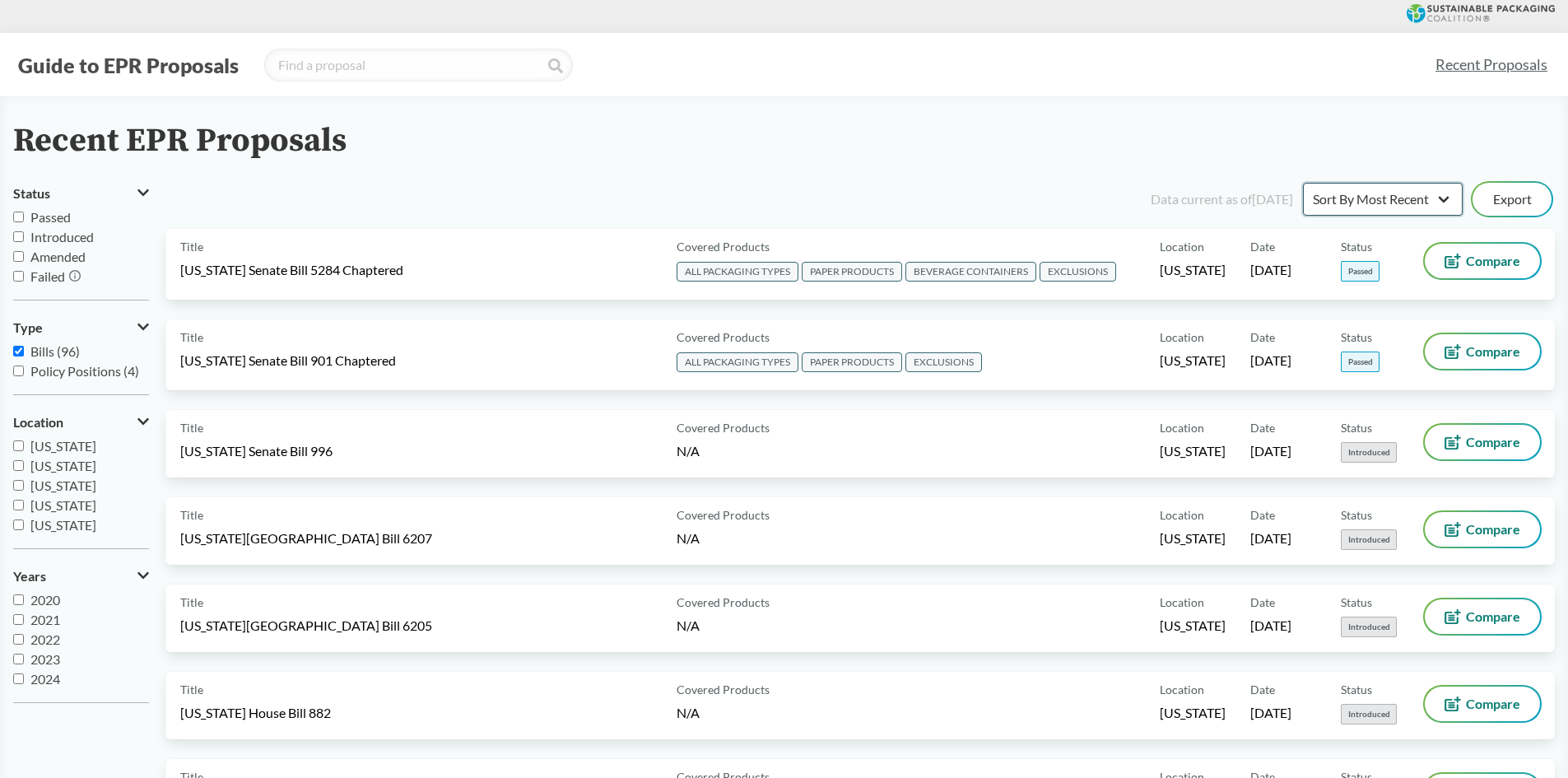 click on "Sort By Most Recent Sort By Status" at bounding box center (1383, 199) 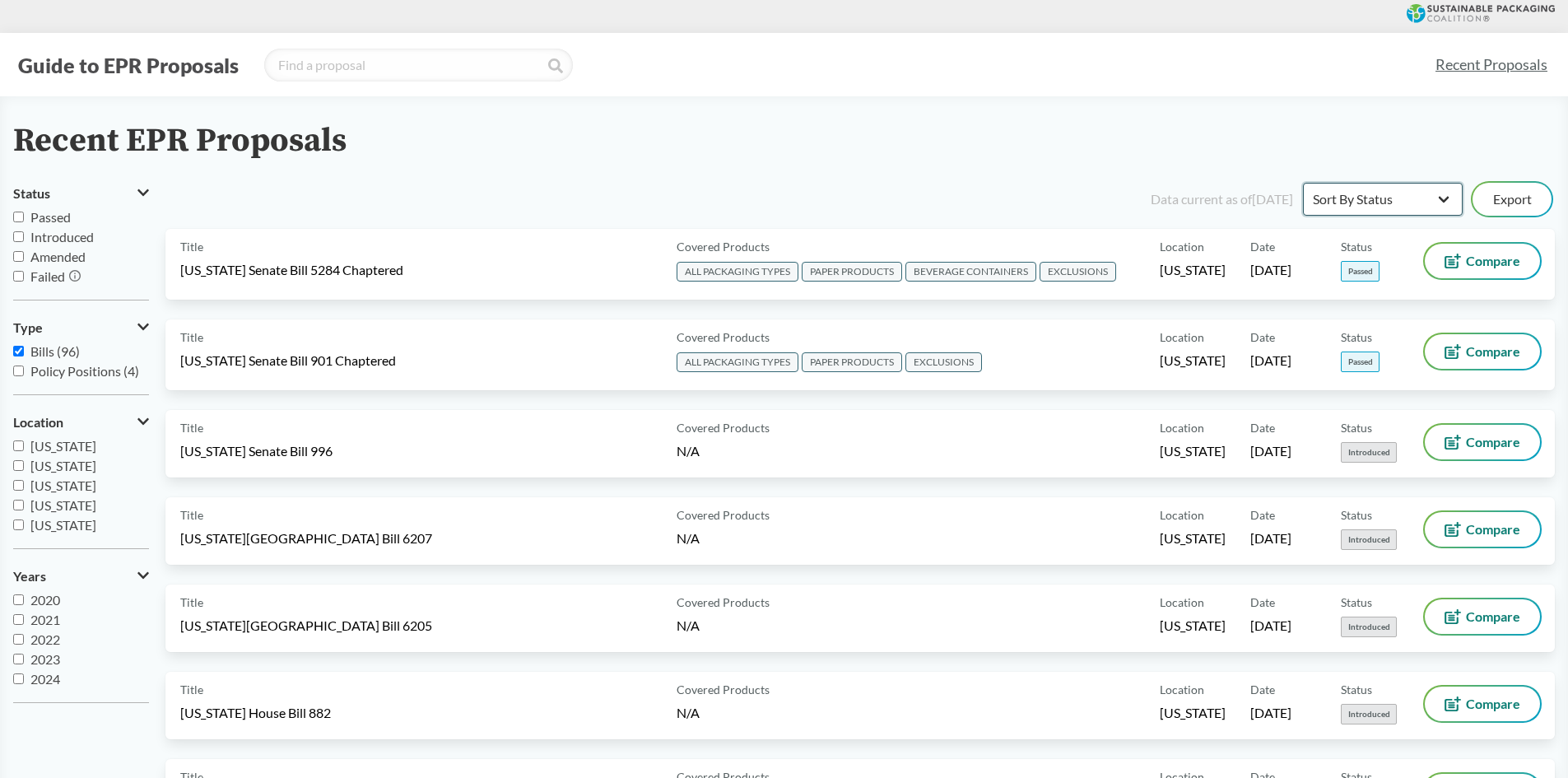 click on "Sort By Most Recent Sort By Status" at bounding box center (1383, 199) 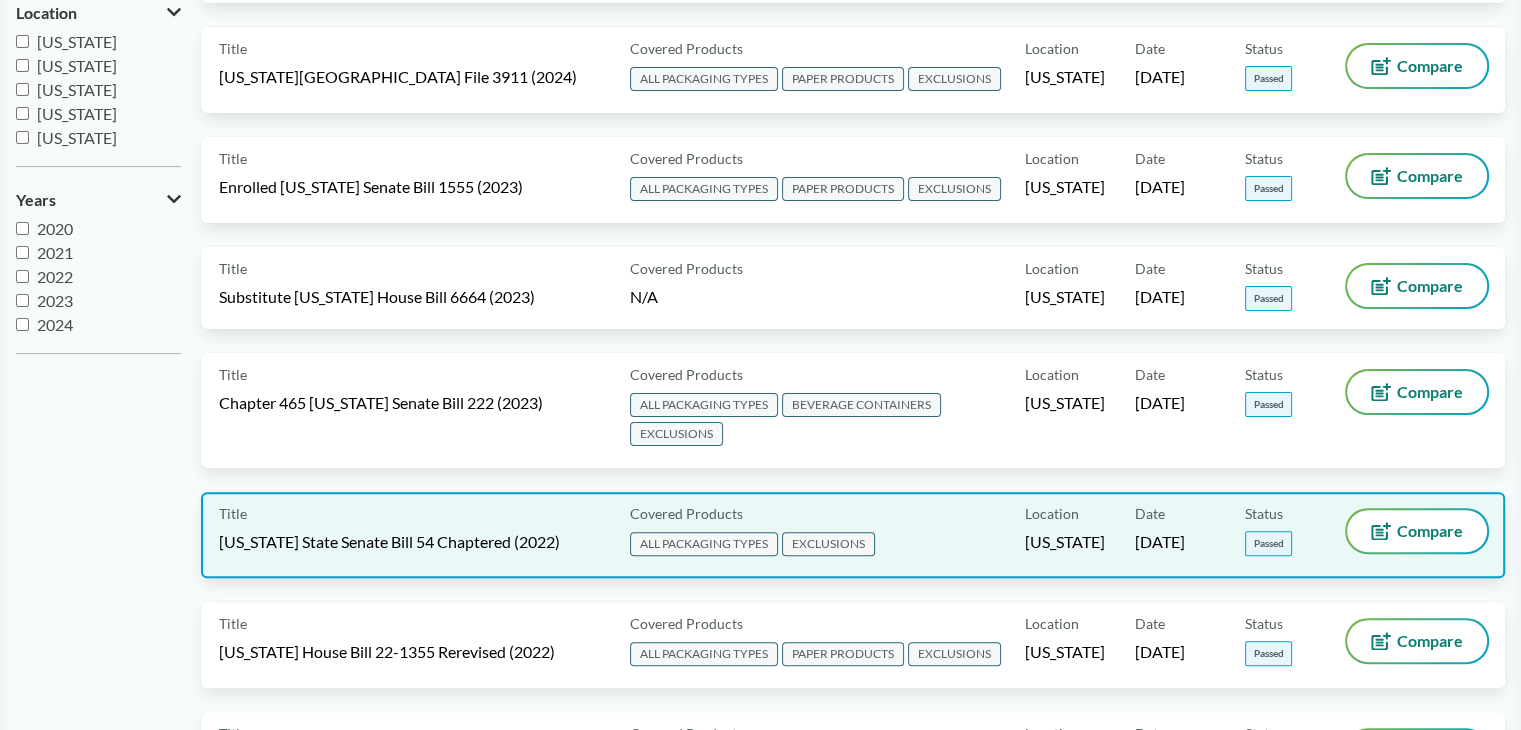 scroll, scrollTop: 600, scrollLeft: 0, axis: vertical 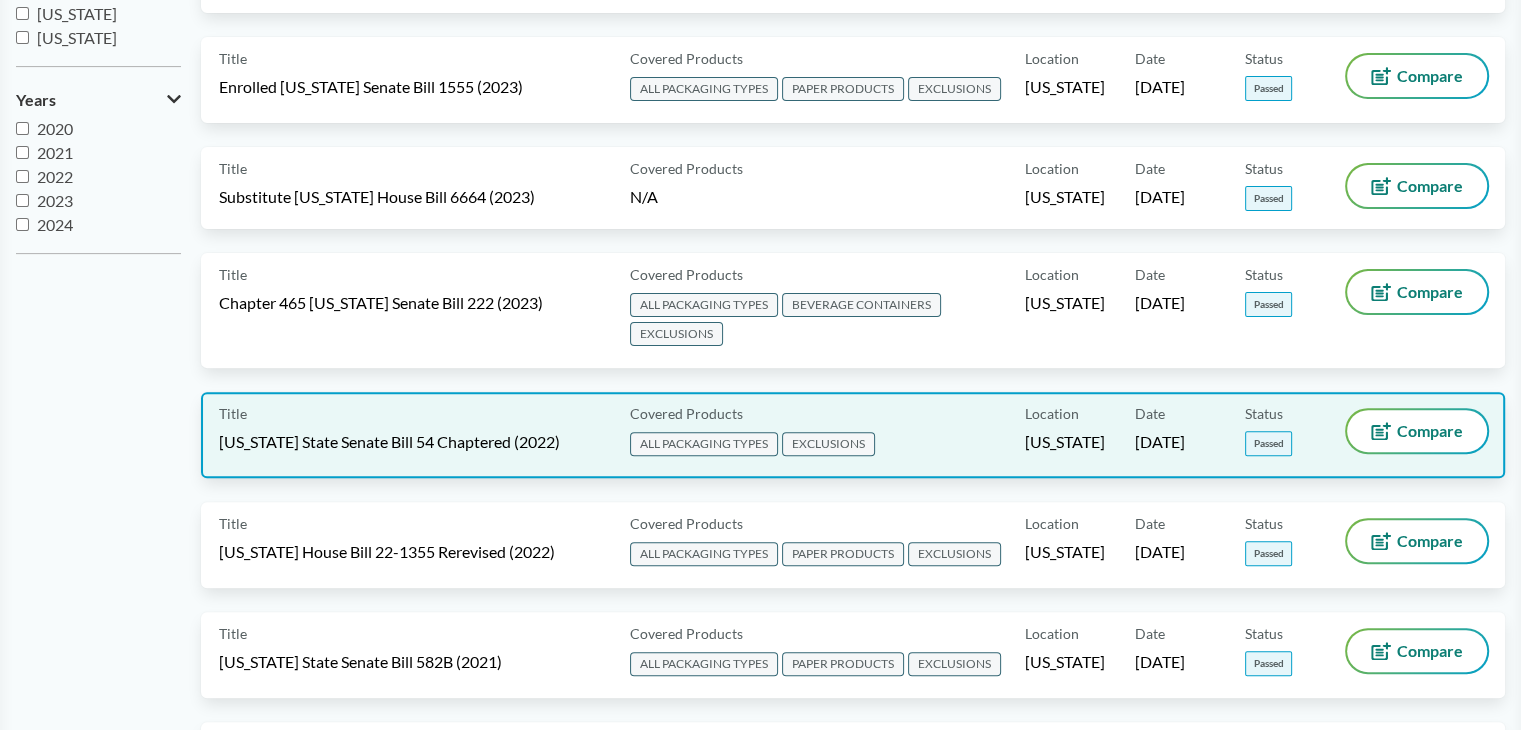 click on "[US_STATE] State Senate Bill 54 Chaptered (2022)" at bounding box center (389, 442) 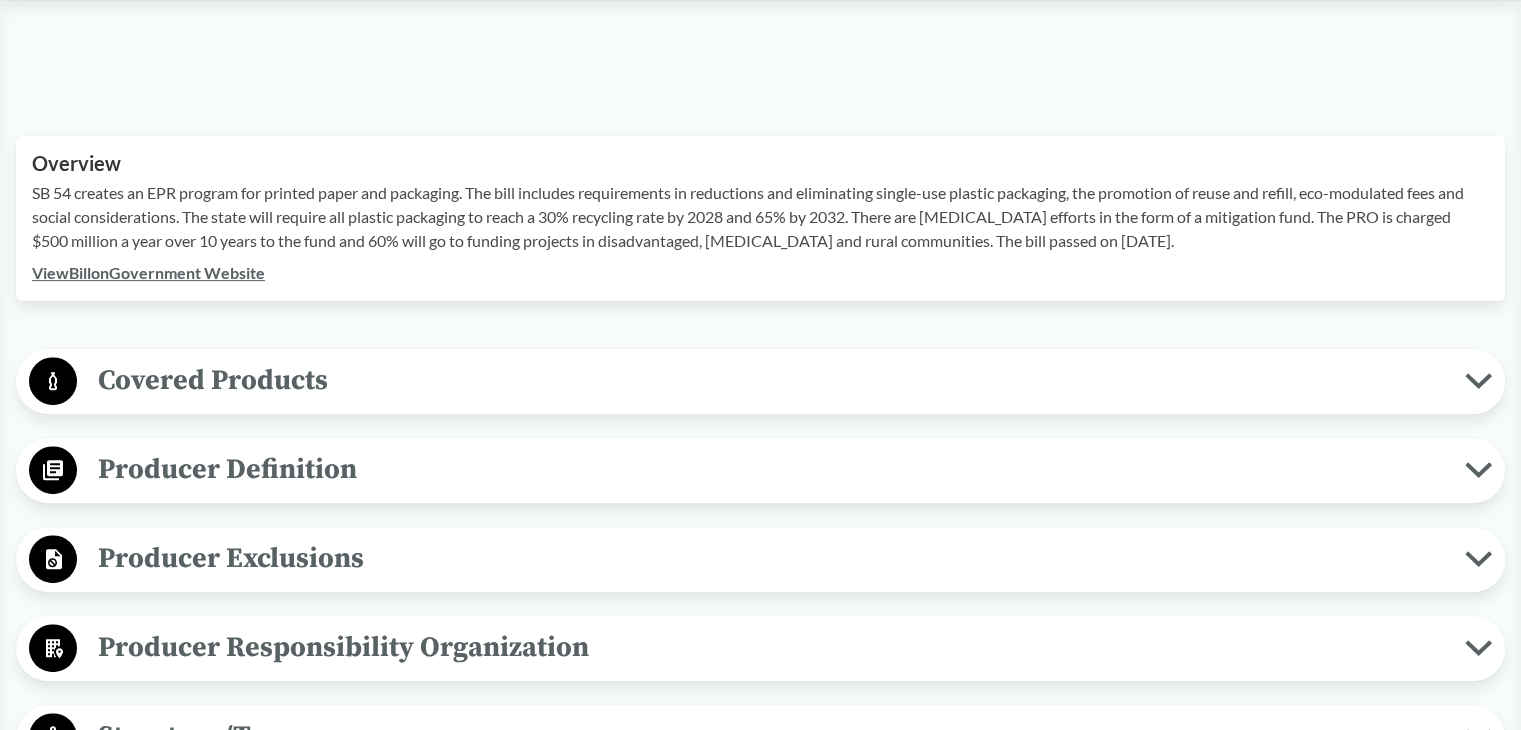 scroll, scrollTop: 0, scrollLeft: 0, axis: both 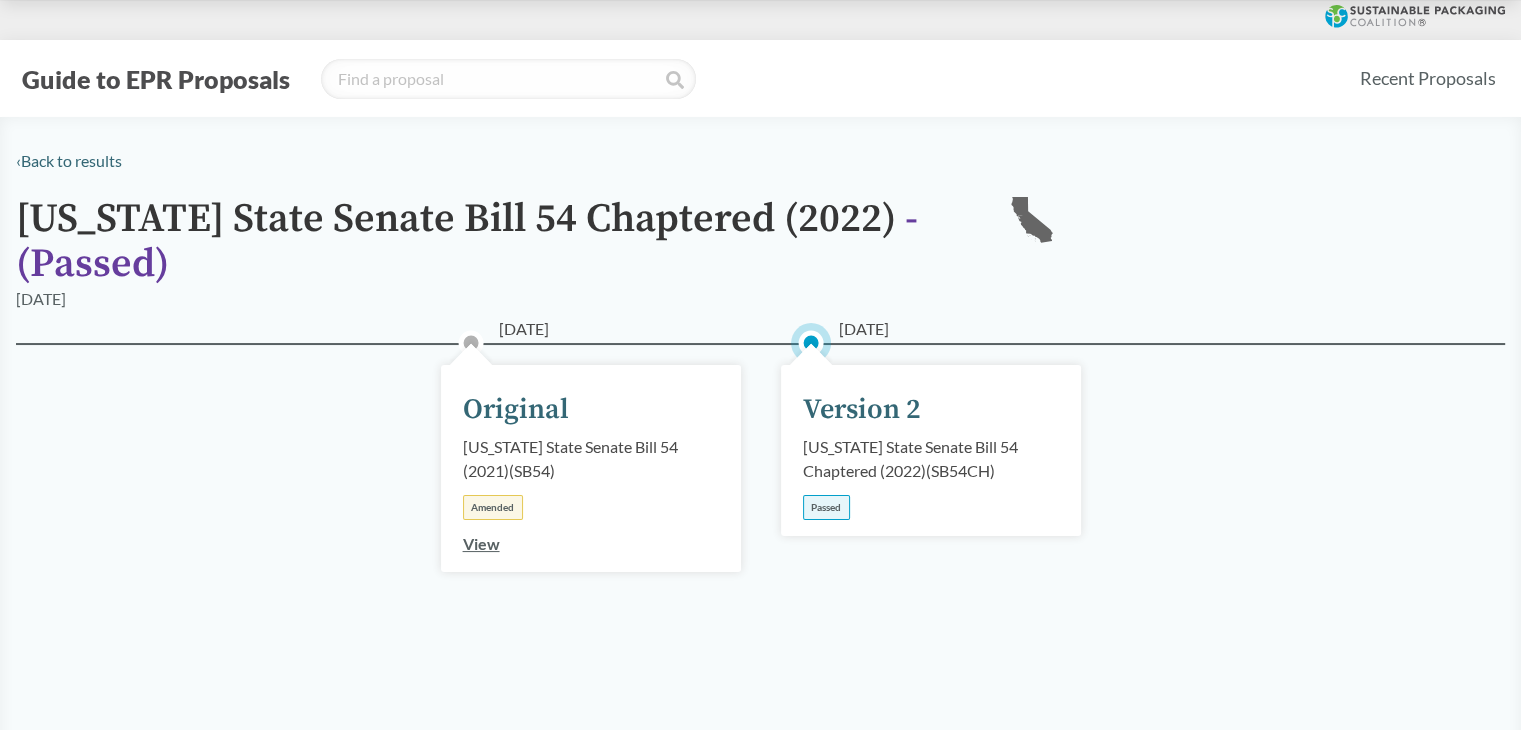 click on "Passed" at bounding box center [826, 507] 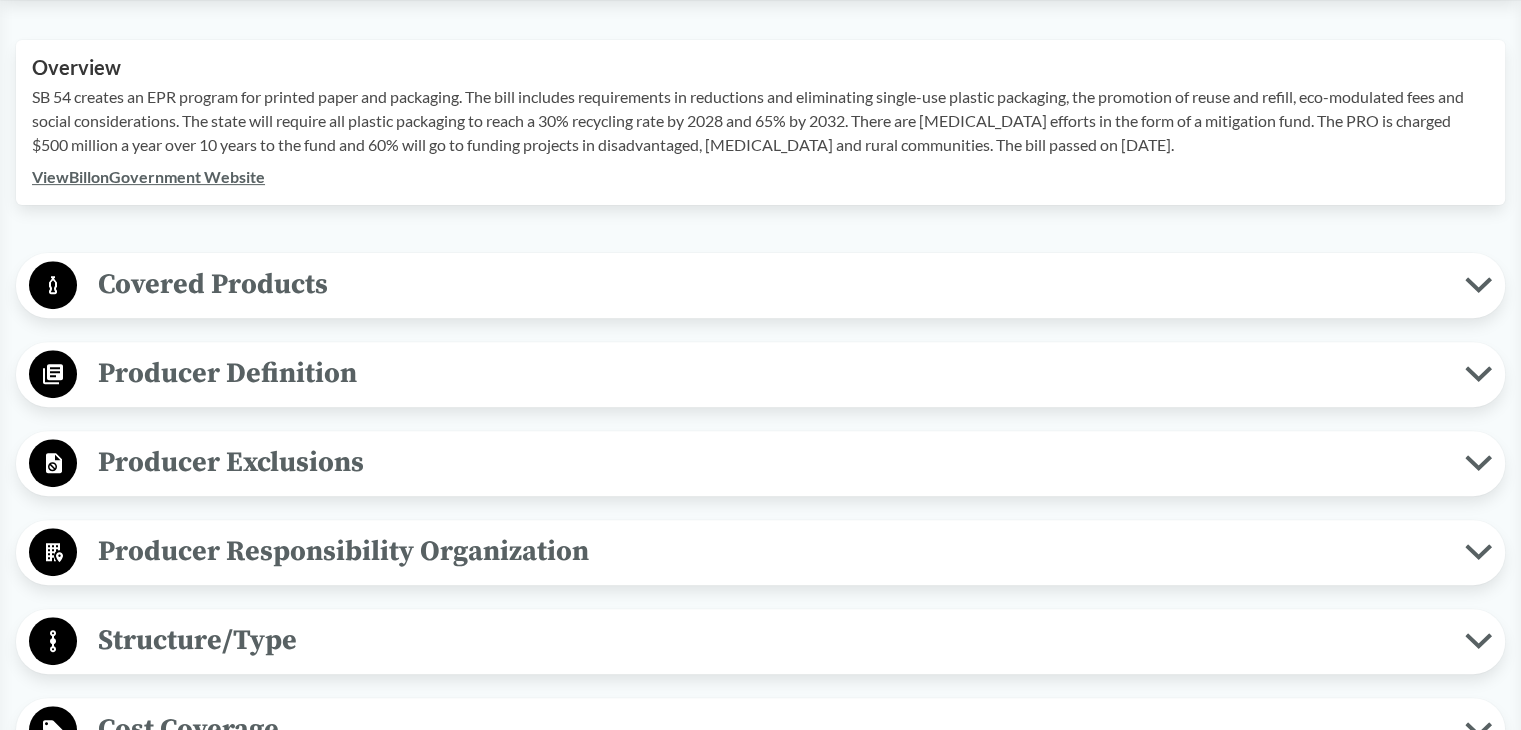 scroll, scrollTop: 700, scrollLeft: 0, axis: vertical 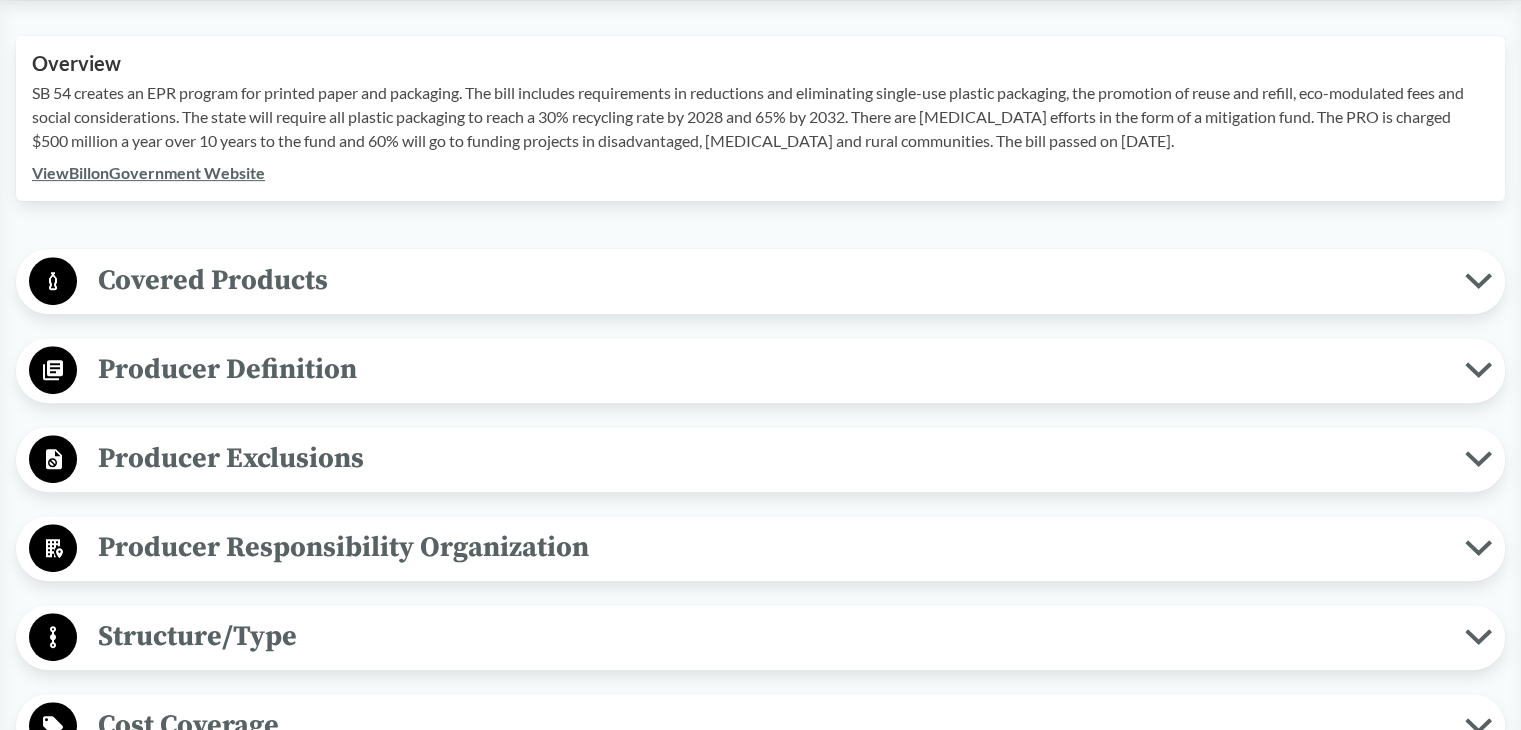 click on "Covered Products" at bounding box center [771, 280] 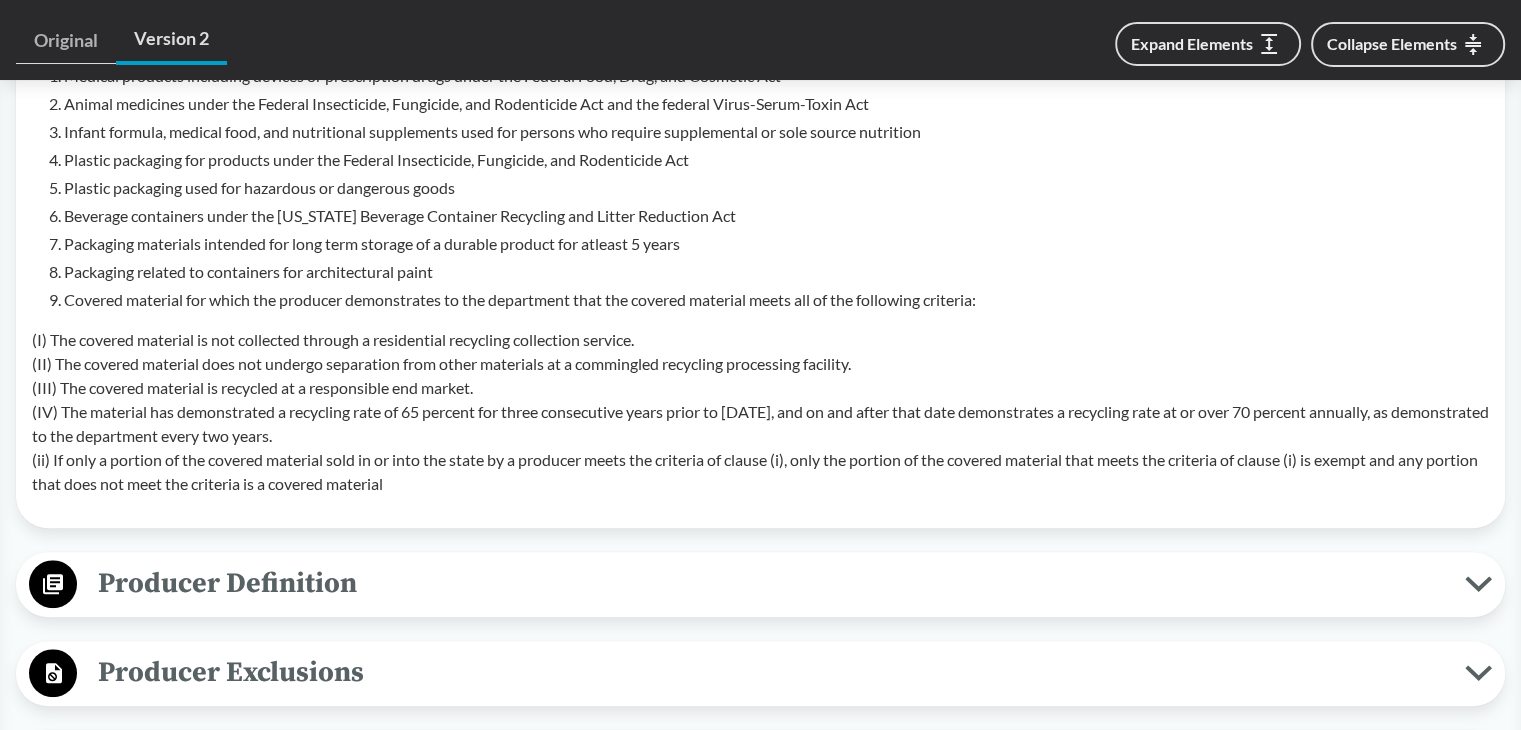 scroll, scrollTop: 1200, scrollLeft: 0, axis: vertical 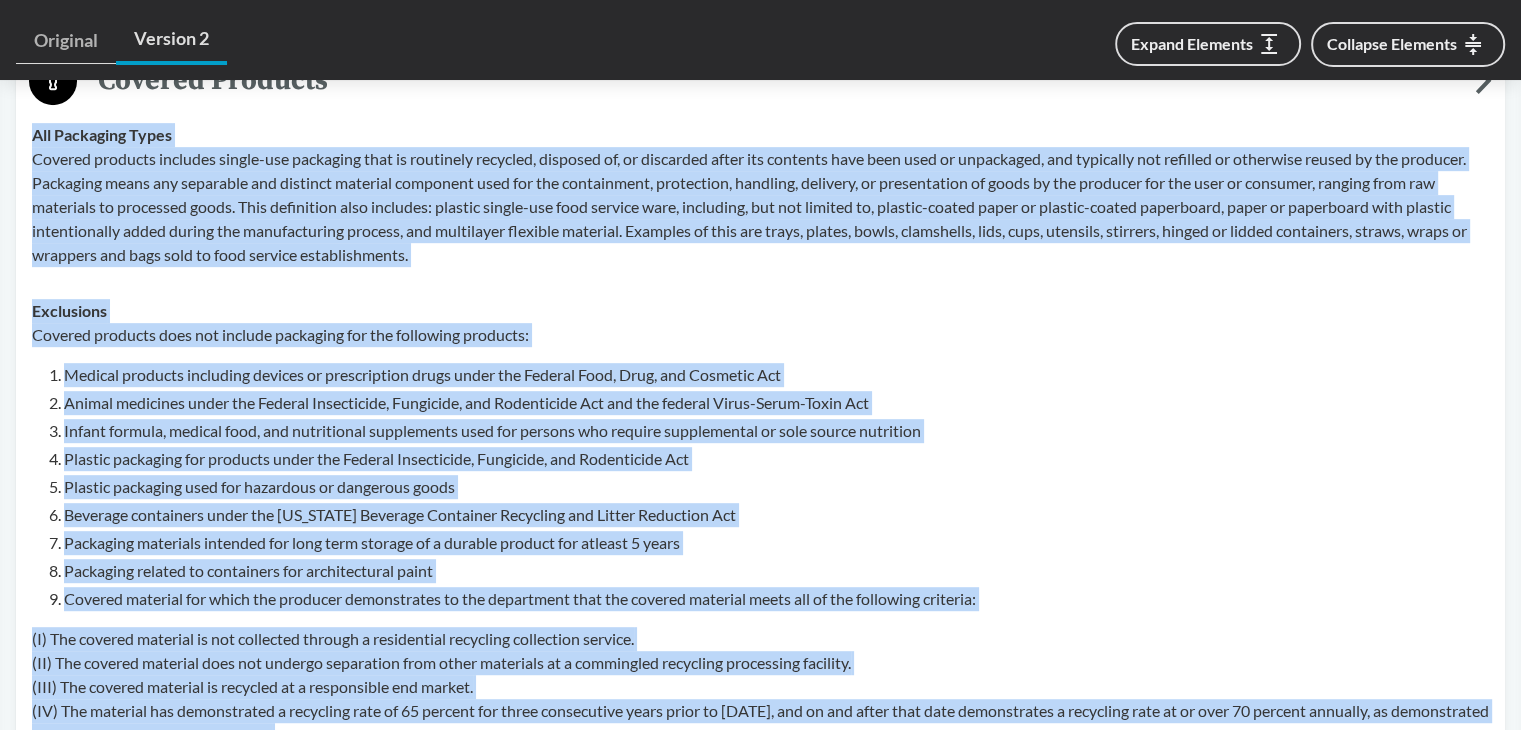 drag, startPoint x: 466, startPoint y: 490, endPoint x: 25, endPoint y: 133, distance: 567.38873 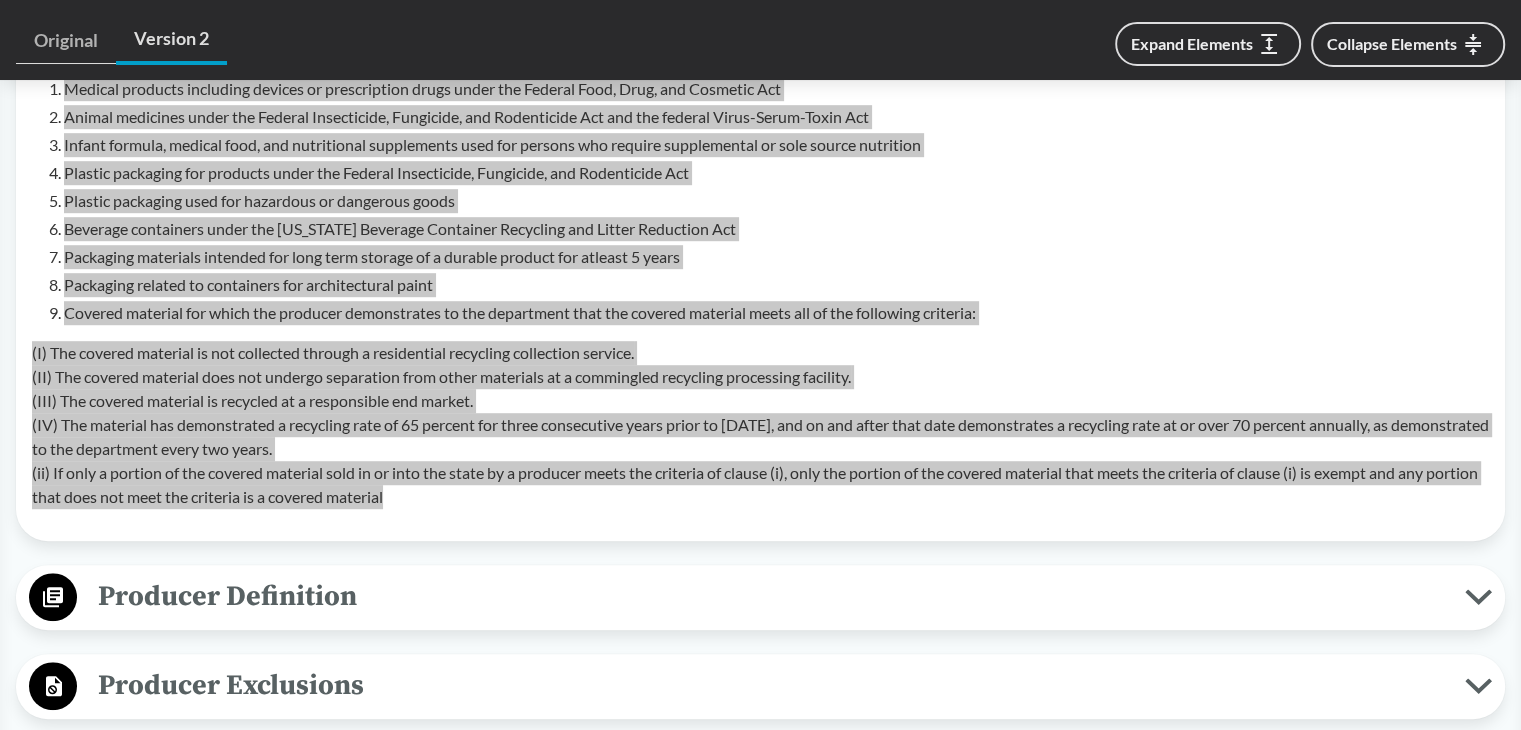 scroll, scrollTop: 1200, scrollLeft: 0, axis: vertical 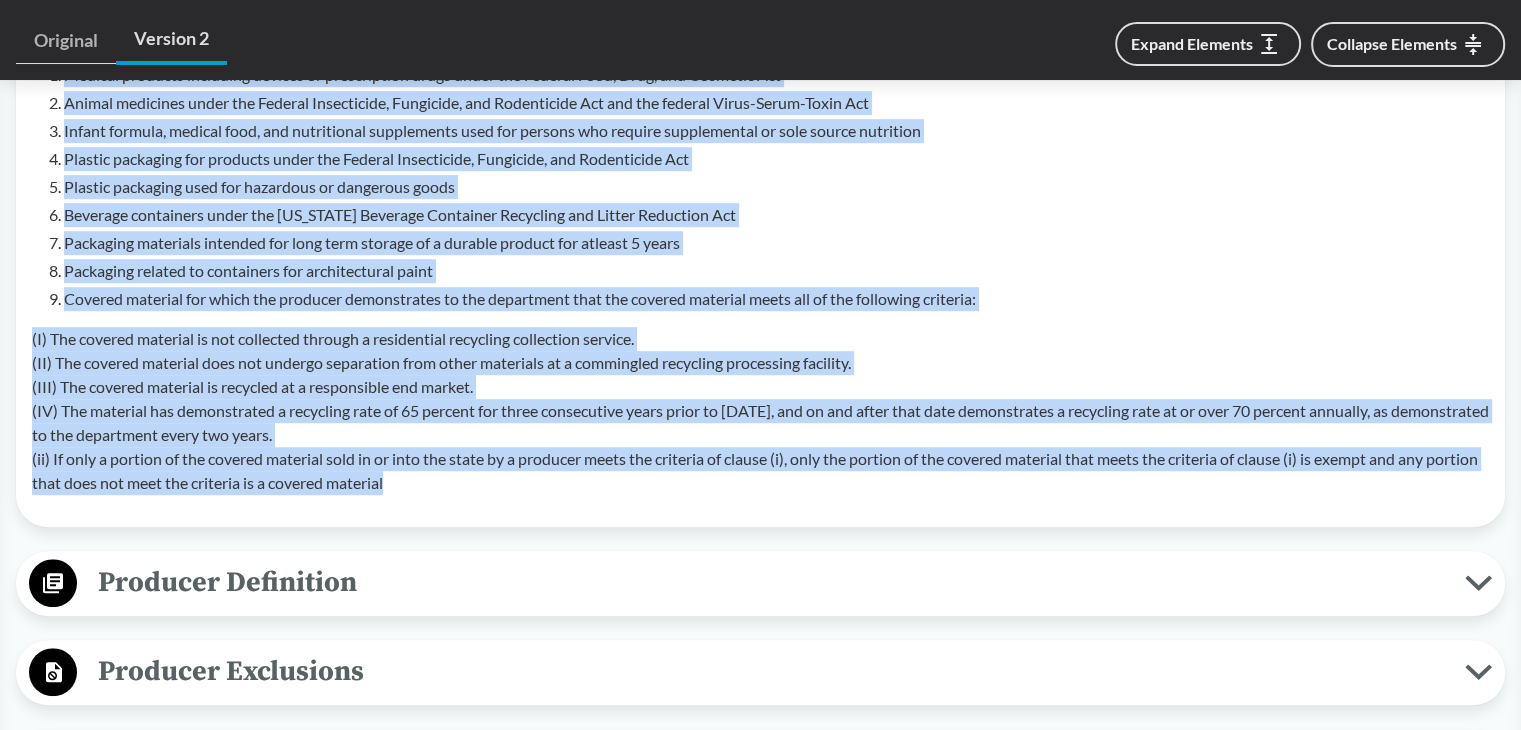 click on "Producer Definition" at bounding box center [771, 582] 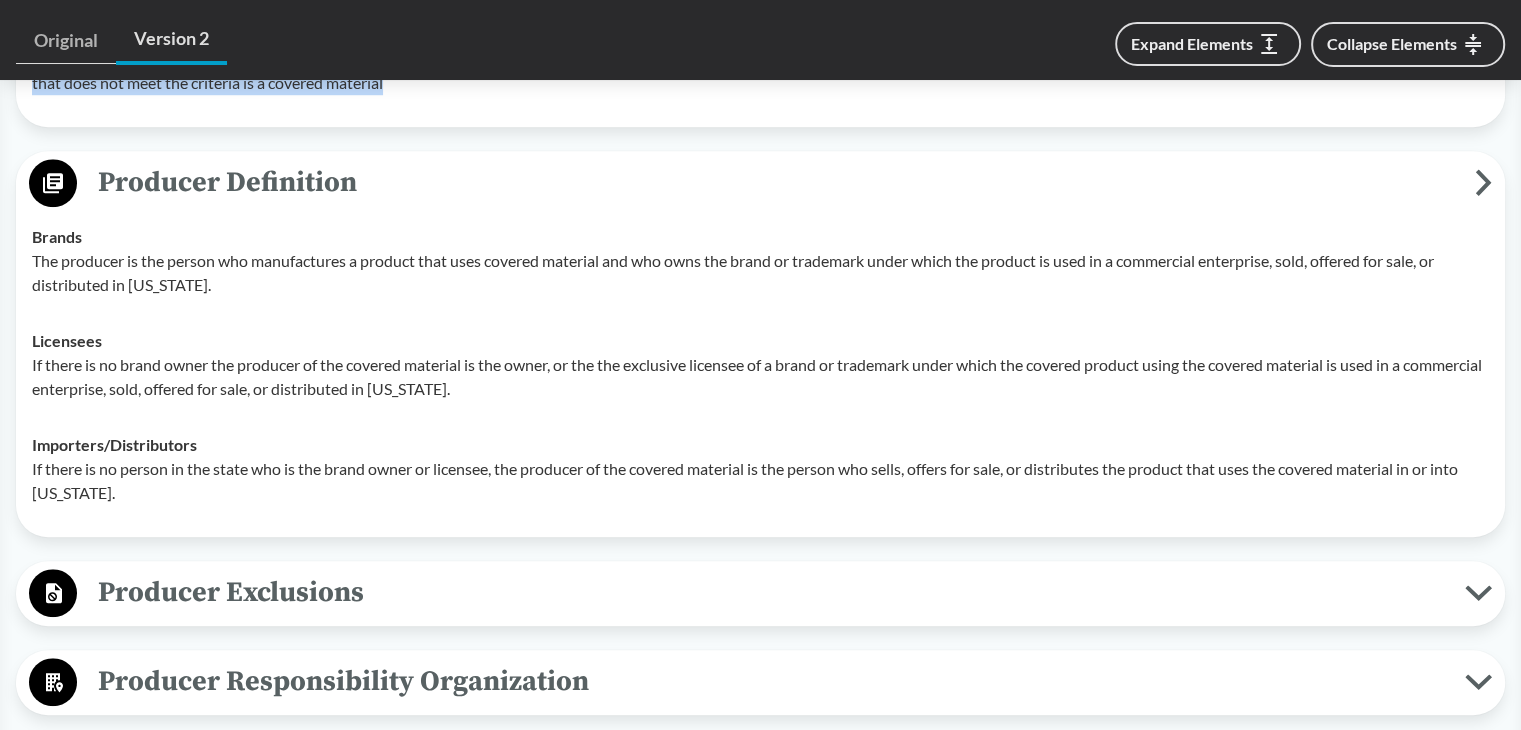 scroll, scrollTop: 1800, scrollLeft: 0, axis: vertical 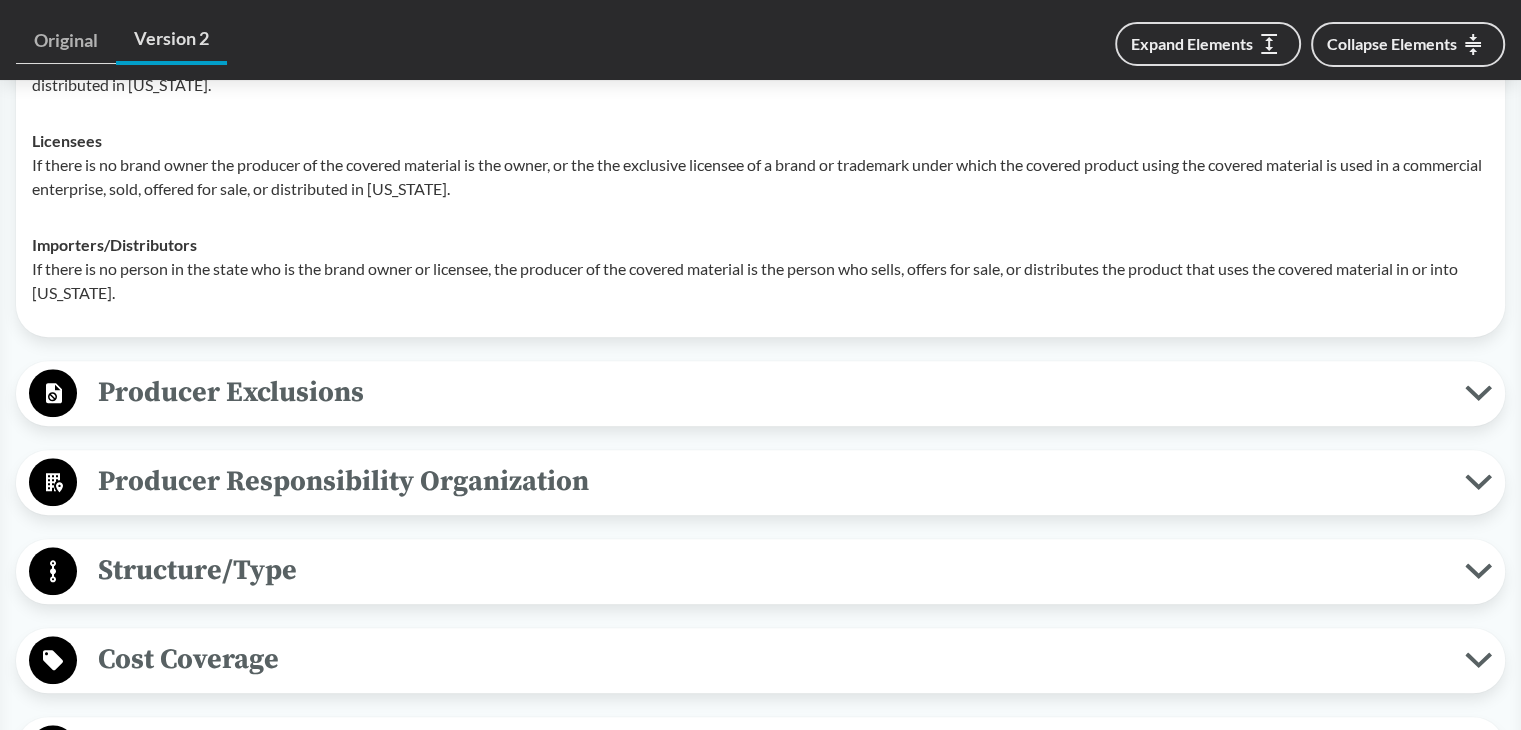 click on "Producer Exclusions" at bounding box center [771, 392] 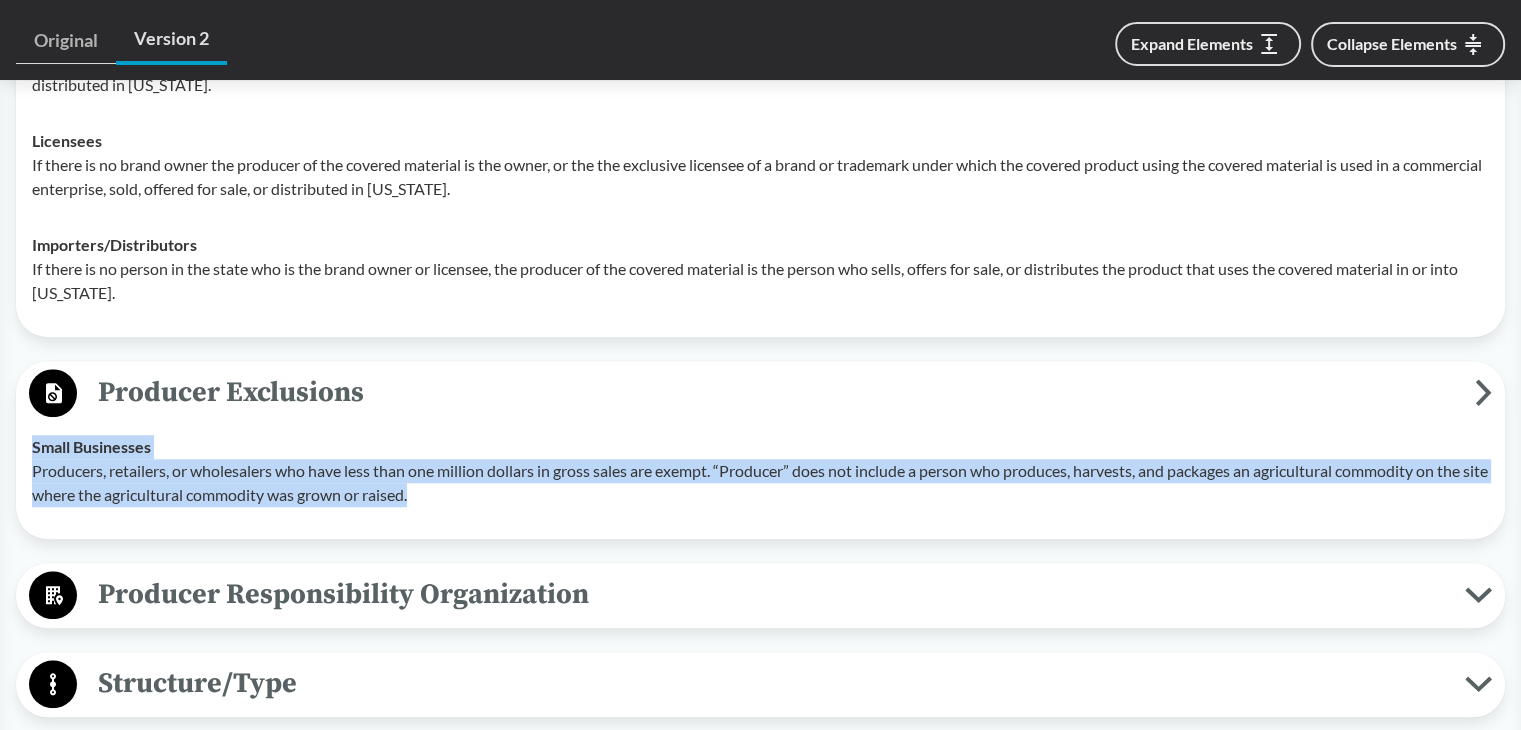 drag, startPoint x: 483, startPoint y: 493, endPoint x: 22, endPoint y: 448, distance: 463.1911 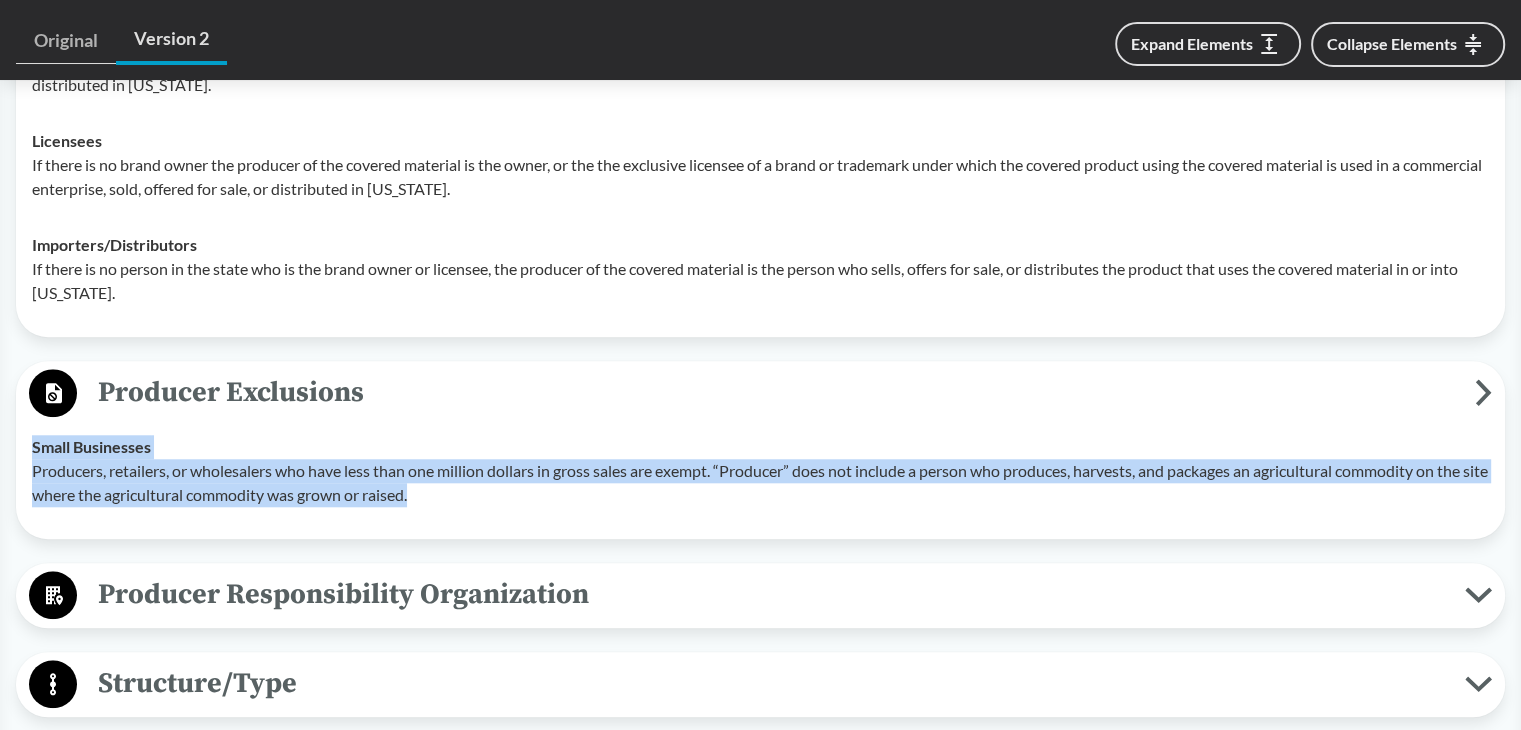 click on "Small Businesses Producers, retailers, or wholesalers who have less than one million dollars in gross sales are exempt. “Producer” does not include a person who produces, harvests, and packages an agricultural commodity on the site where the agricultural commodity was grown or raised." at bounding box center [760, 471] 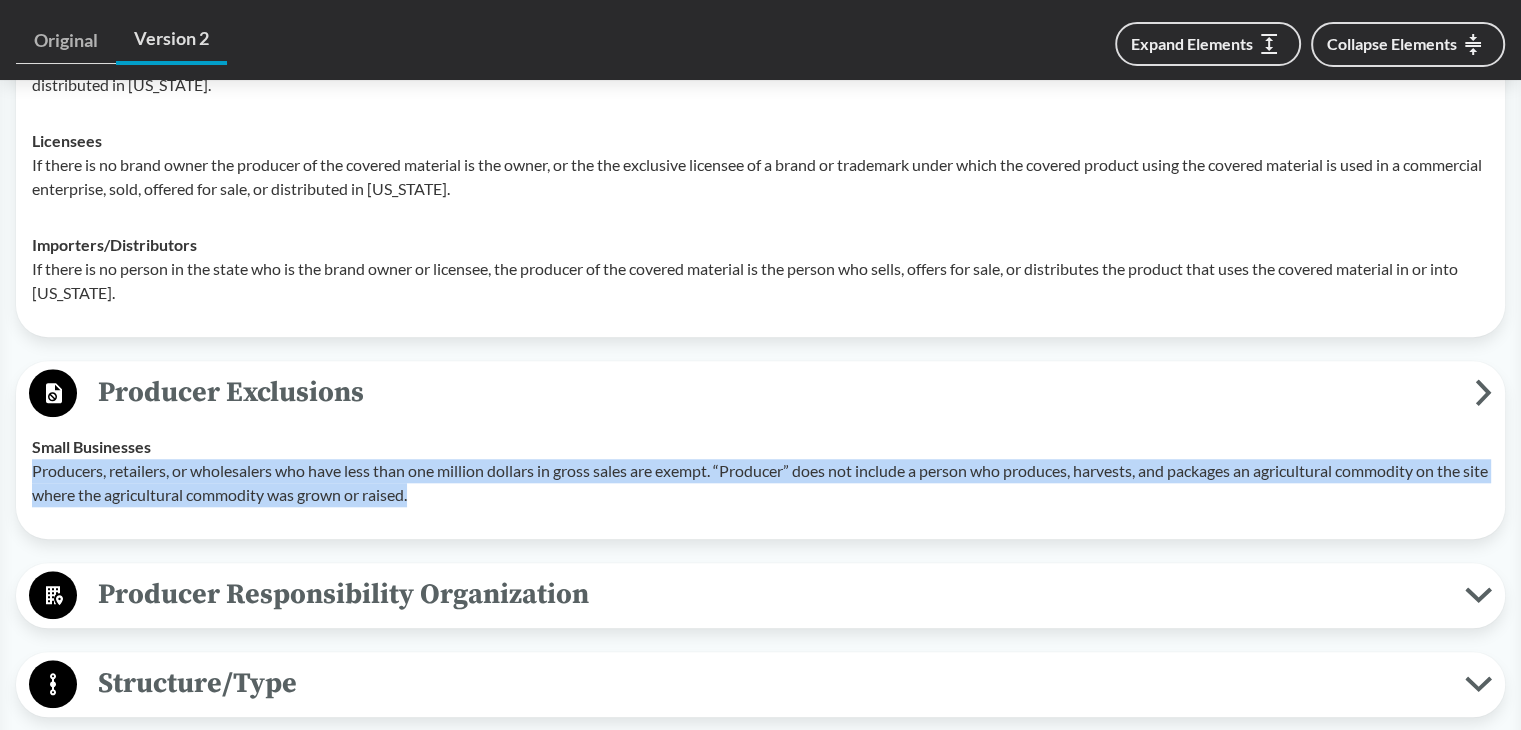 drag, startPoint x: 460, startPoint y: 493, endPoint x: 36, endPoint y: 465, distance: 424.92352 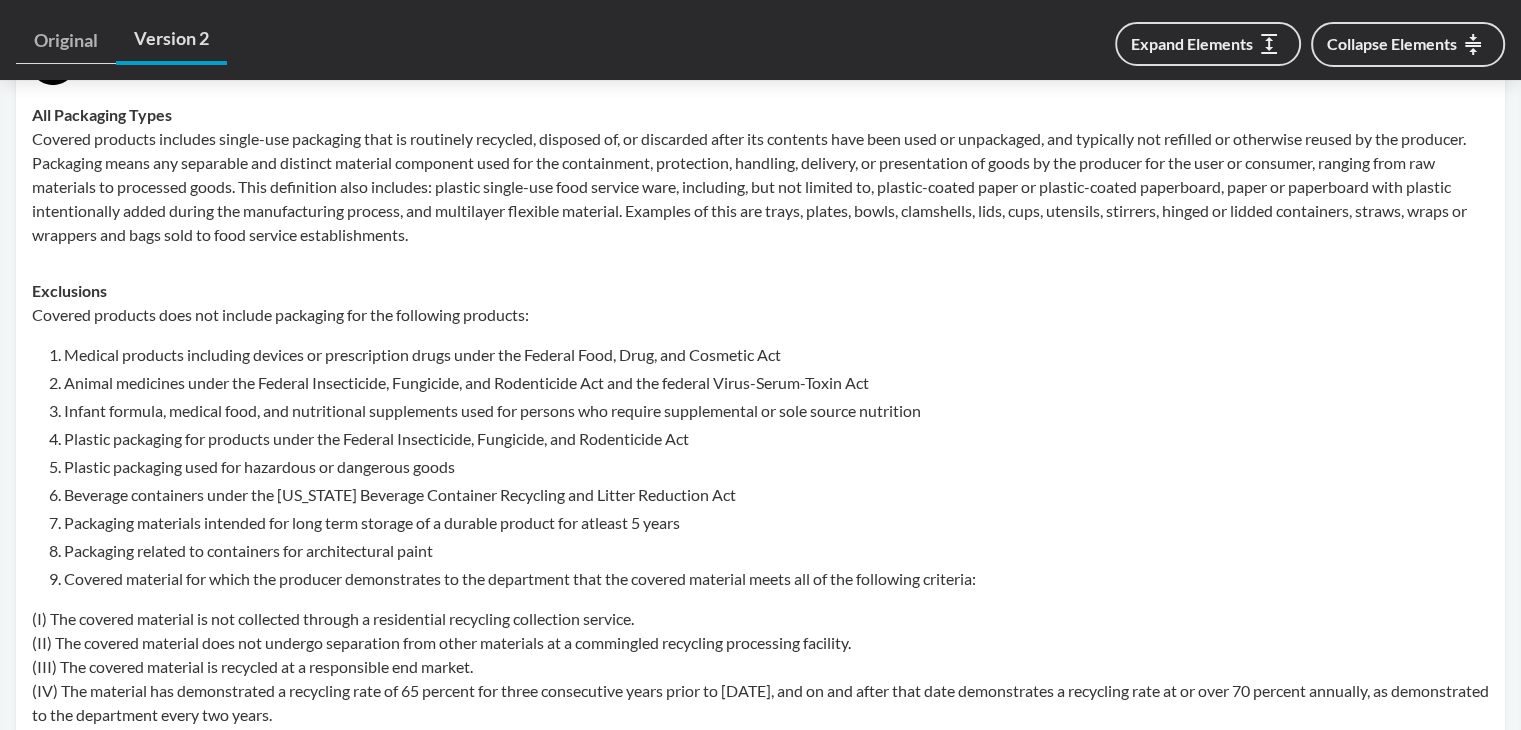 scroll, scrollTop: 700, scrollLeft: 0, axis: vertical 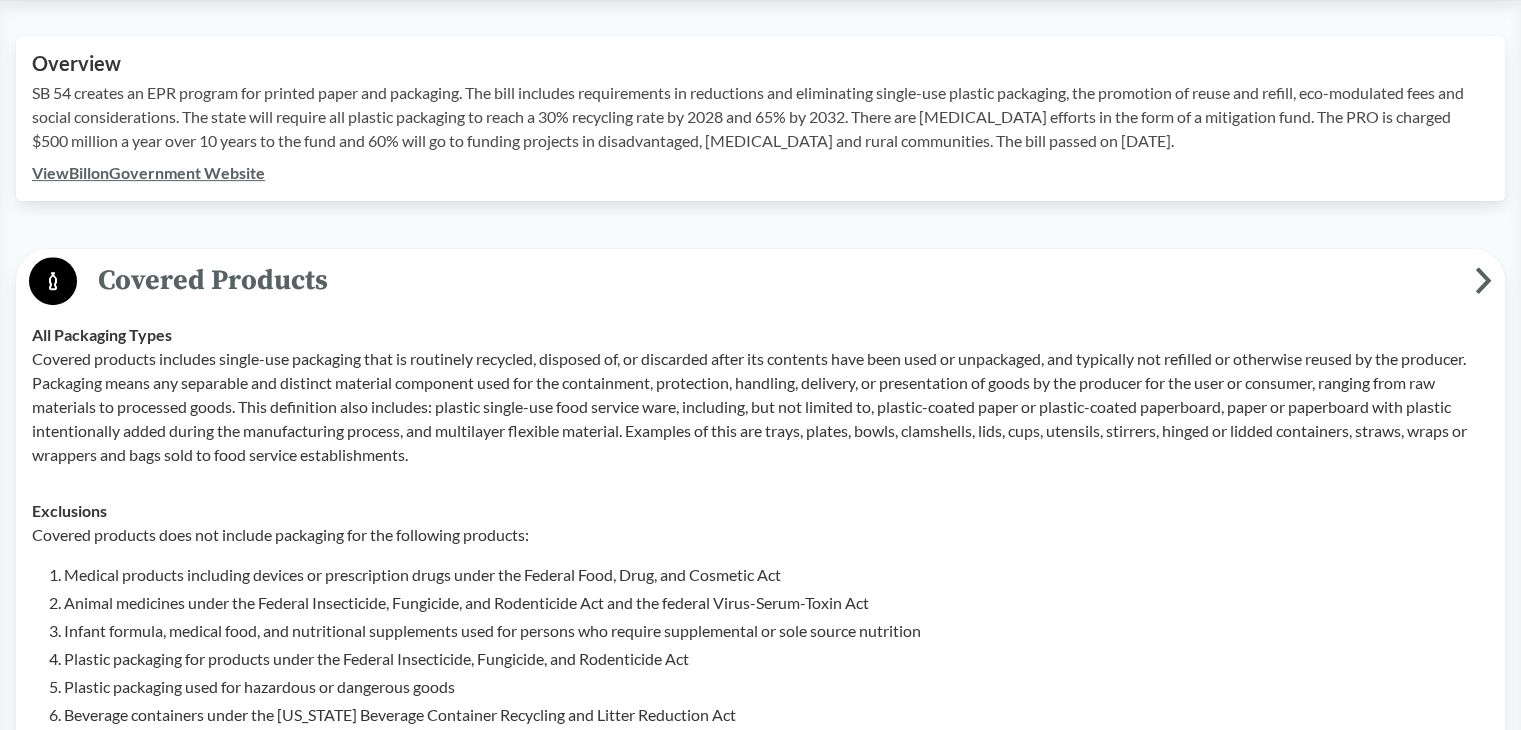 click on "View  Bill  on  Government Website" at bounding box center (148, 172) 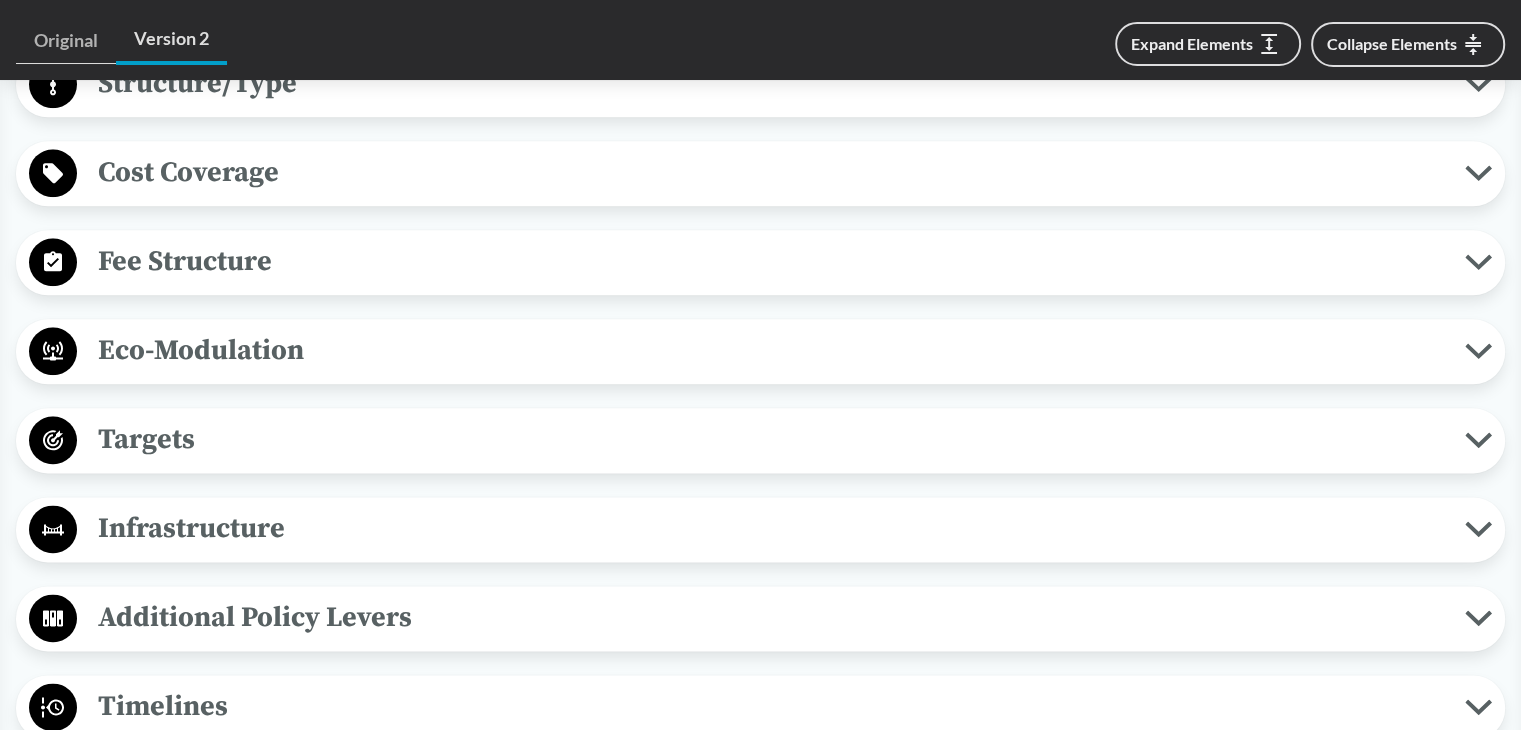 scroll, scrollTop: 2500, scrollLeft: 0, axis: vertical 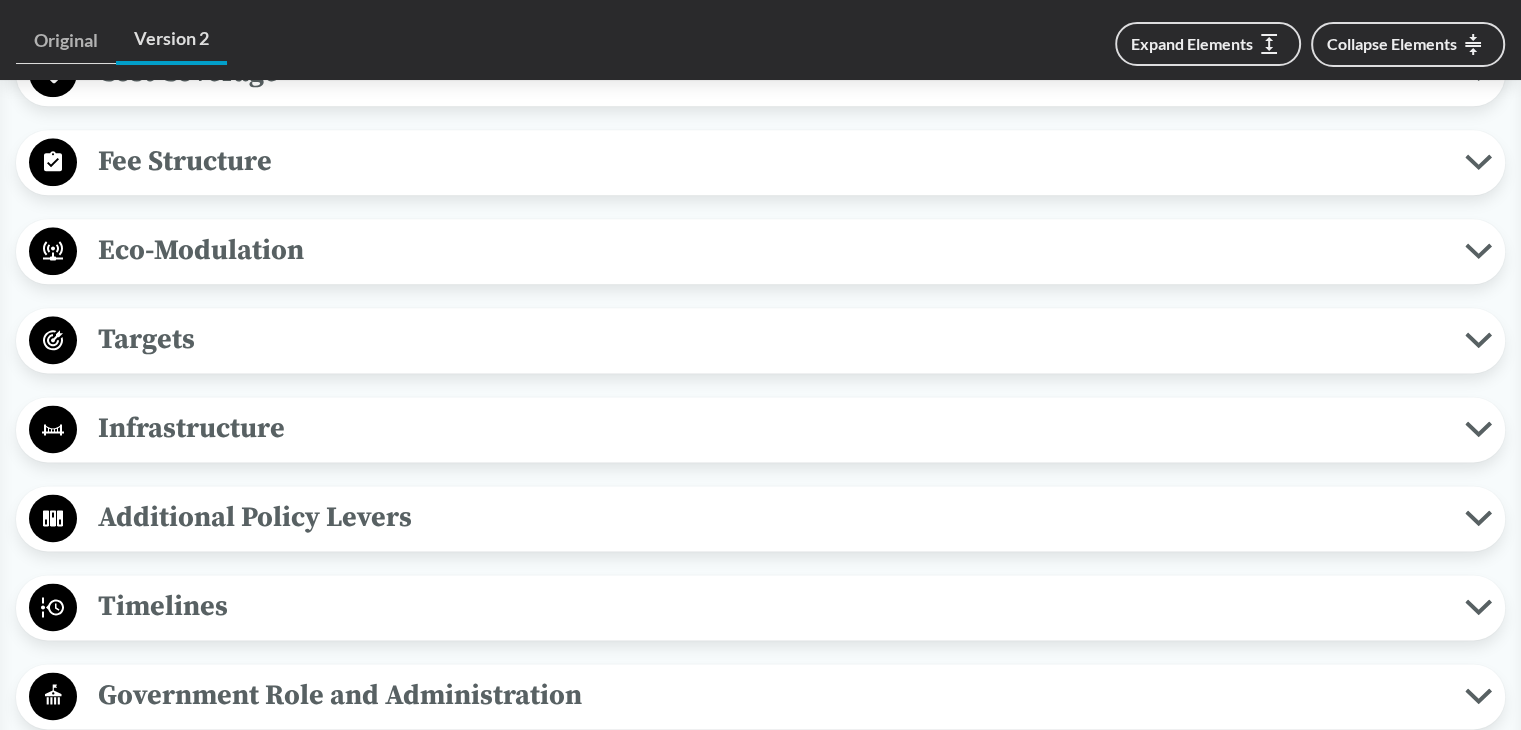 click on "Timelines" at bounding box center [771, 606] 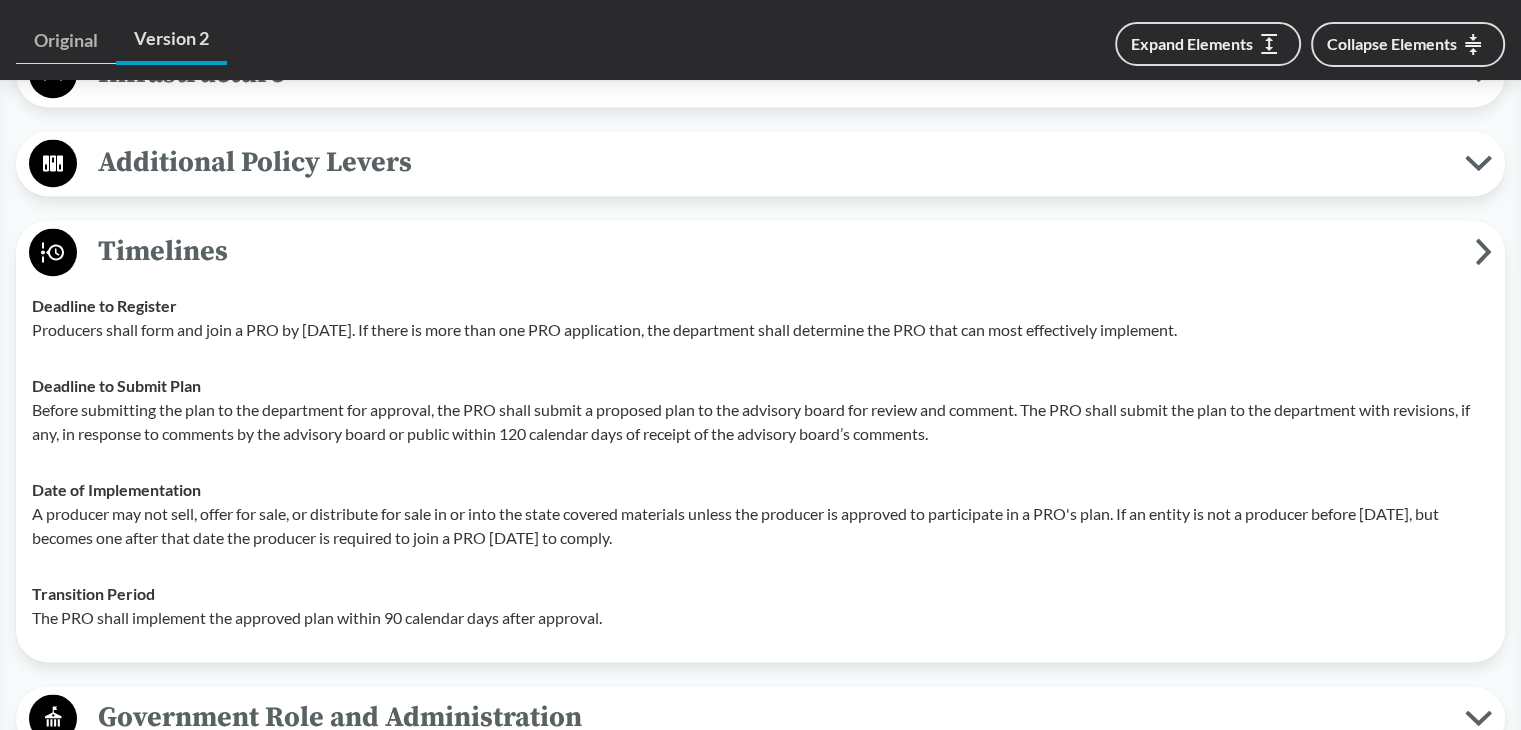 scroll, scrollTop: 2900, scrollLeft: 0, axis: vertical 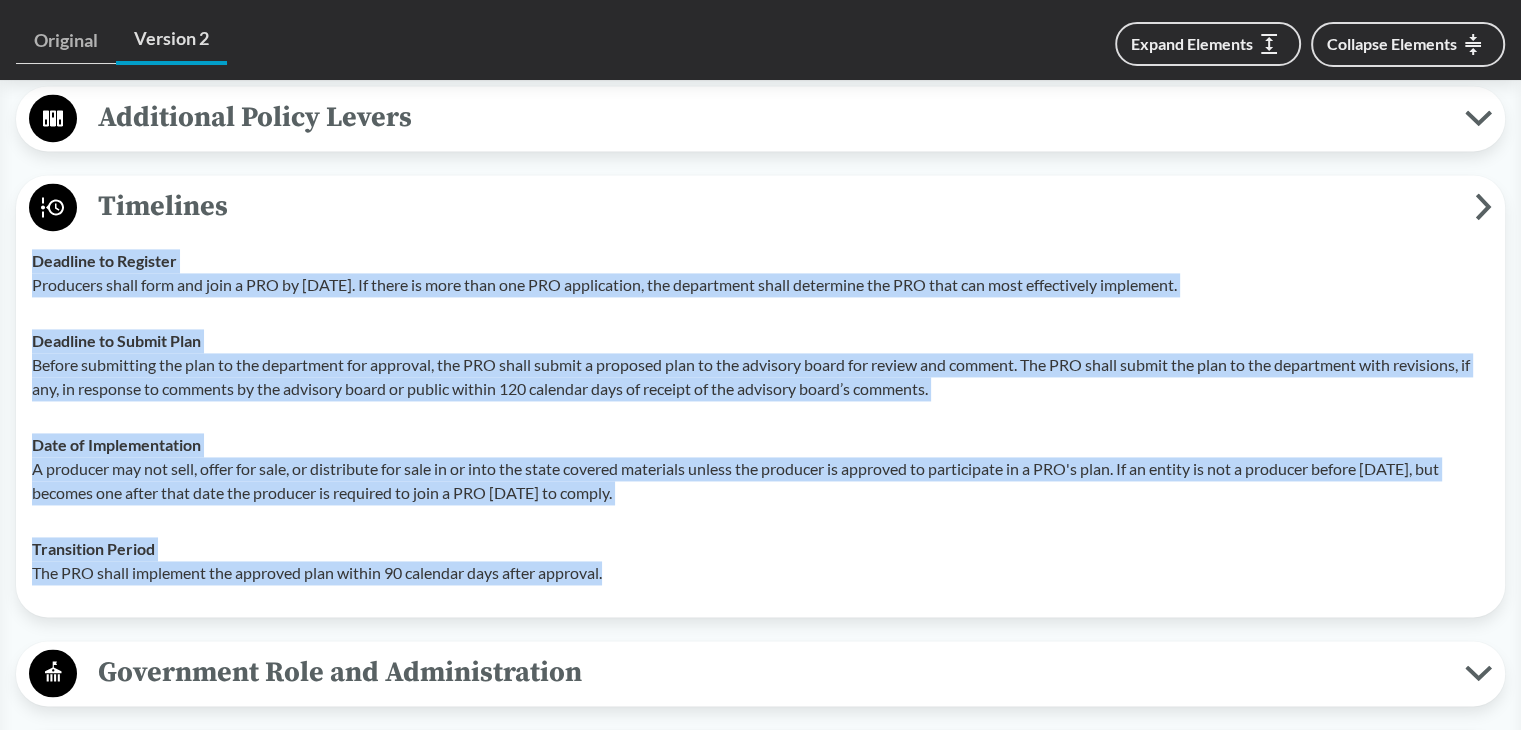 drag, startPoint x: 552, startPoint y: 559, endPoint x: 42, endPoint y: 261, distance: 590.68097 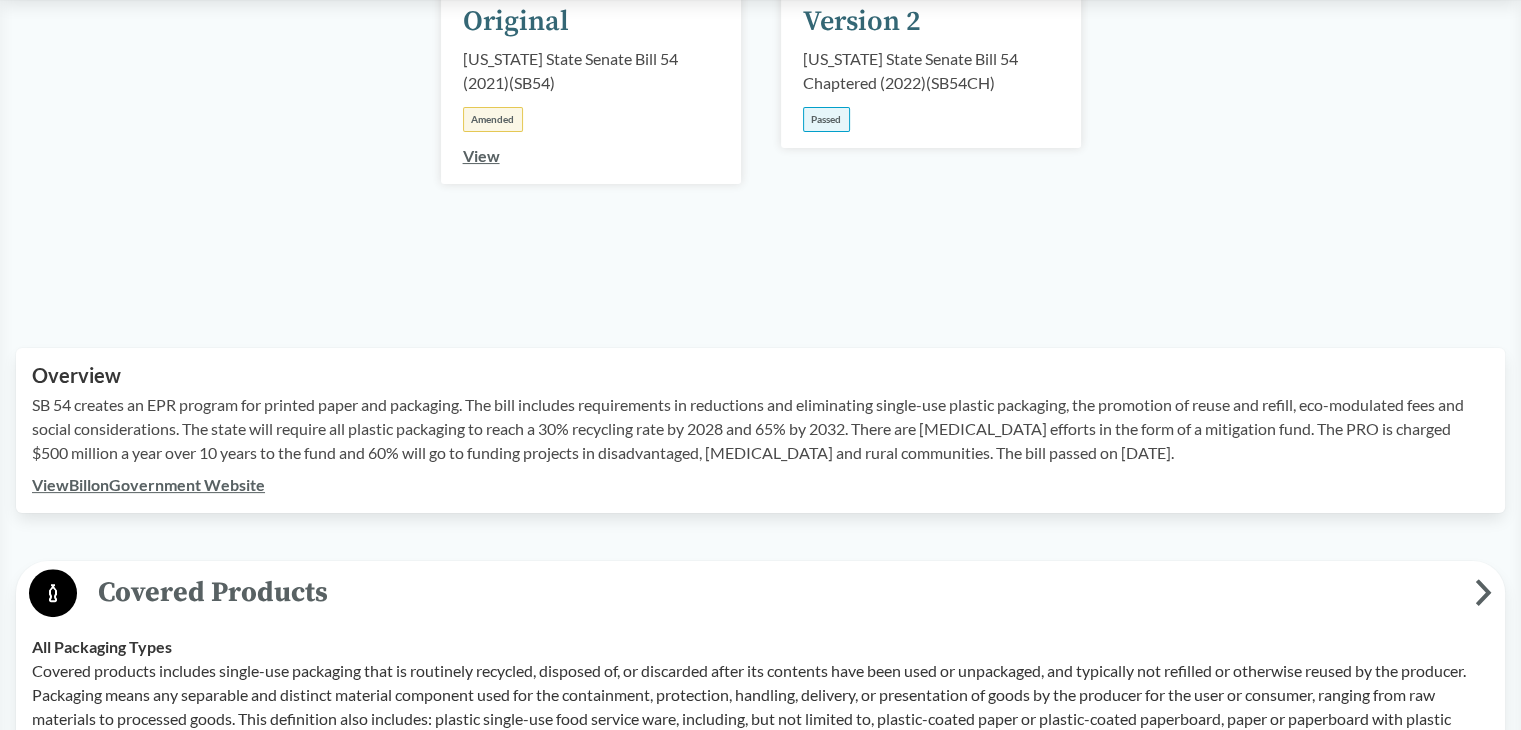 scroll, scrollTop: 700, scrollLeft: 0, axis: vertical 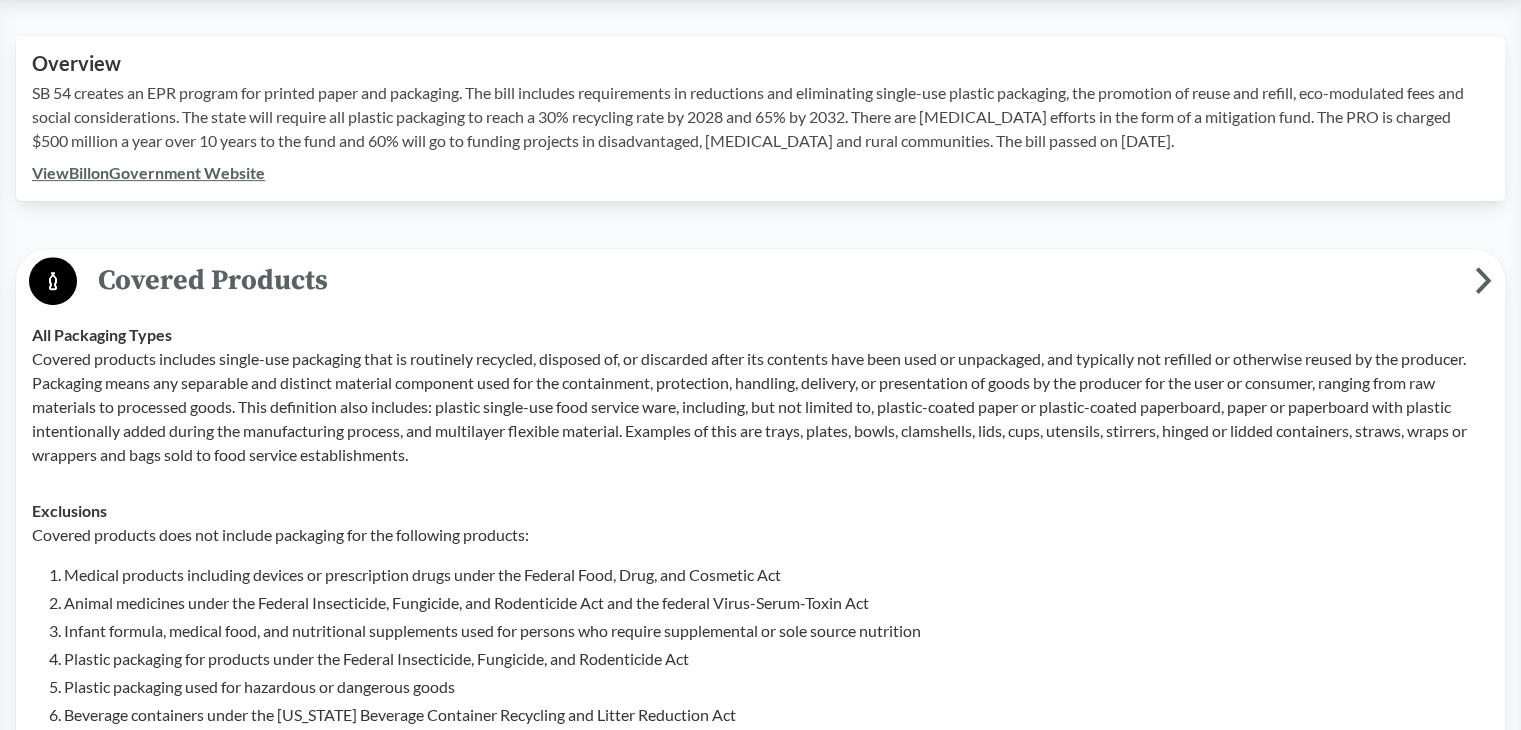 drag, startPoint x: 1208, startPoint y: 137, endPoint x: 4, endPoint y: 85, distance: 1205.1224 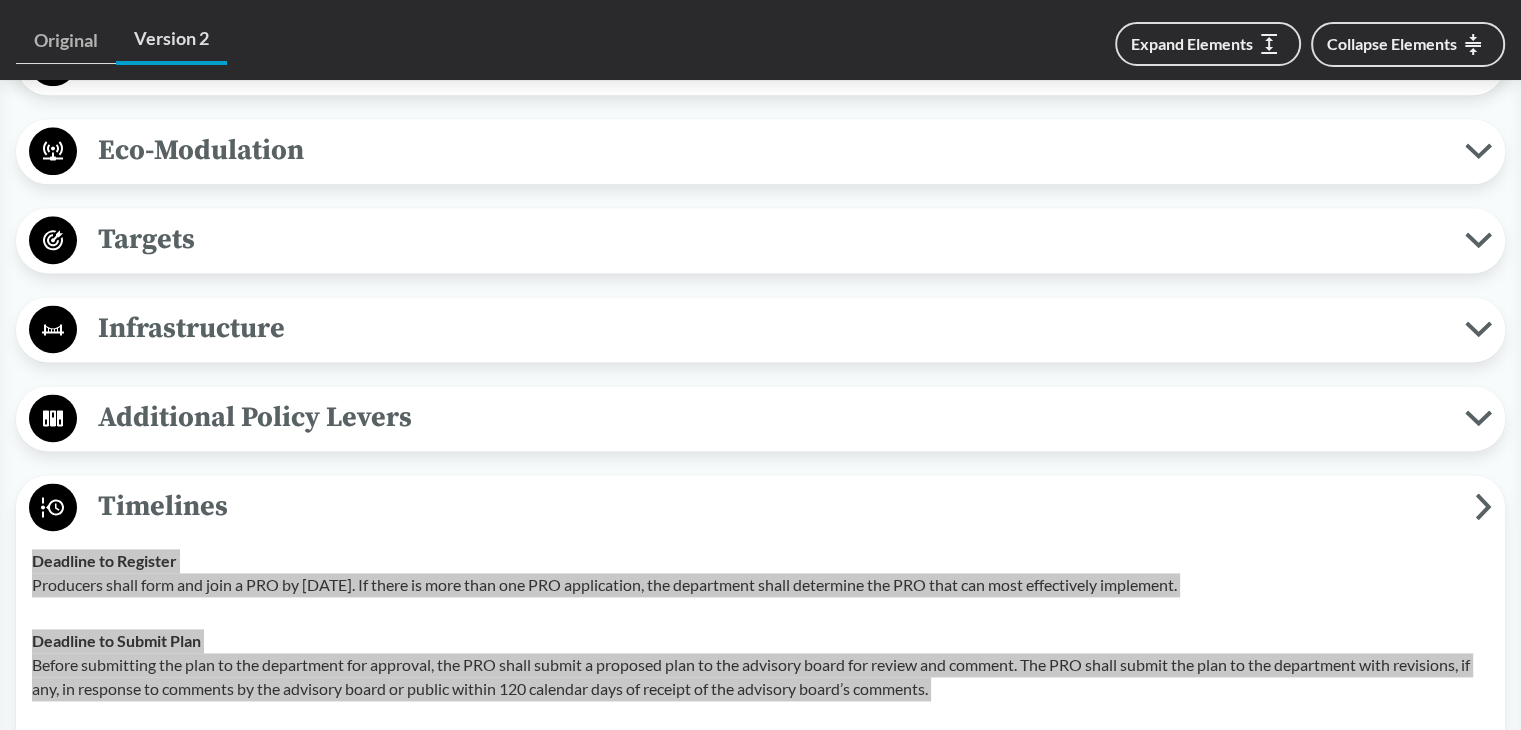 scroll, scrollTop: 2300, scrollLeft: 0, axis: vertical 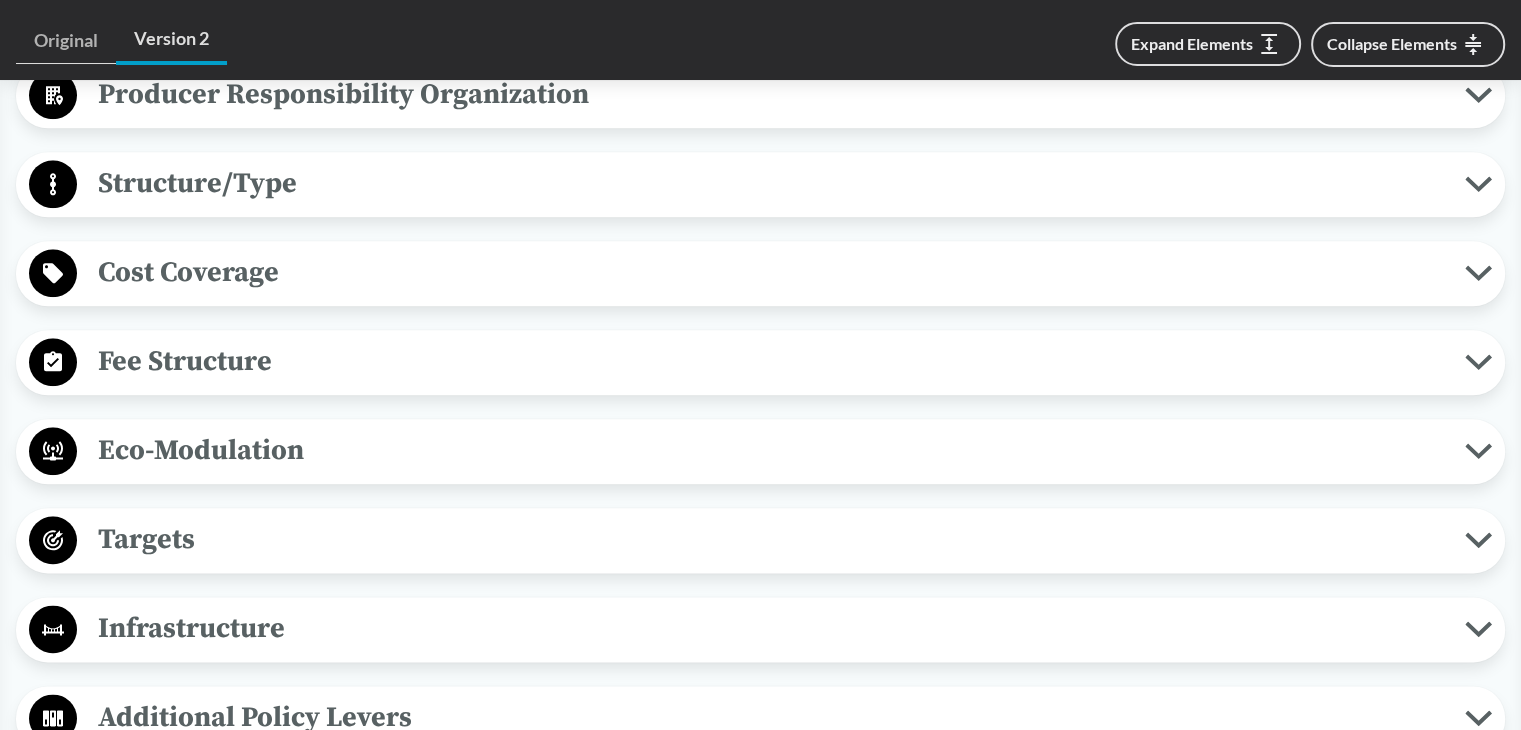 click on "Fee Structure" at bounding box center [771, 361] 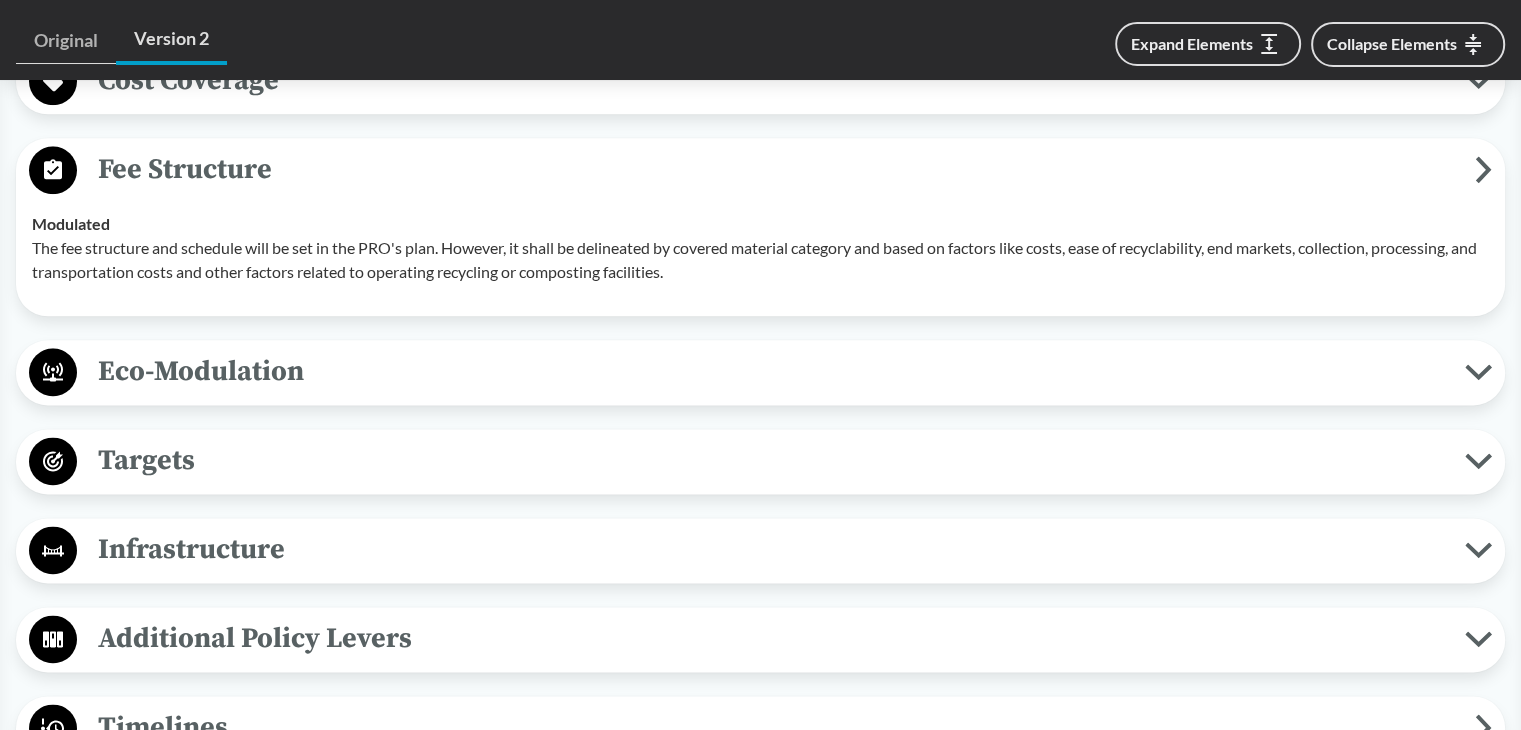 scroll, scrollTop: 2900, scrollLeft: 0, axis: vertical 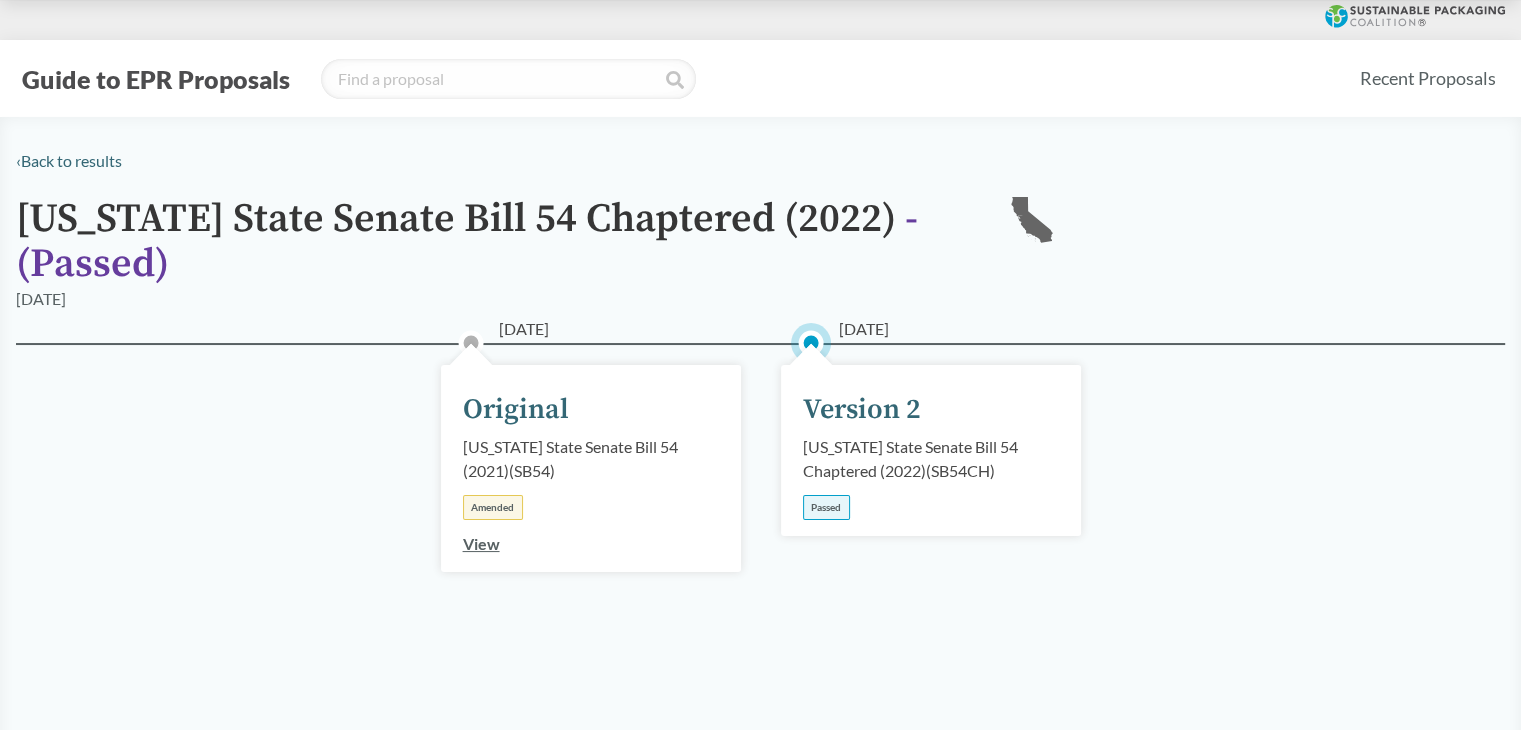 click on "Guide to EPR Proposals" at bounding box center [156, 79] 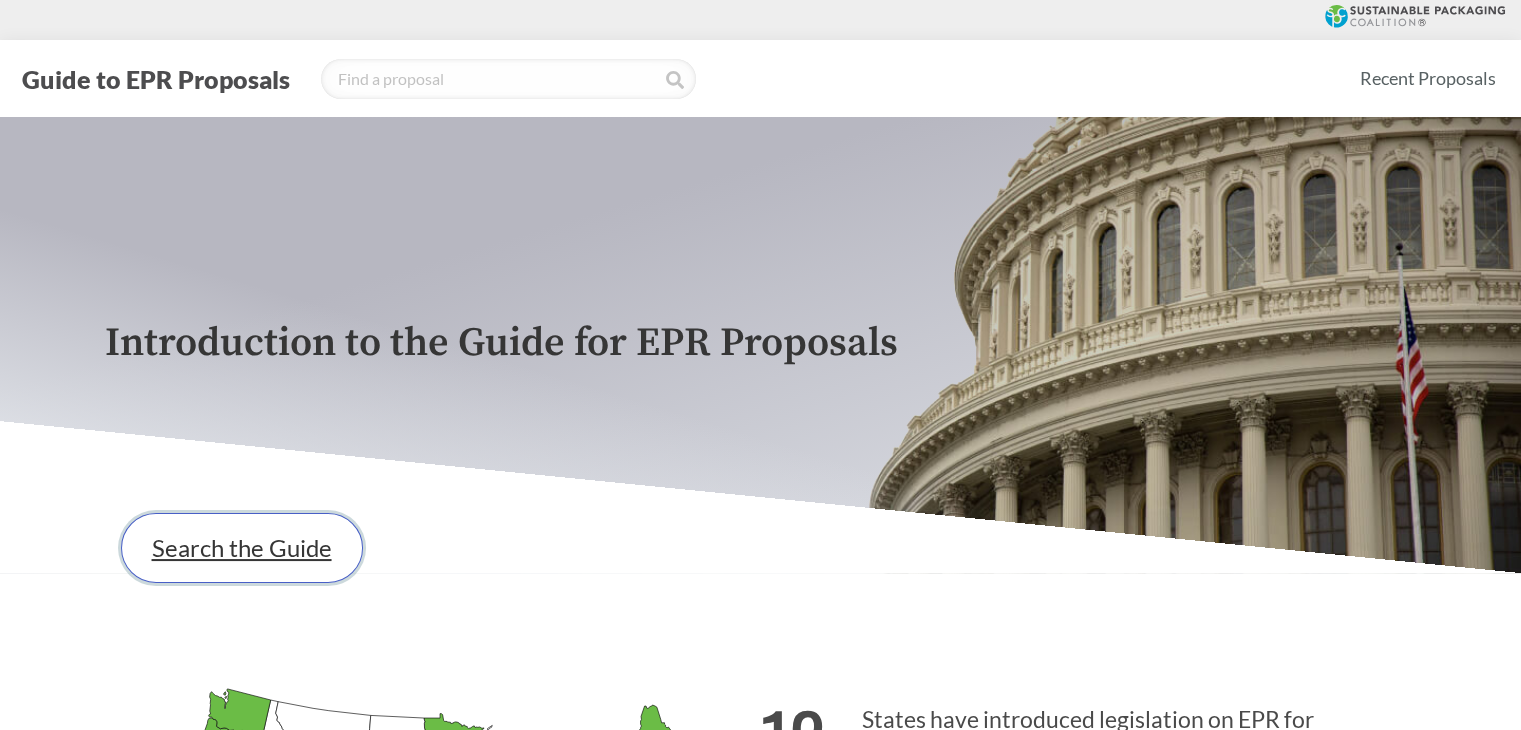click on "Search the Guide" at bounding box center [242, 548] 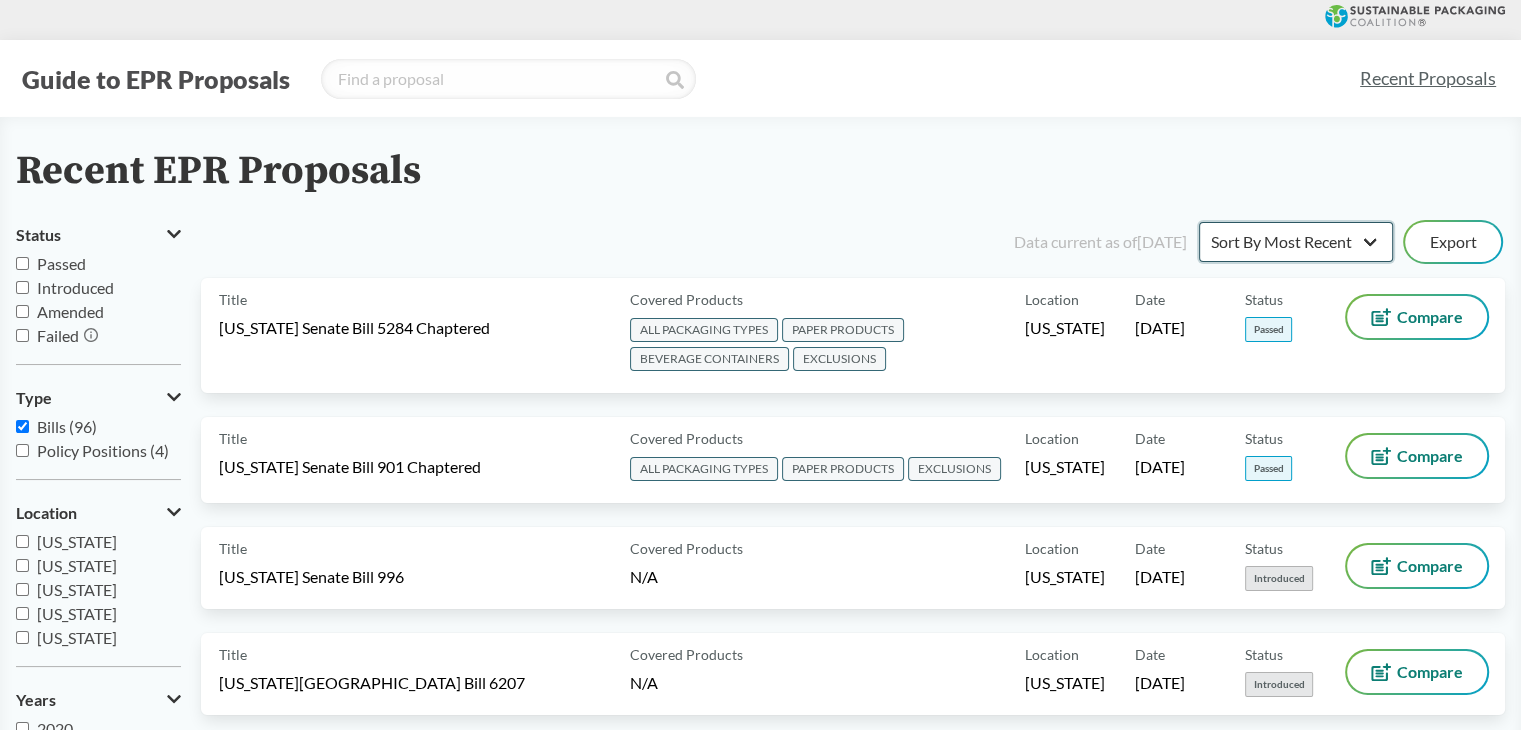 click on "Sort By Most Recent Sort By Status" at bounding box center [1296, 242] 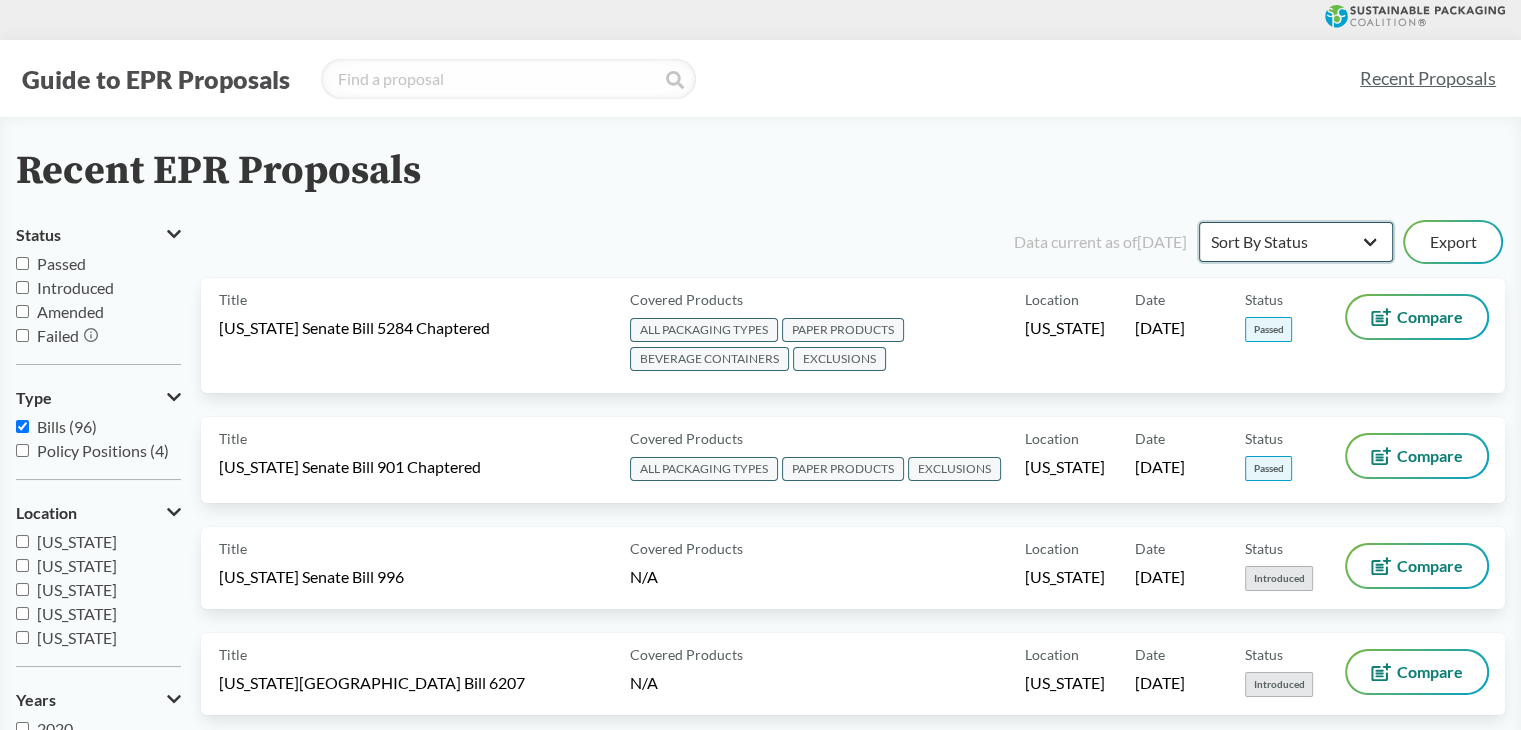 click on "Sort By Most Recent Sort By Status" at bounding box center (1296, 242) 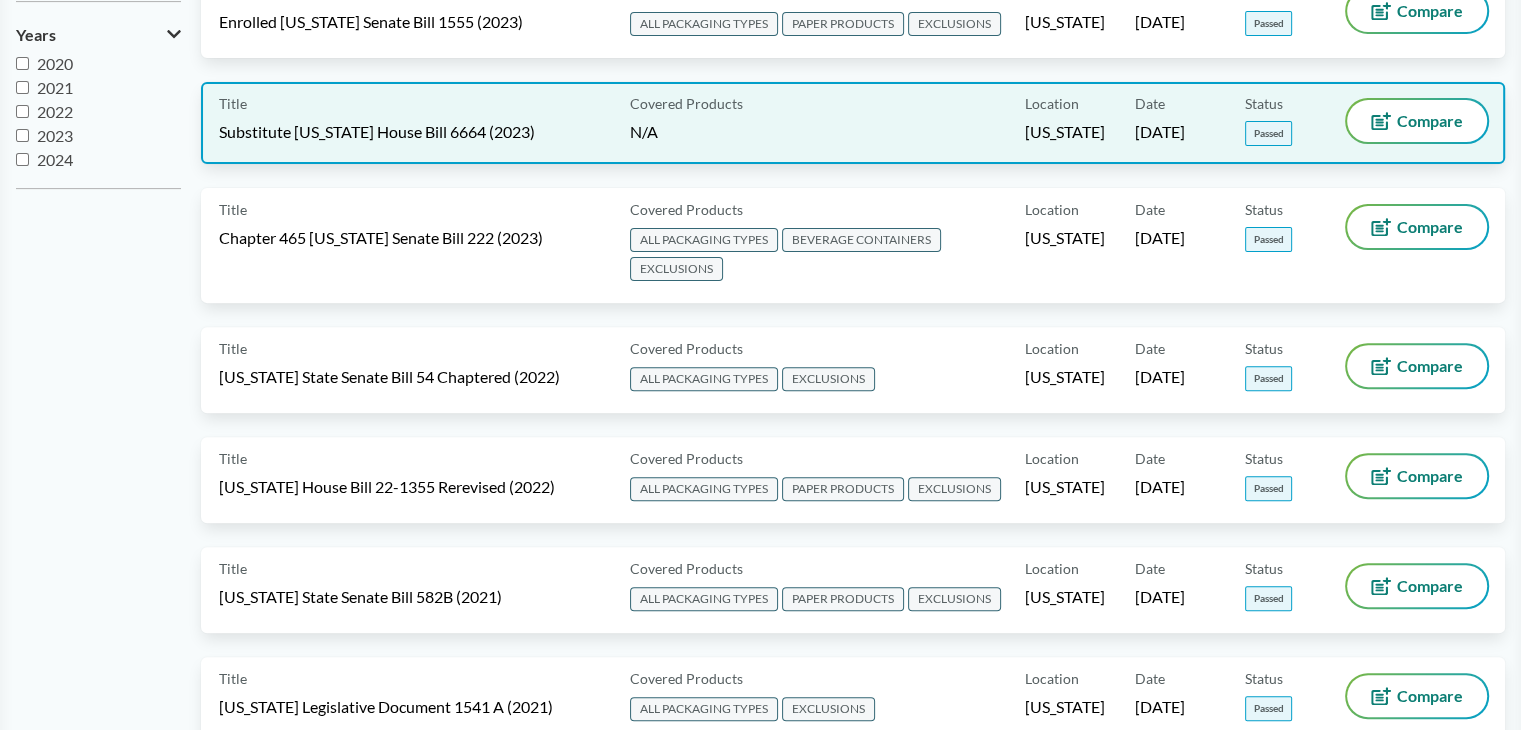 scroll, scrollTop: 700, scrollLeft: 0, axis: vertical 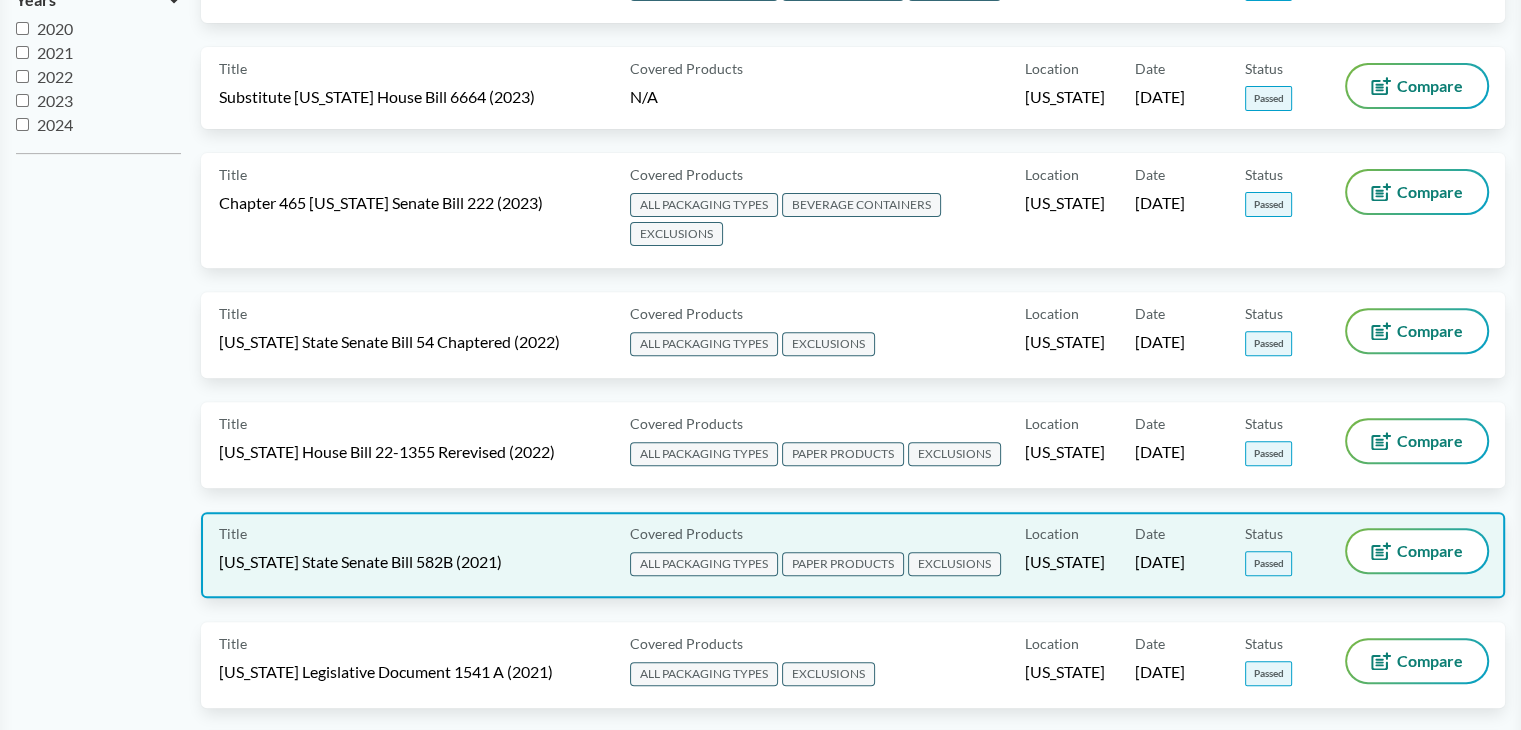 click on "[US_STATE] State Senate Bill 582B (2021)" at bounding box center (360, 562) 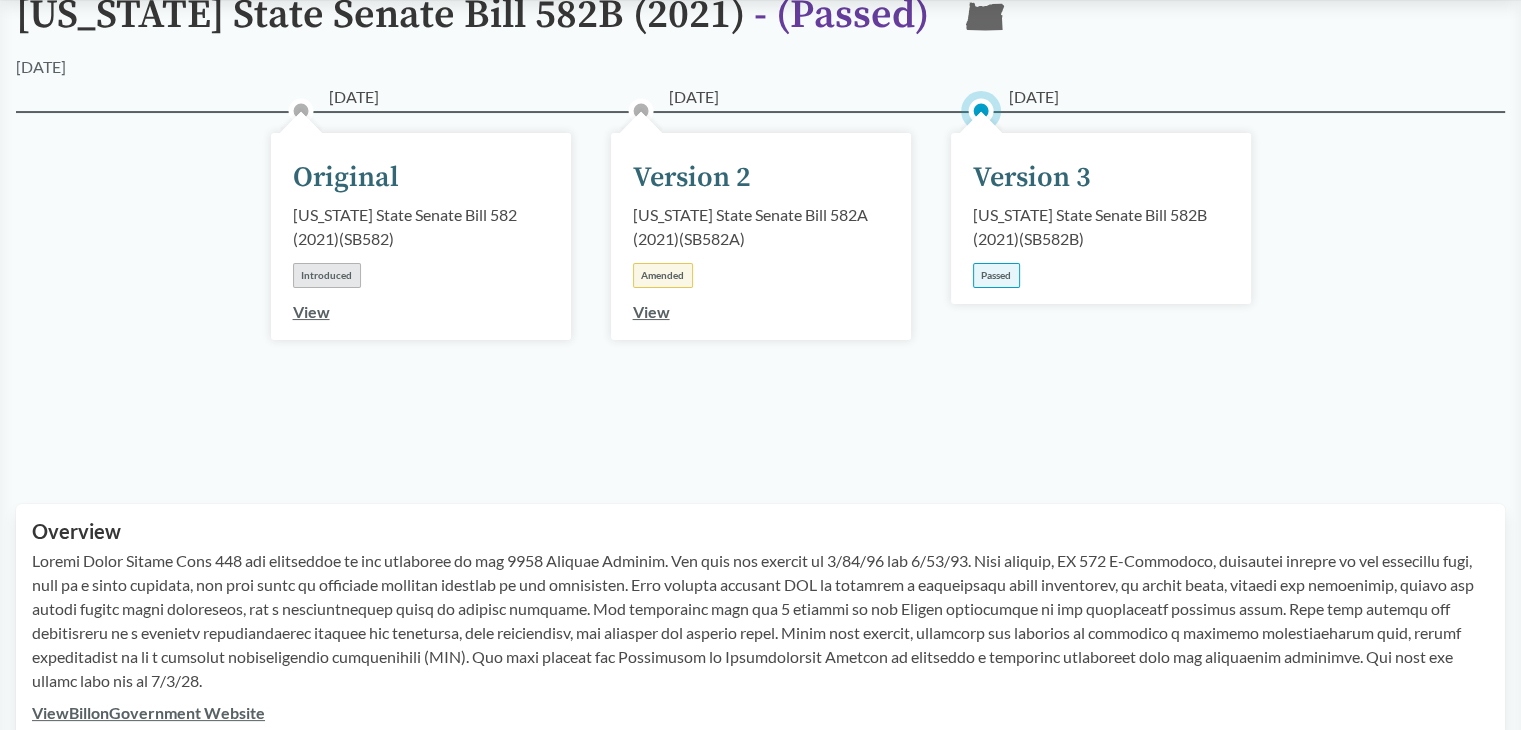 scroll, scrollTop: 400, scrollLeft: 0, axis: vertical 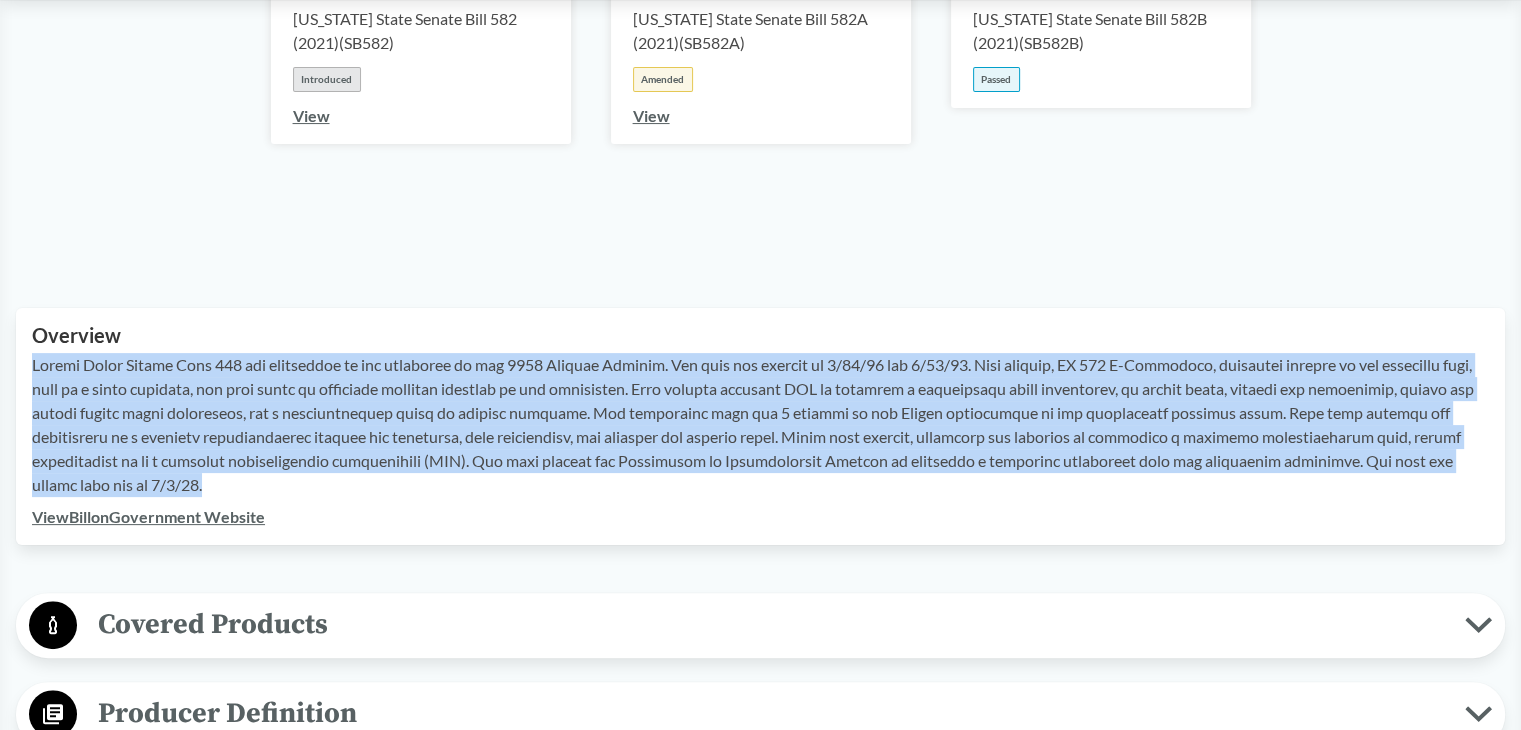 drag, startPoint x: 130, startPoint y: 486, endPoint x: 10, endPoint y: 359, distance: 174.7255 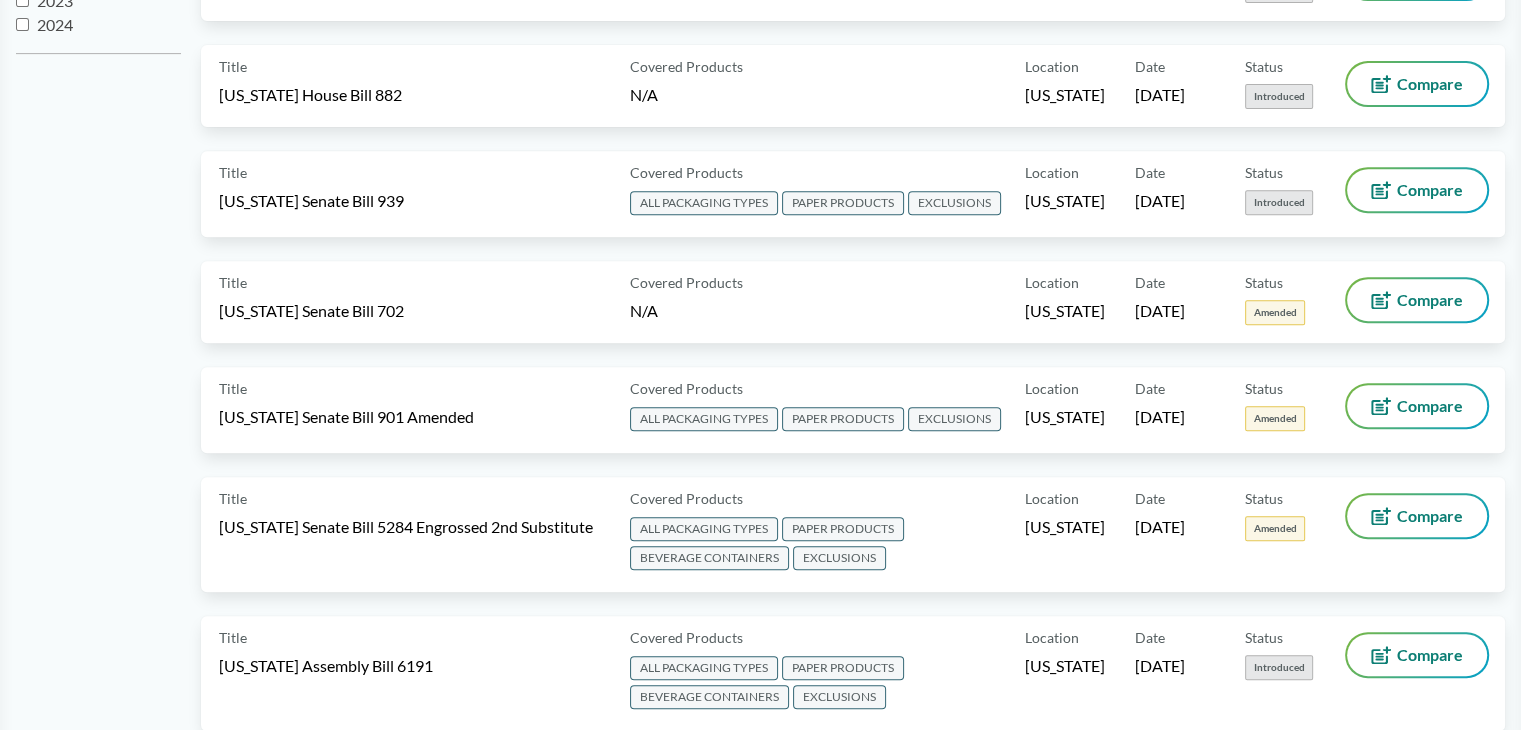 scroll, scrollTop: 0, scrollLeft: 0, axis: both 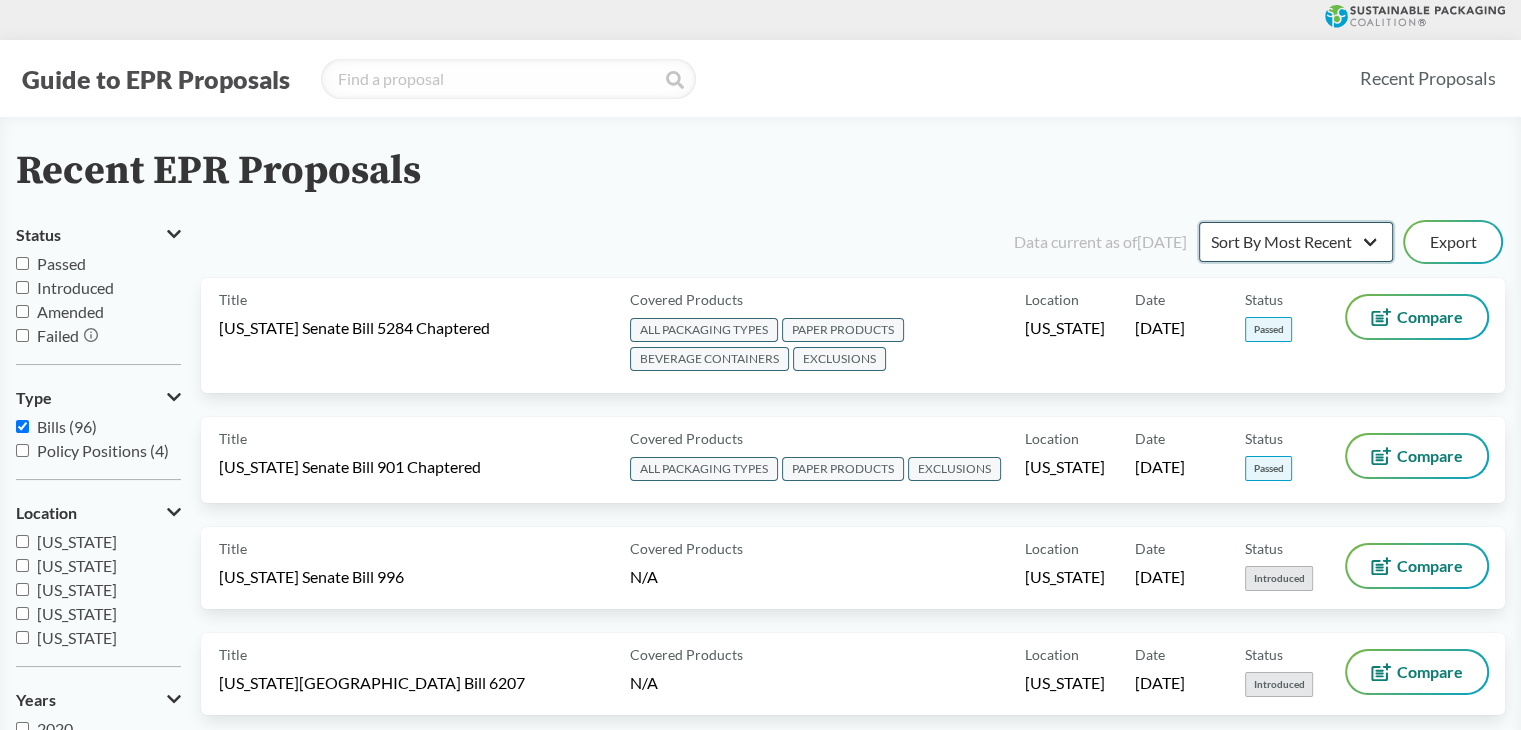 click on "Sort By Most Recent Sort By Status" at bounding box center [1296, 242] 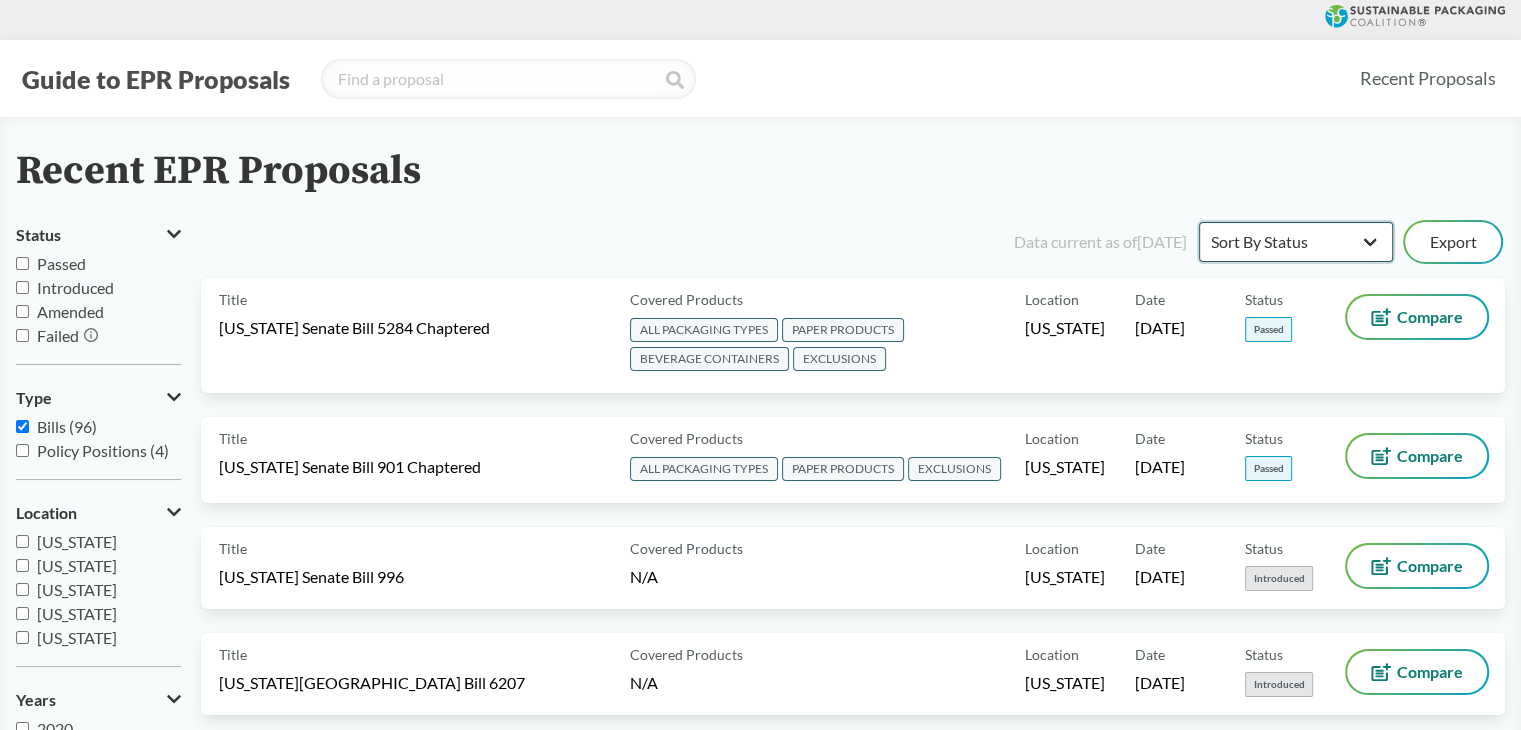 click on "Sort By Most Recent Sort By Status" at bounding box center (1296, 242) 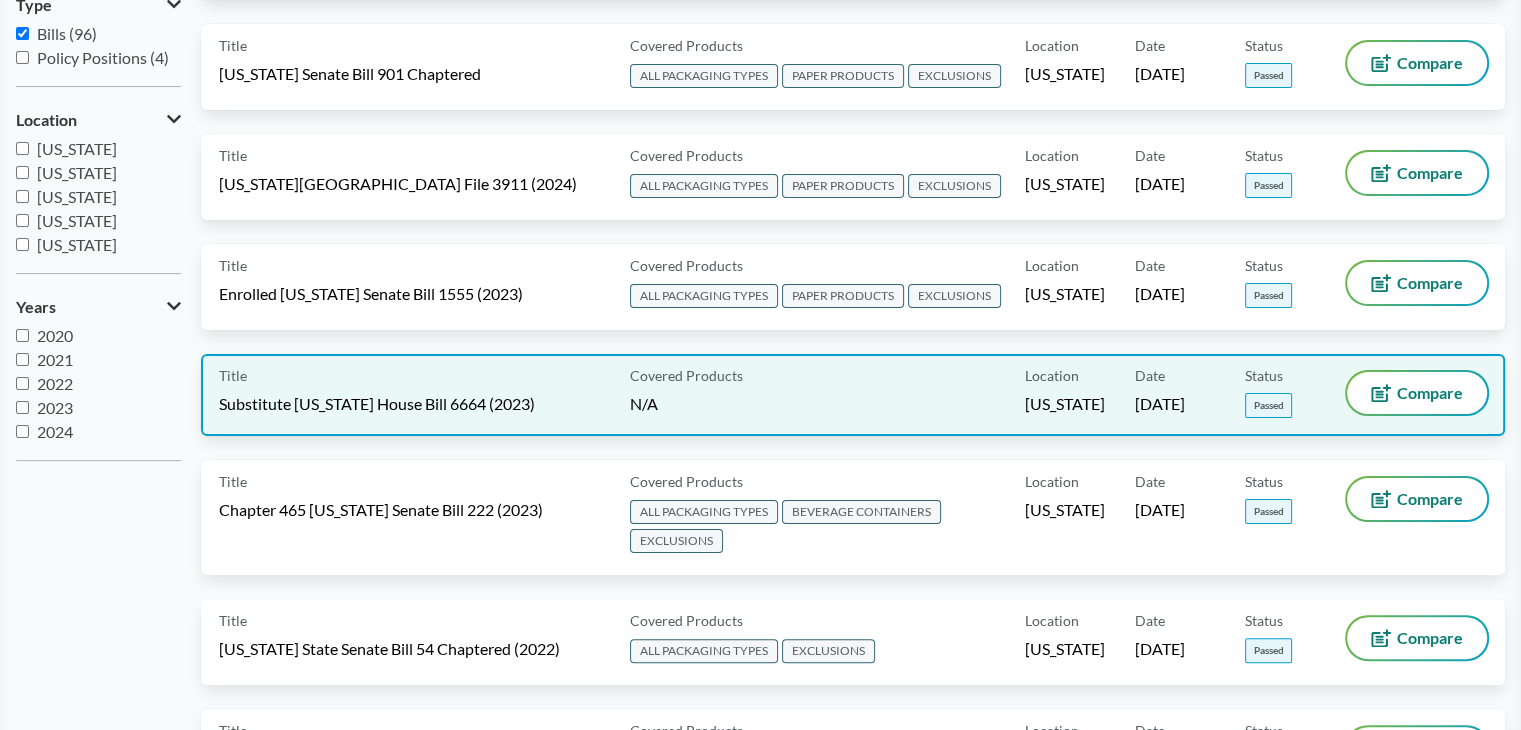 scroll, scrollTop: 600, scrollLeft: 0, axis: vertical 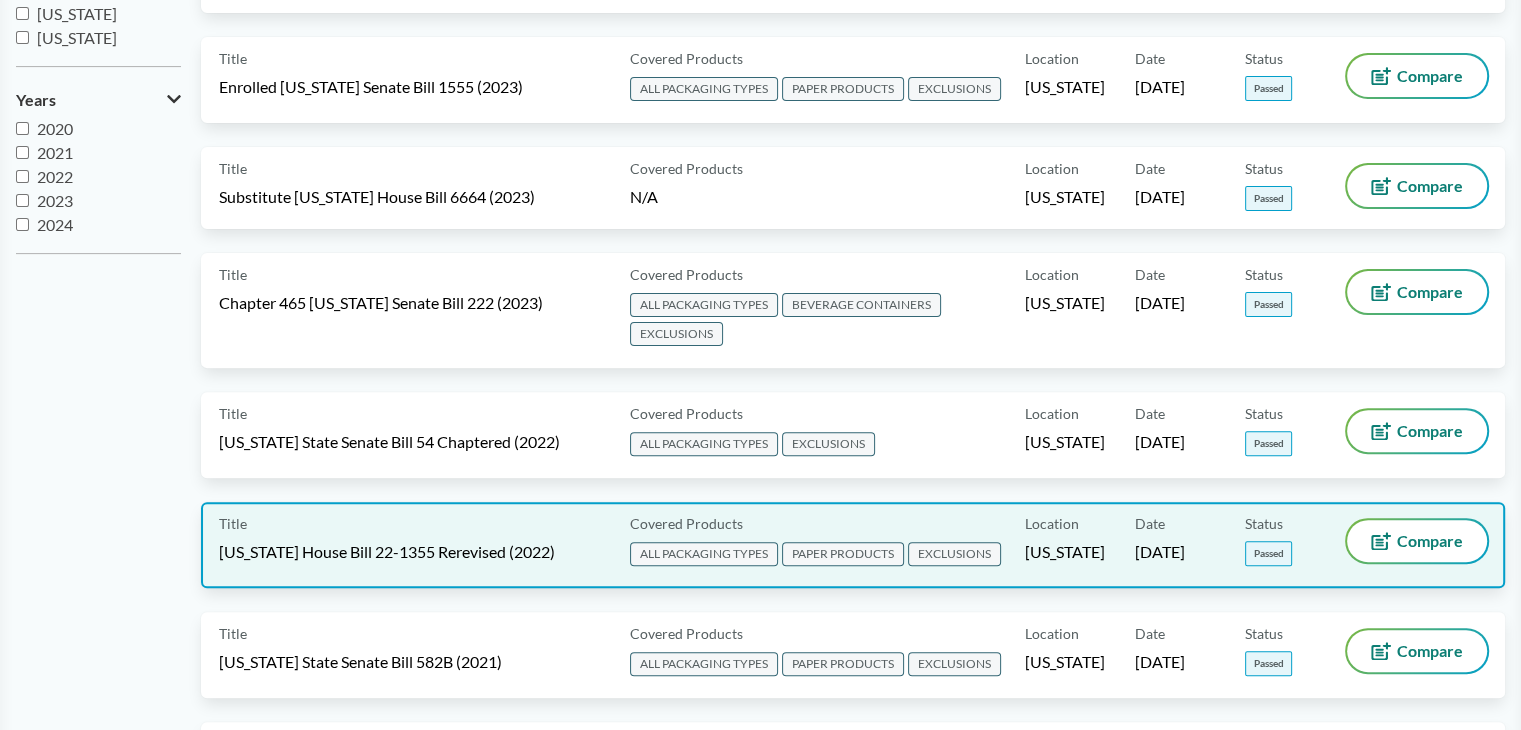 click on "Title [US_STATE] House Bill 22-1355 Rerevised (2022)" at bounding box center (420, 545) 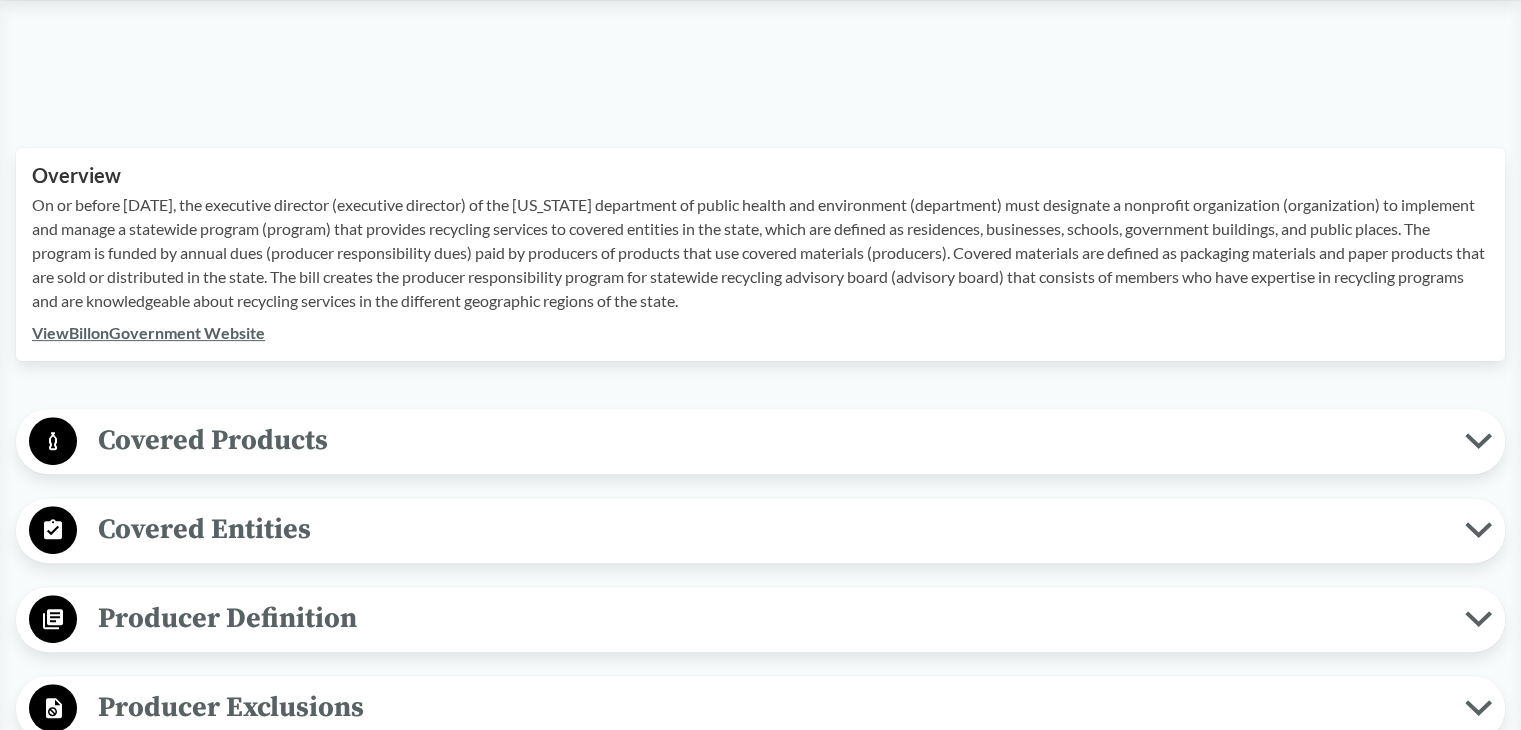 scroll, scrollTop: 600, scrollLeft: 0, axis: vertical 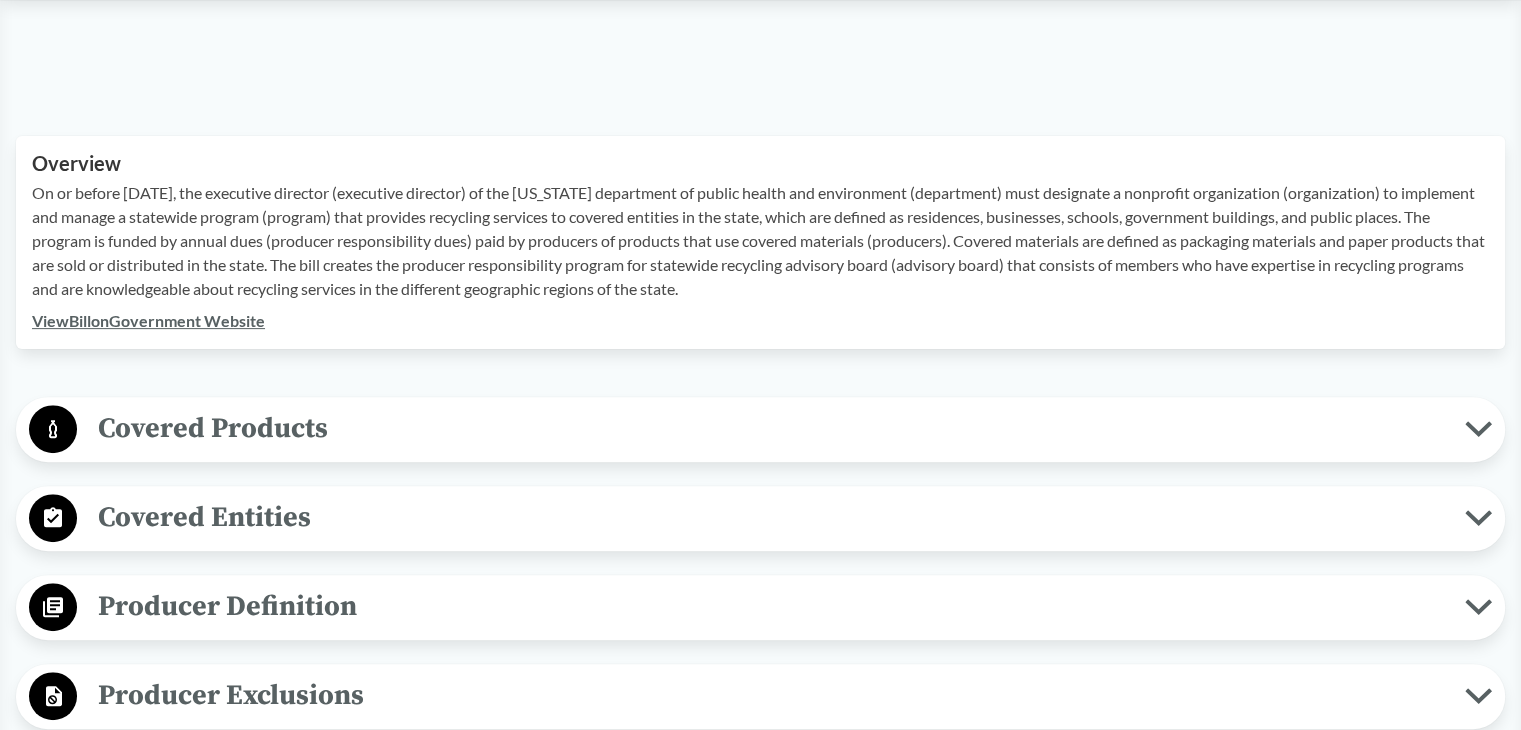 drag, startPoint x: 754, startPoint y: 284, endPoint x: 32, endPoint y: 194, distance: 727.58777 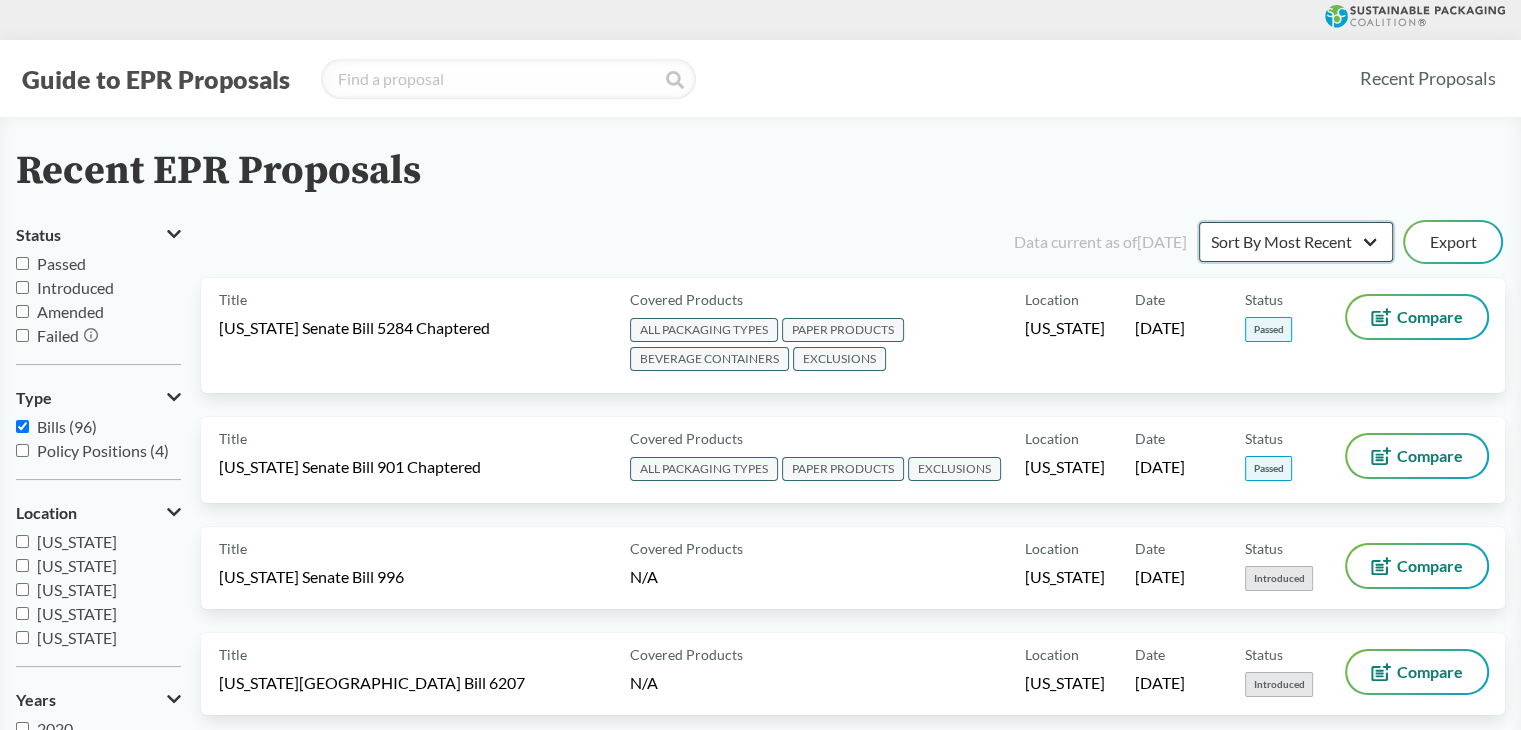 click on "Sort By Most Recent Sort By Status" at bounding box center [1296, 242] 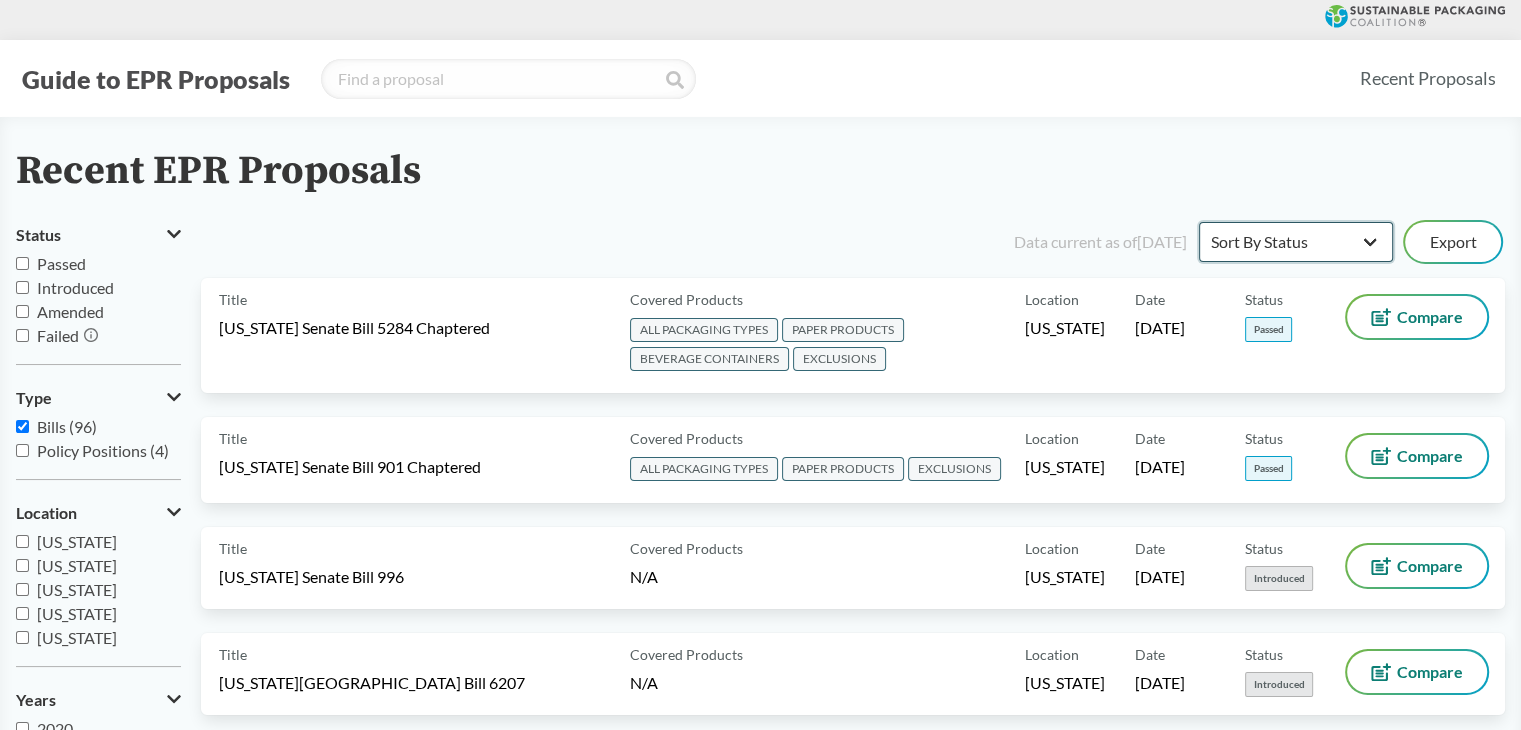 click on "Sort By Most Recent Sort By Status" at bounding box center [1296, 242] 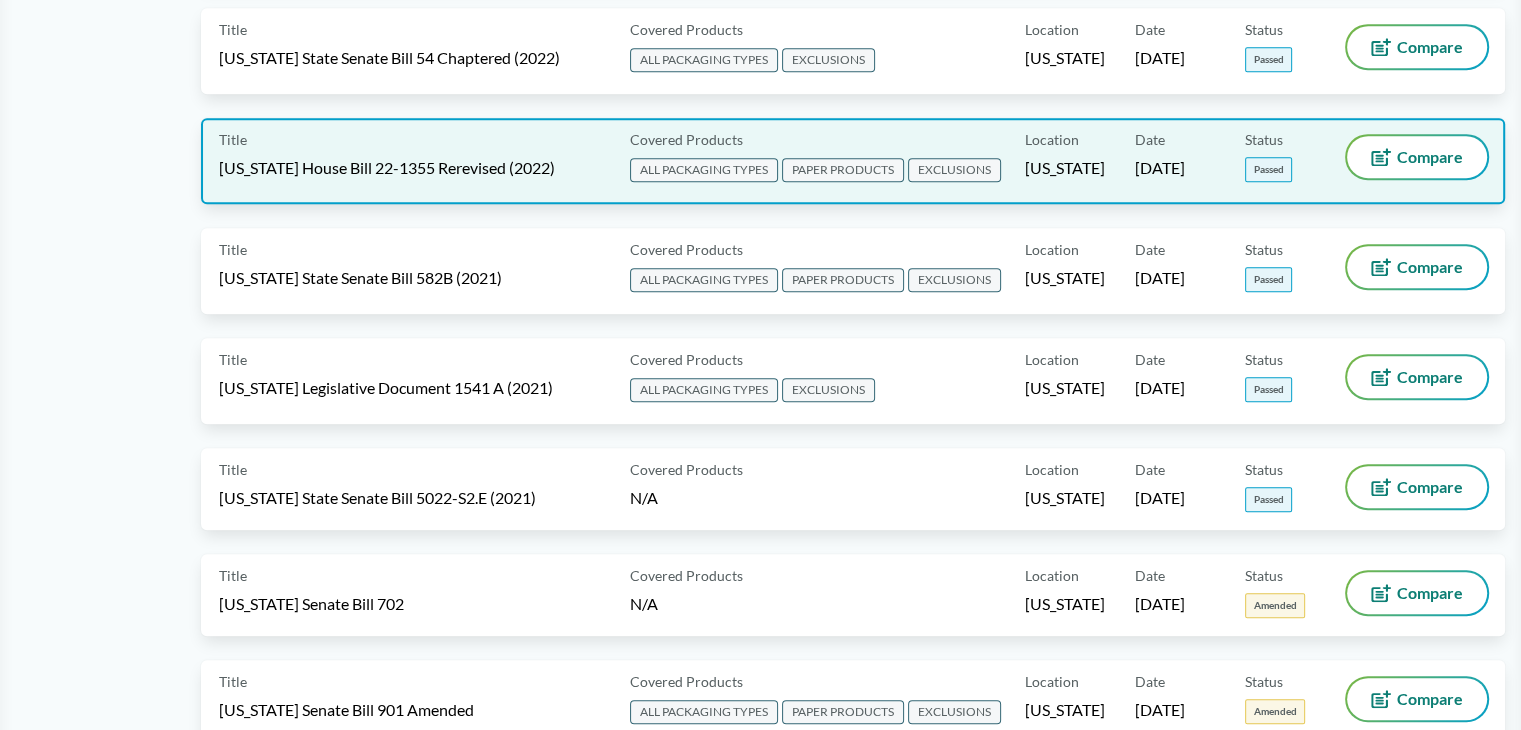 scroll, scrollTop: 1000, scrollLeft: 0, axis: vertical 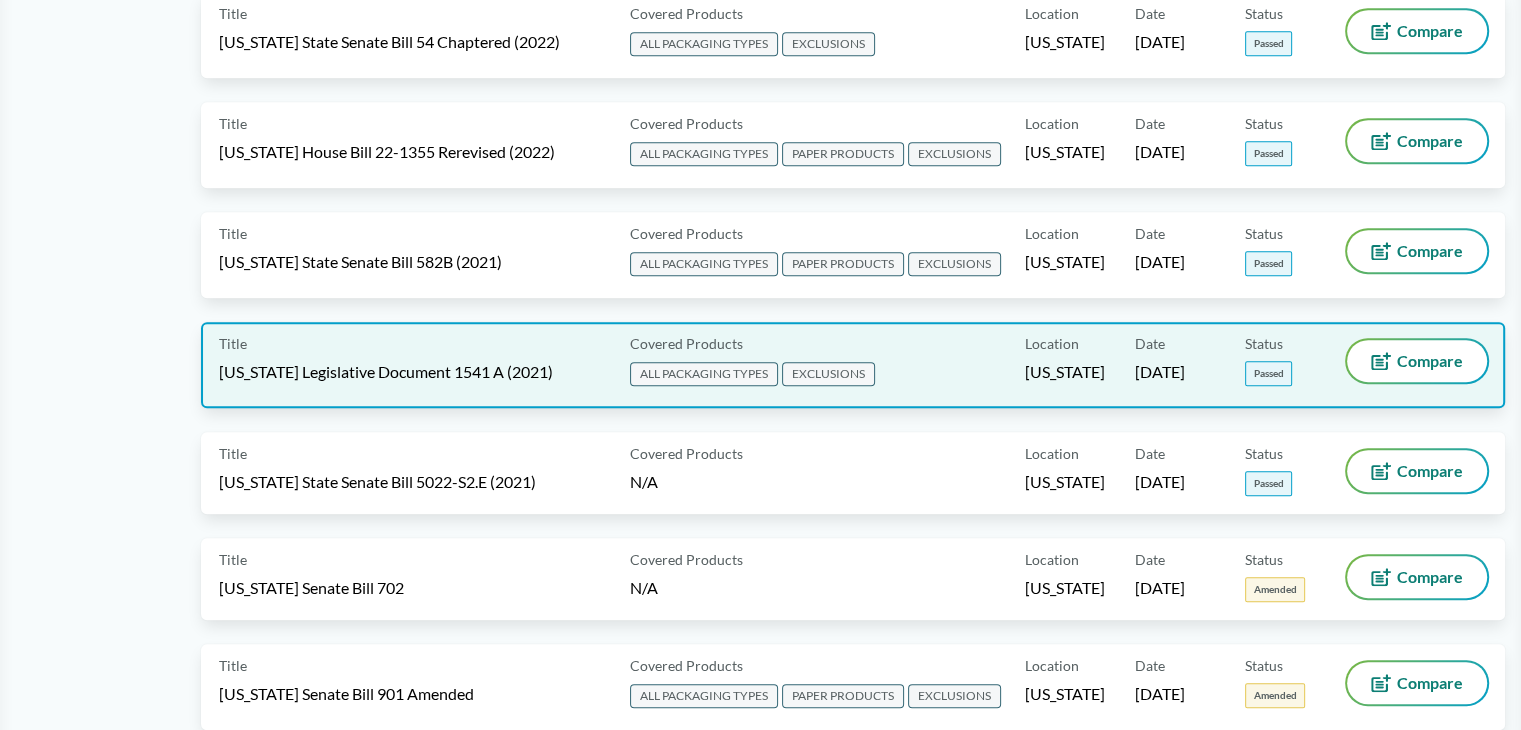 click on "[US_STATE] Legislative Document 1541 A (2021)" at bounding box center [386, 372] 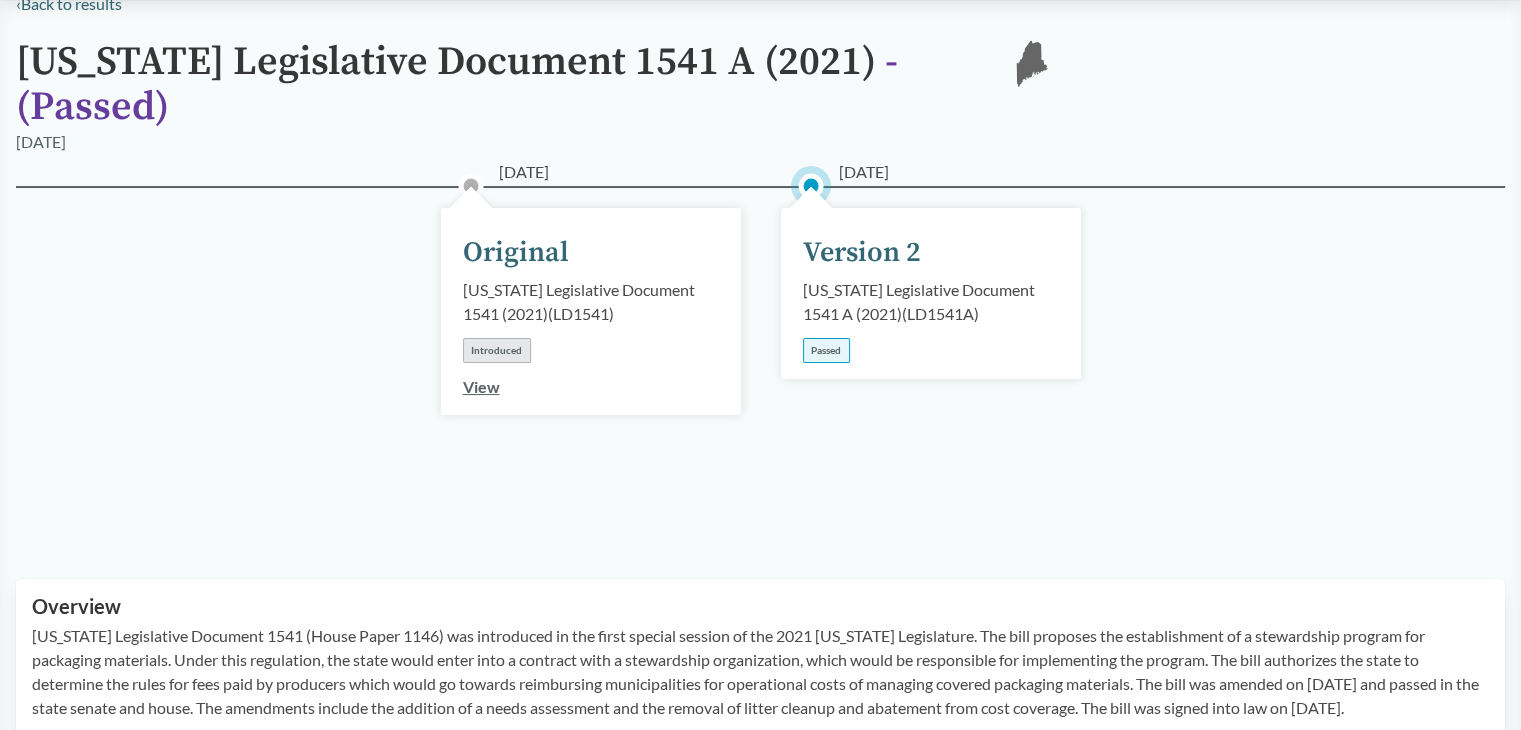 scroll, scrollTop: 500, scrollLeft: 0, axis: vertical 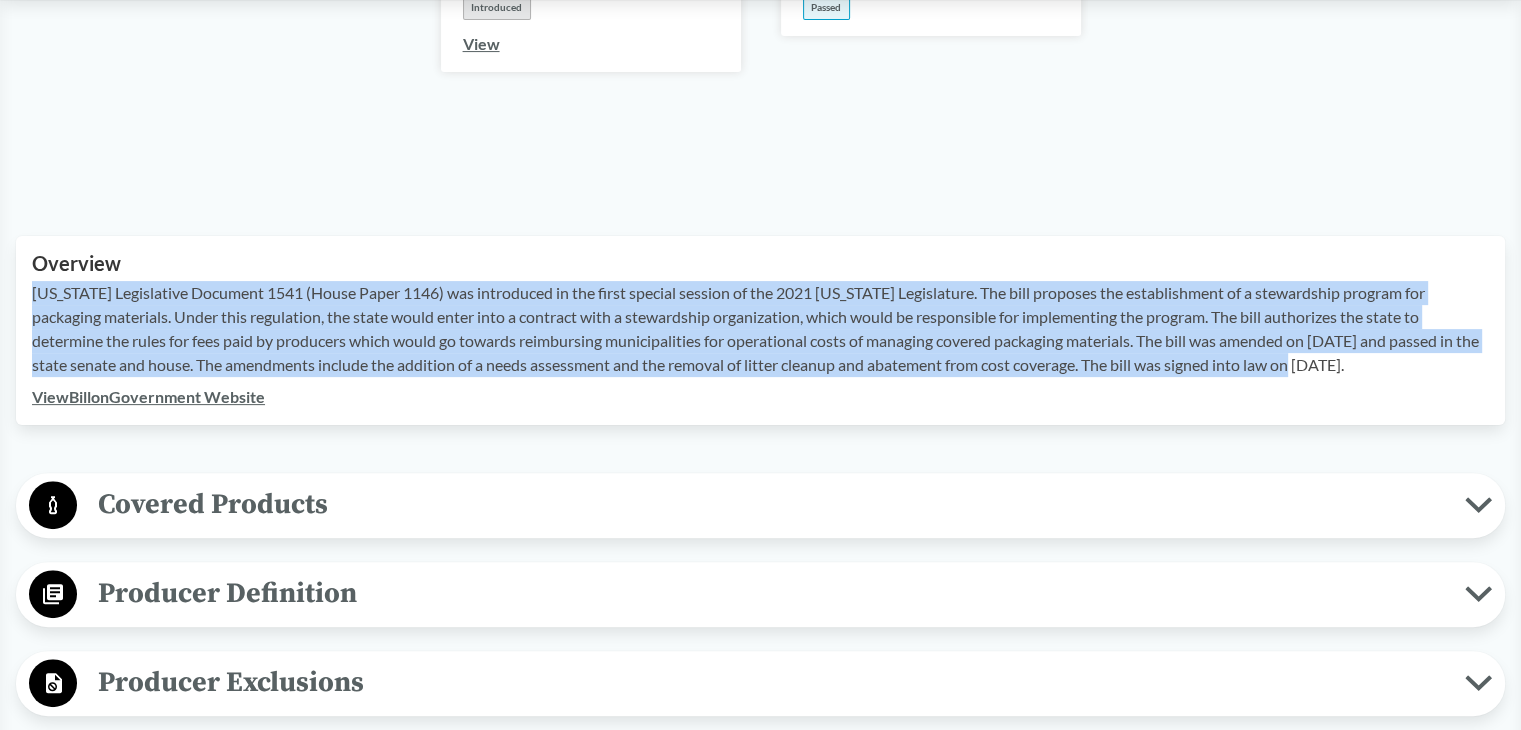 drag, startPoint x: 1336, startPoint y: 341, endPoint x: 36, endPoint y: 264, distance: 1302.2784 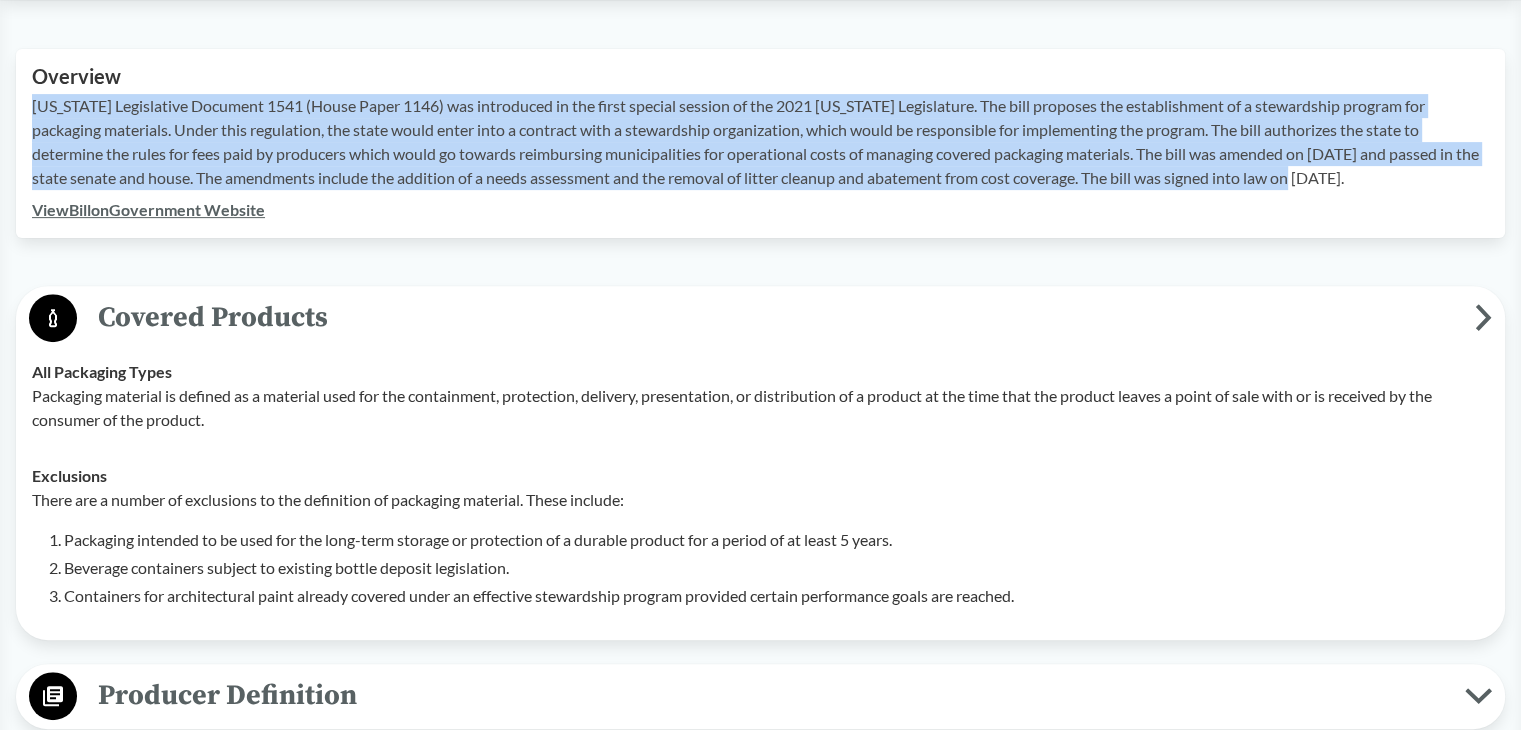 scroll, scrollTop: 700, scrollLeft: 0, axis: vertical 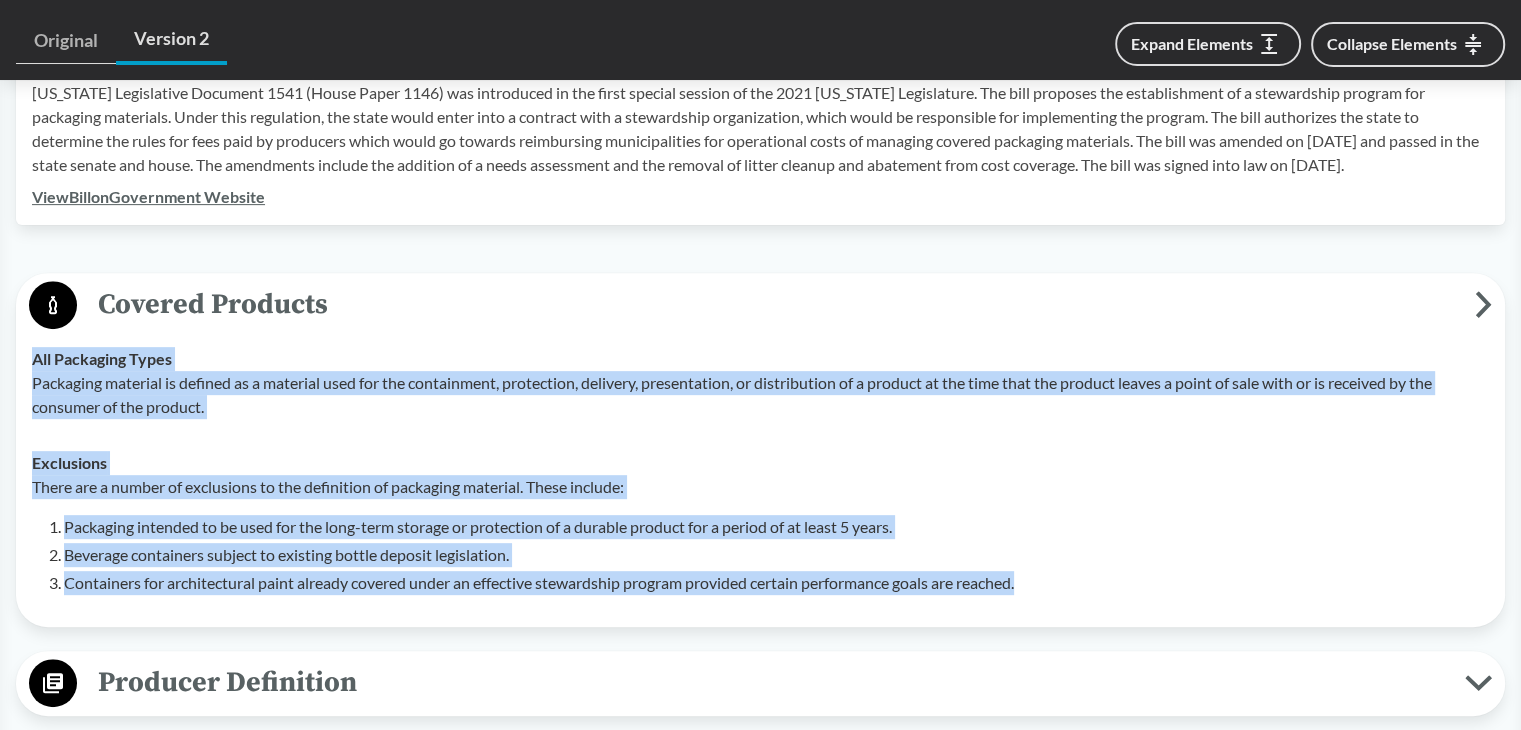drag, startPoint x: 1048, startPoint y: 549, endPoint x: 21, endPoint y: 325, distance: 1051.1447 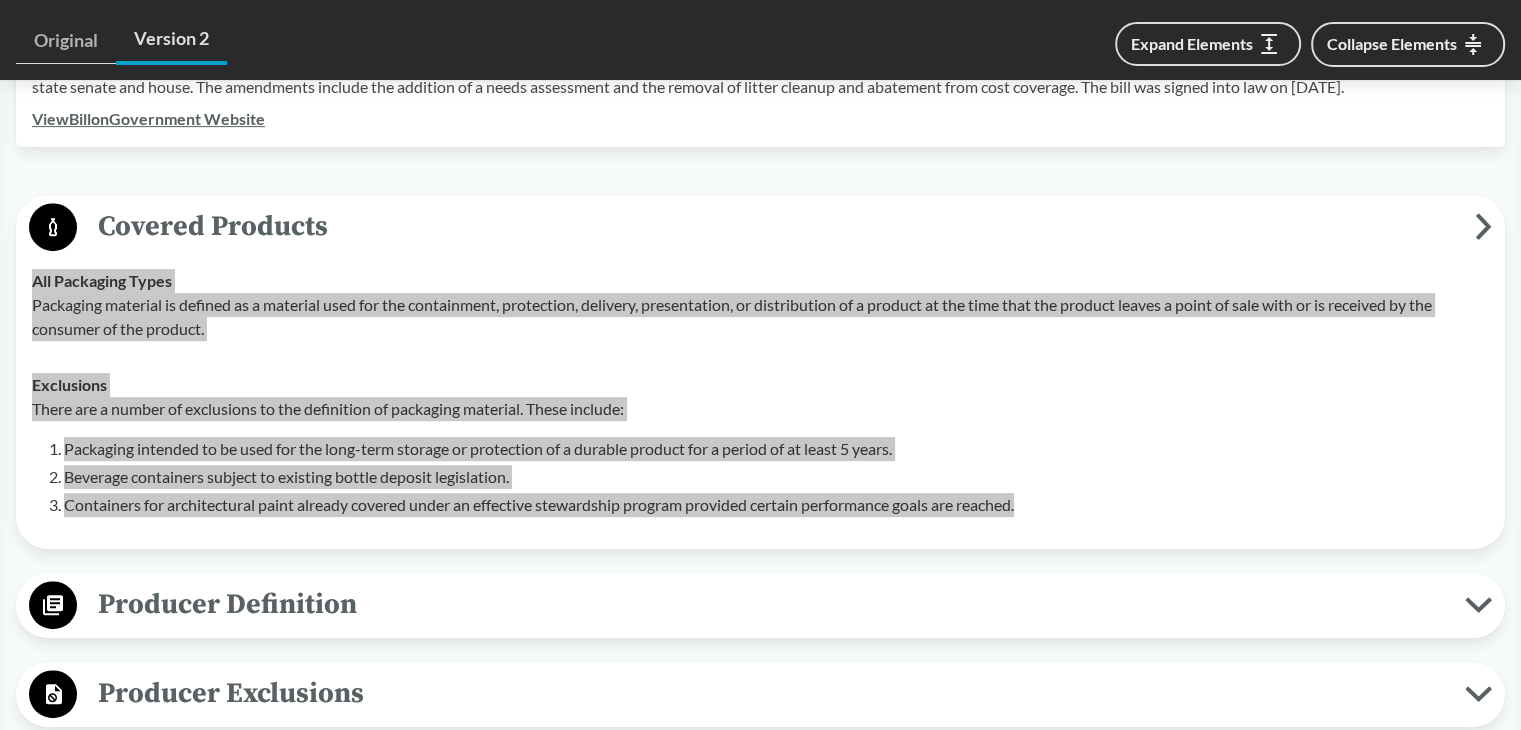 scroll, scrollTop: 900, scrollLeft: 0, axis: vertical 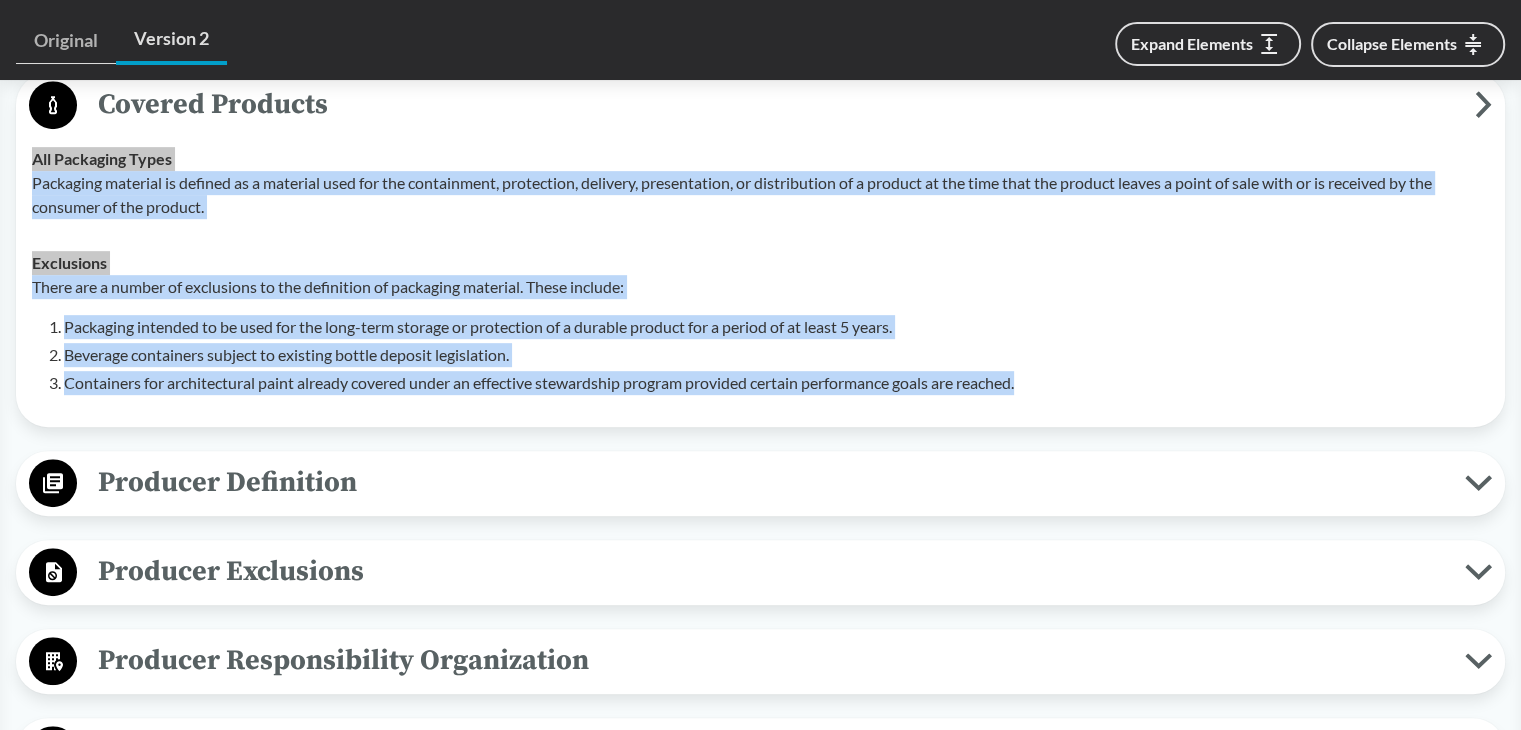 click on "Producer Definition" at bounding box center [771, 482] 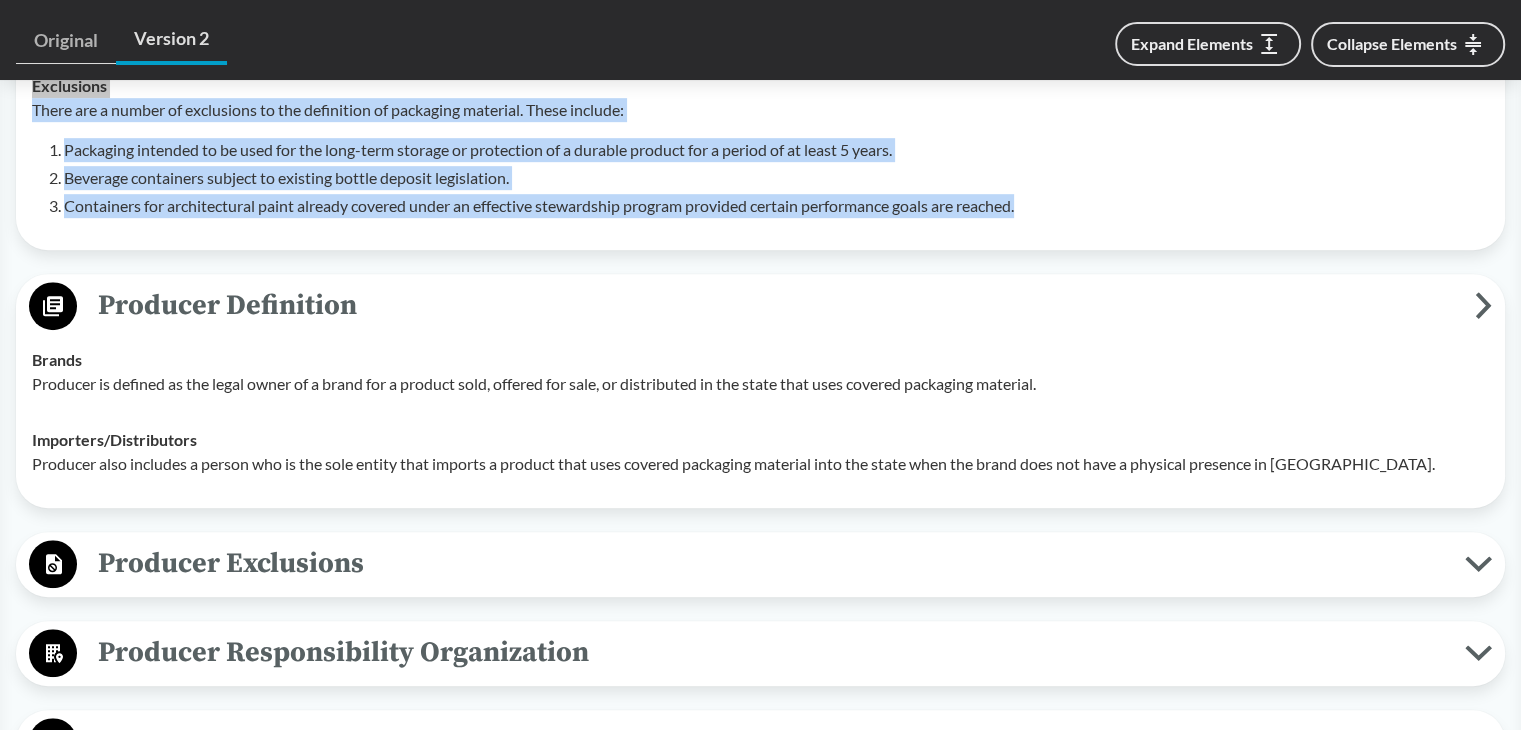 scroll, scrollTop: 1100, scrollLeft: 0, axis: vertical 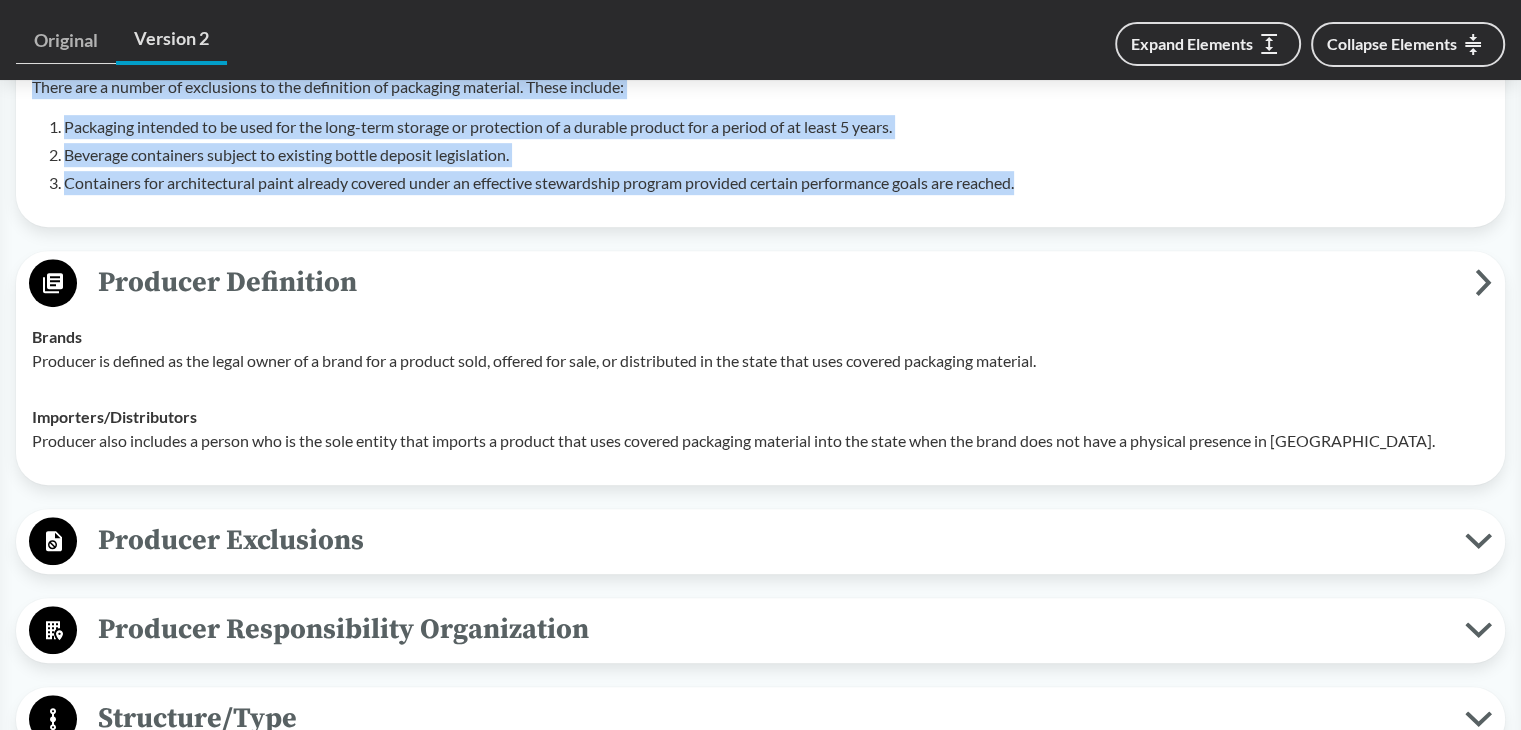 click on "Producer Exclusions" at bounding box center [771, 540] 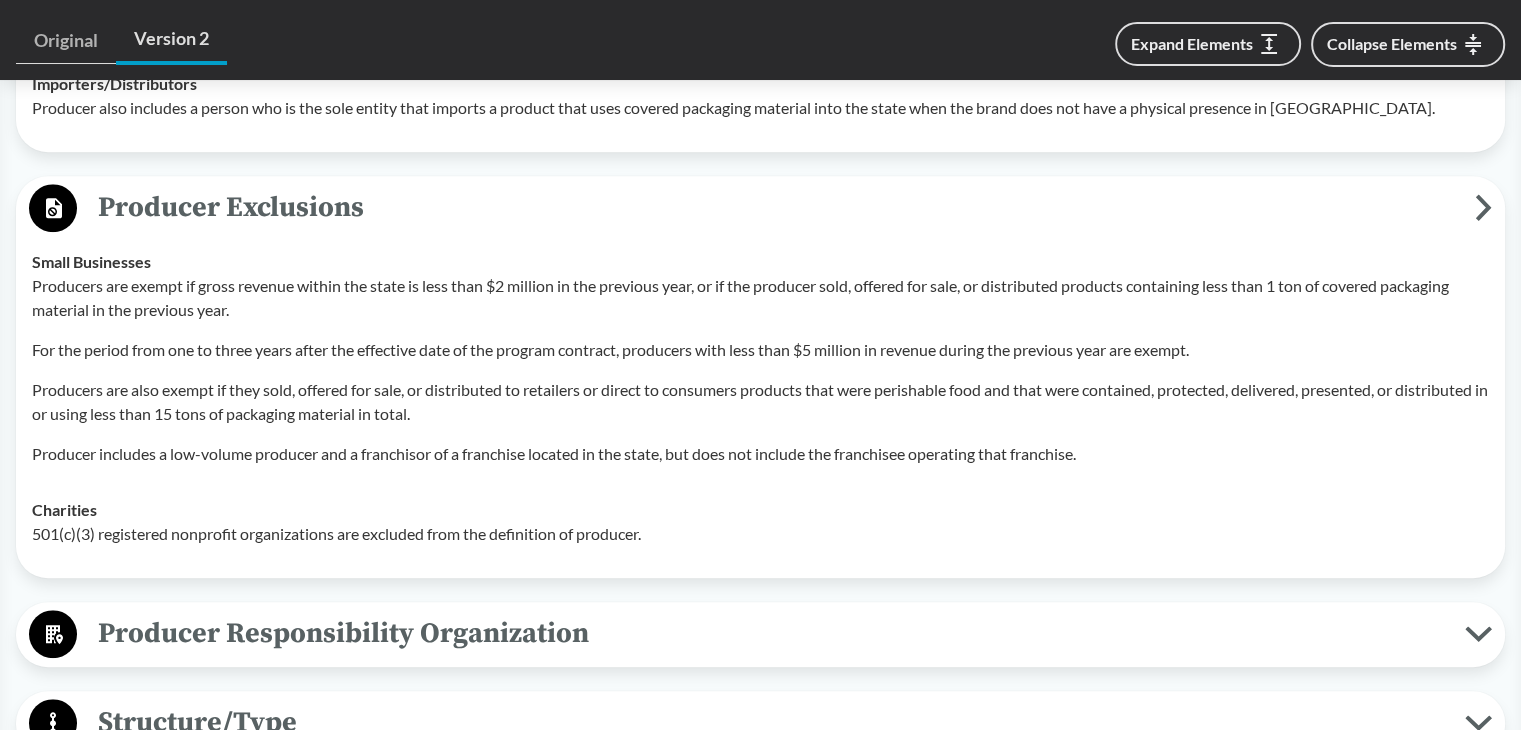 scroll, scrollTop: 1400, scrollLeft: 0, axis: vertical 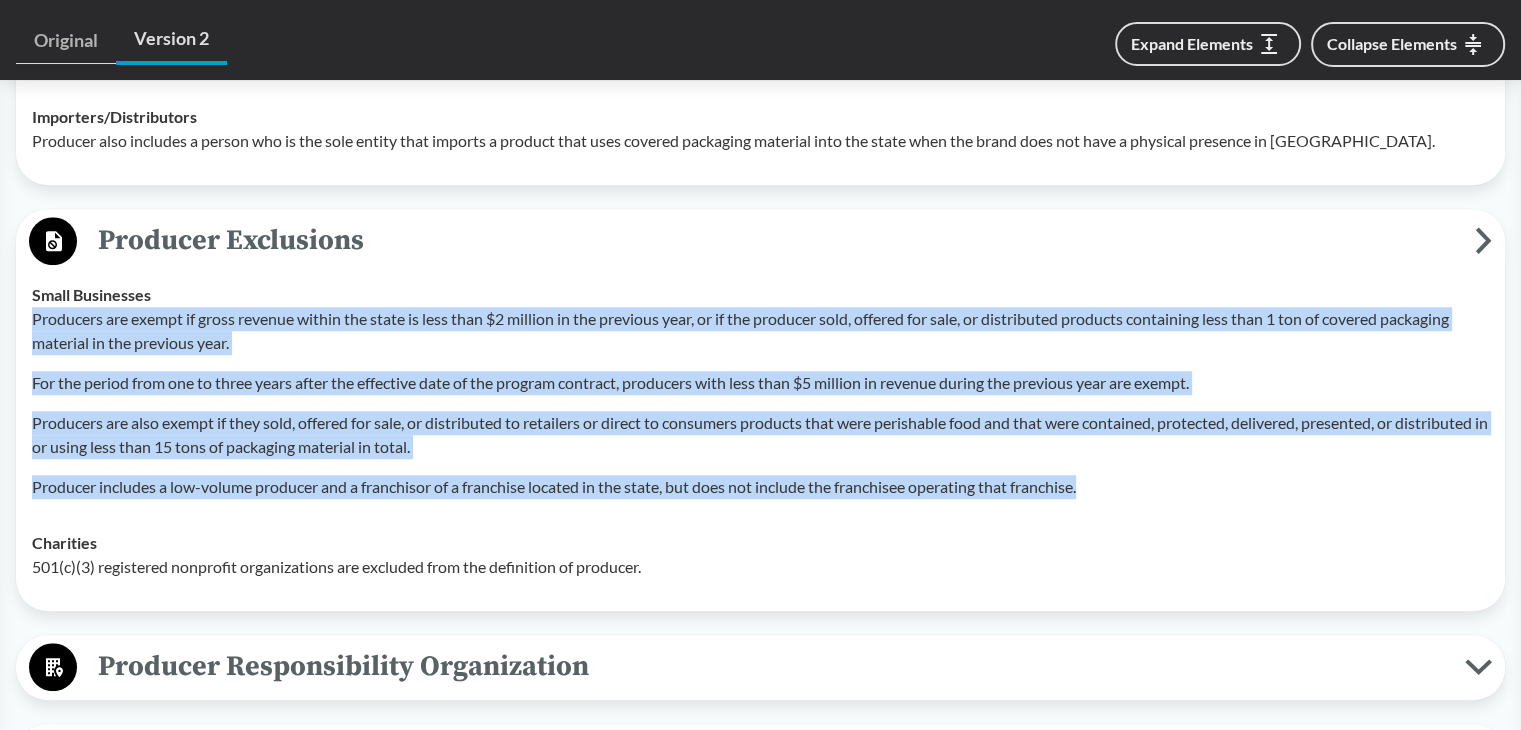 drag, startPoint x: 1092, startPoint y: 454, endPoint x: 29, endPoint y: 297, distance: 1074.5315 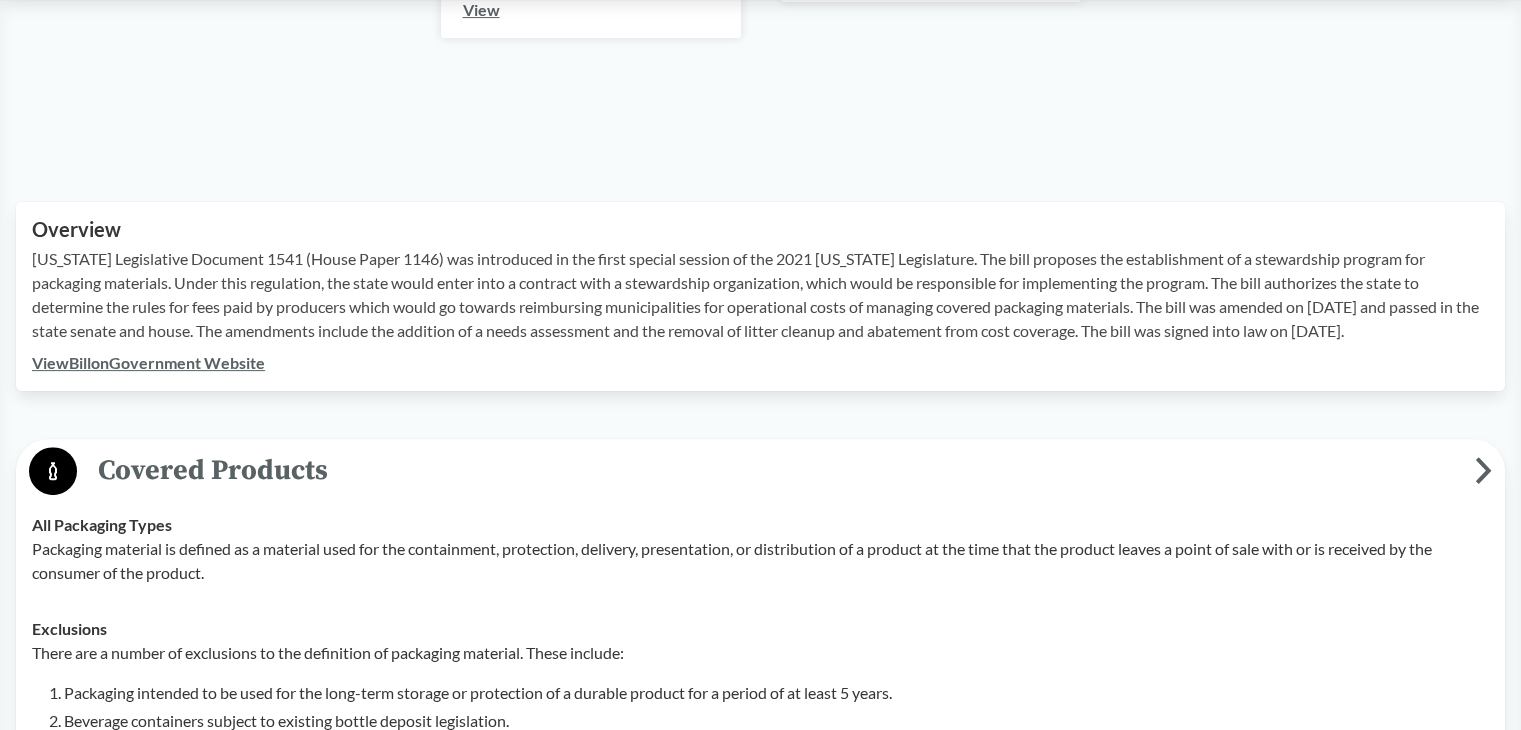 scroll, scrollTop: 400, scrollLeft: 0, axis: vertical 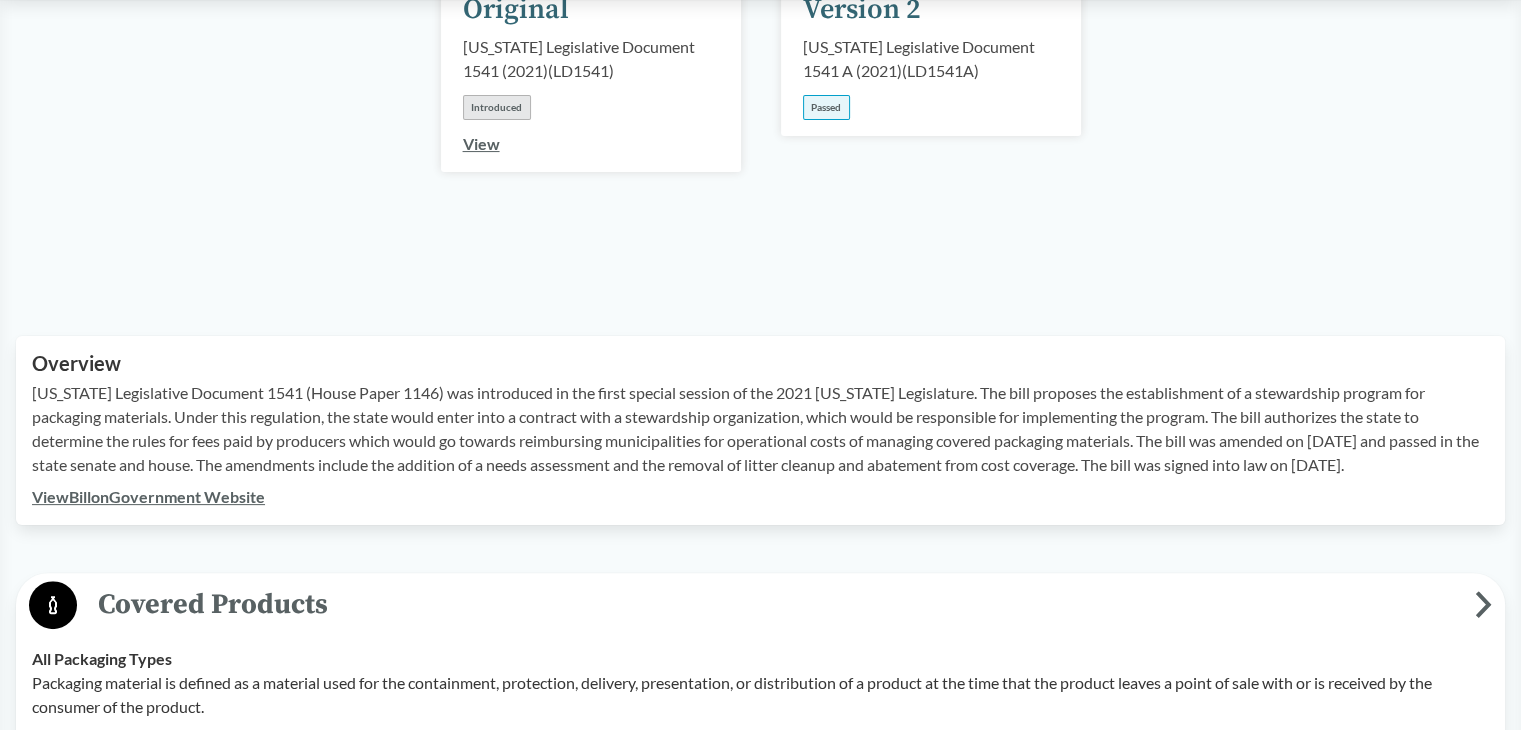 click on "View  Bill  on  Government Website" at bounding box center (148, 496) 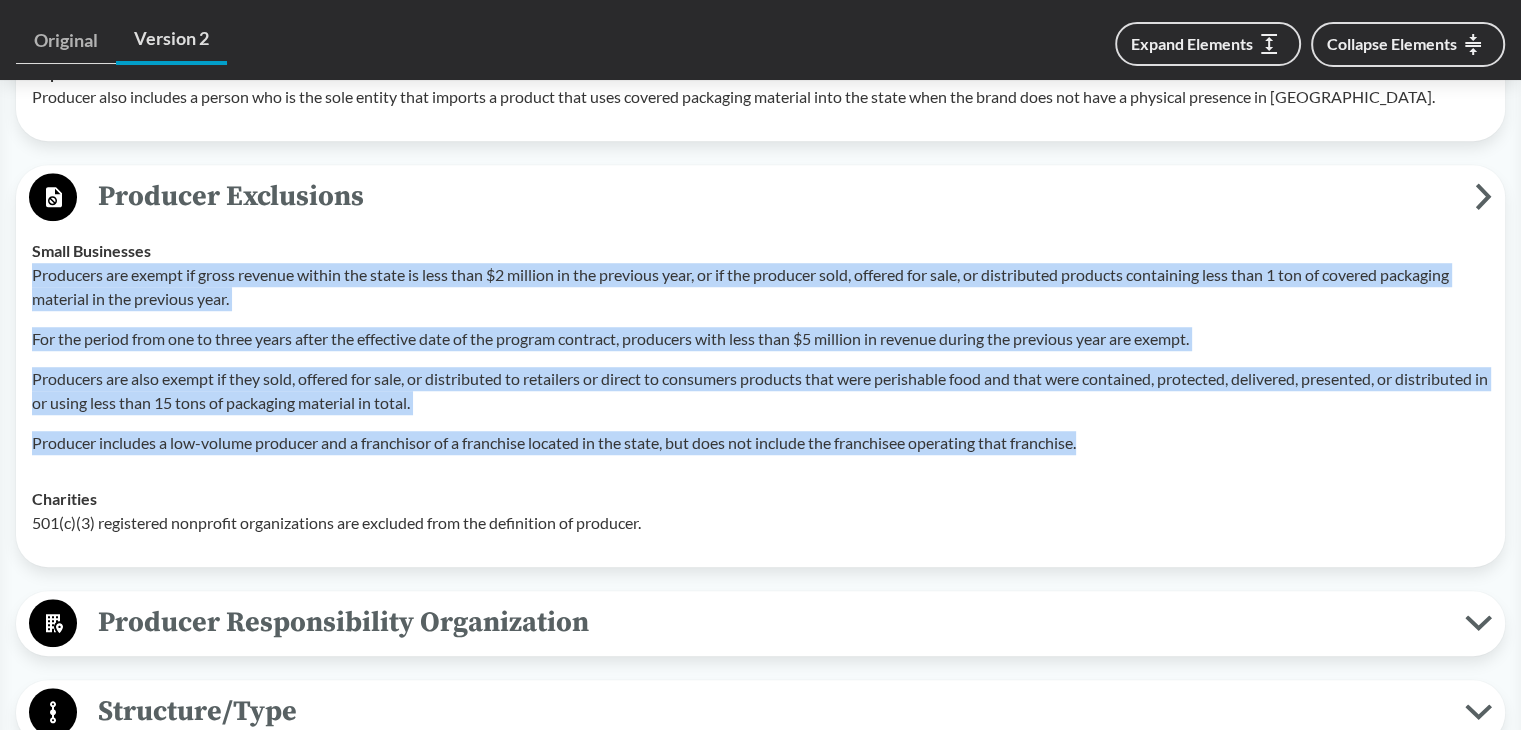 scroll, scrollTop: 2200, scrollLeft: 0, axis: vertical 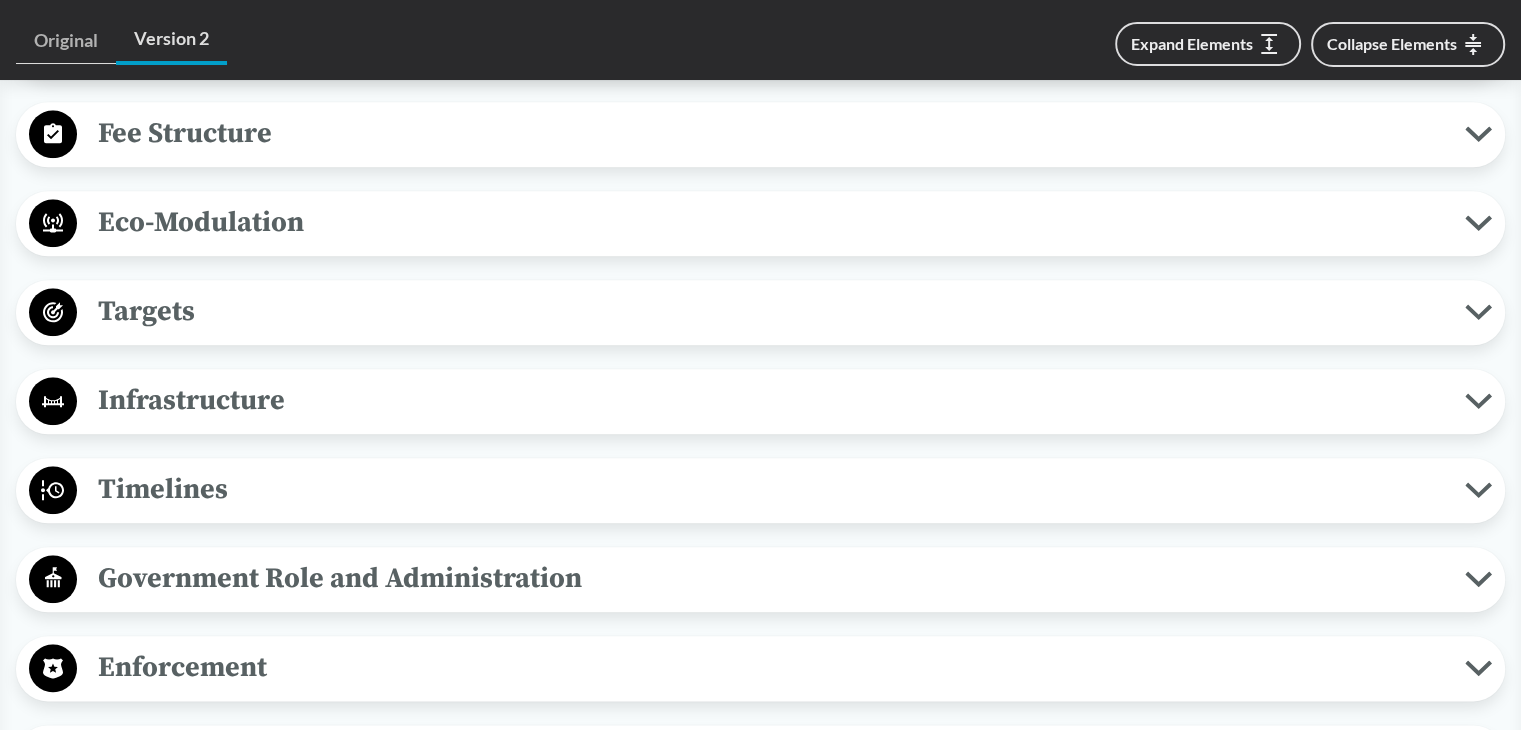 click on "Timelines" at bounding box center (771, 489) 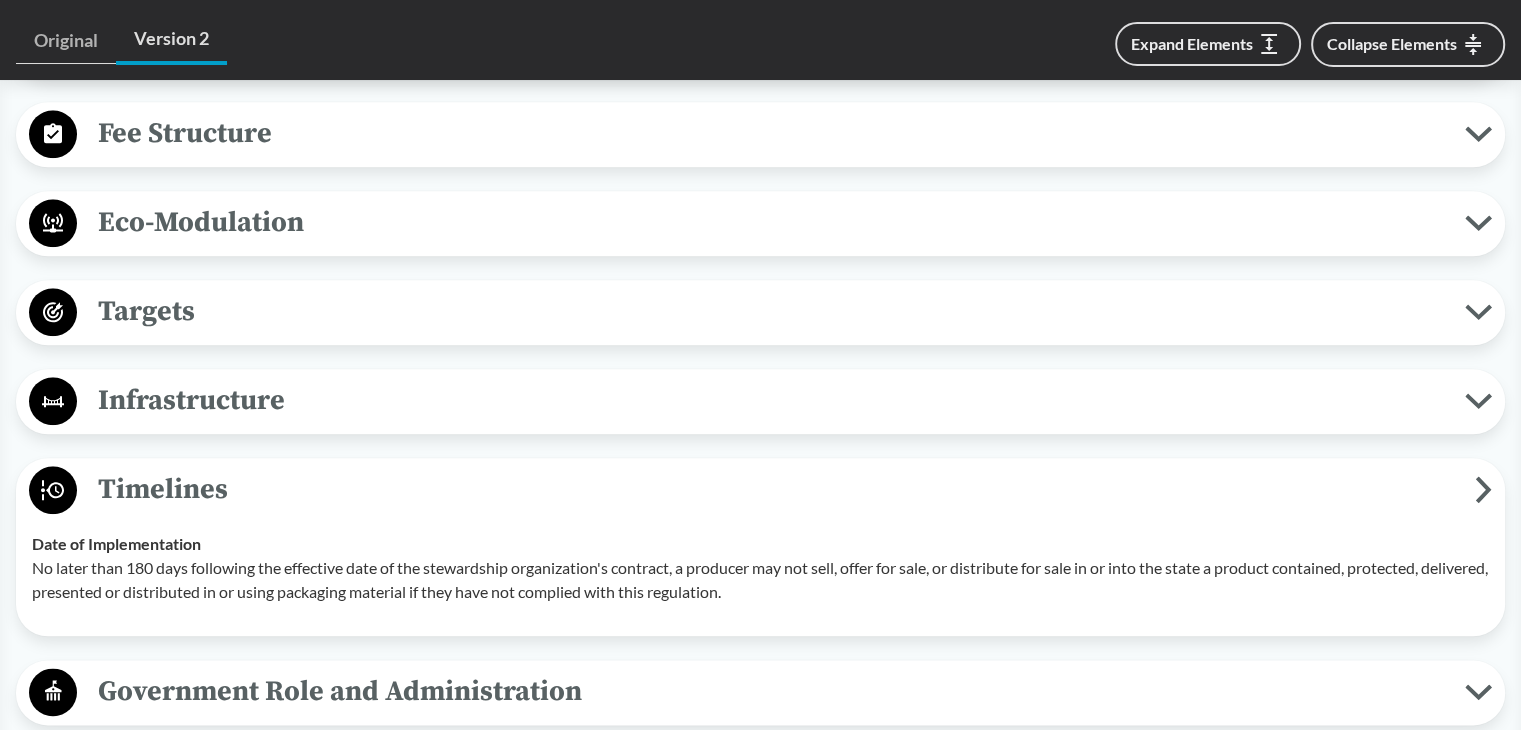 click on "Targets" at bounding box center (771, 311) 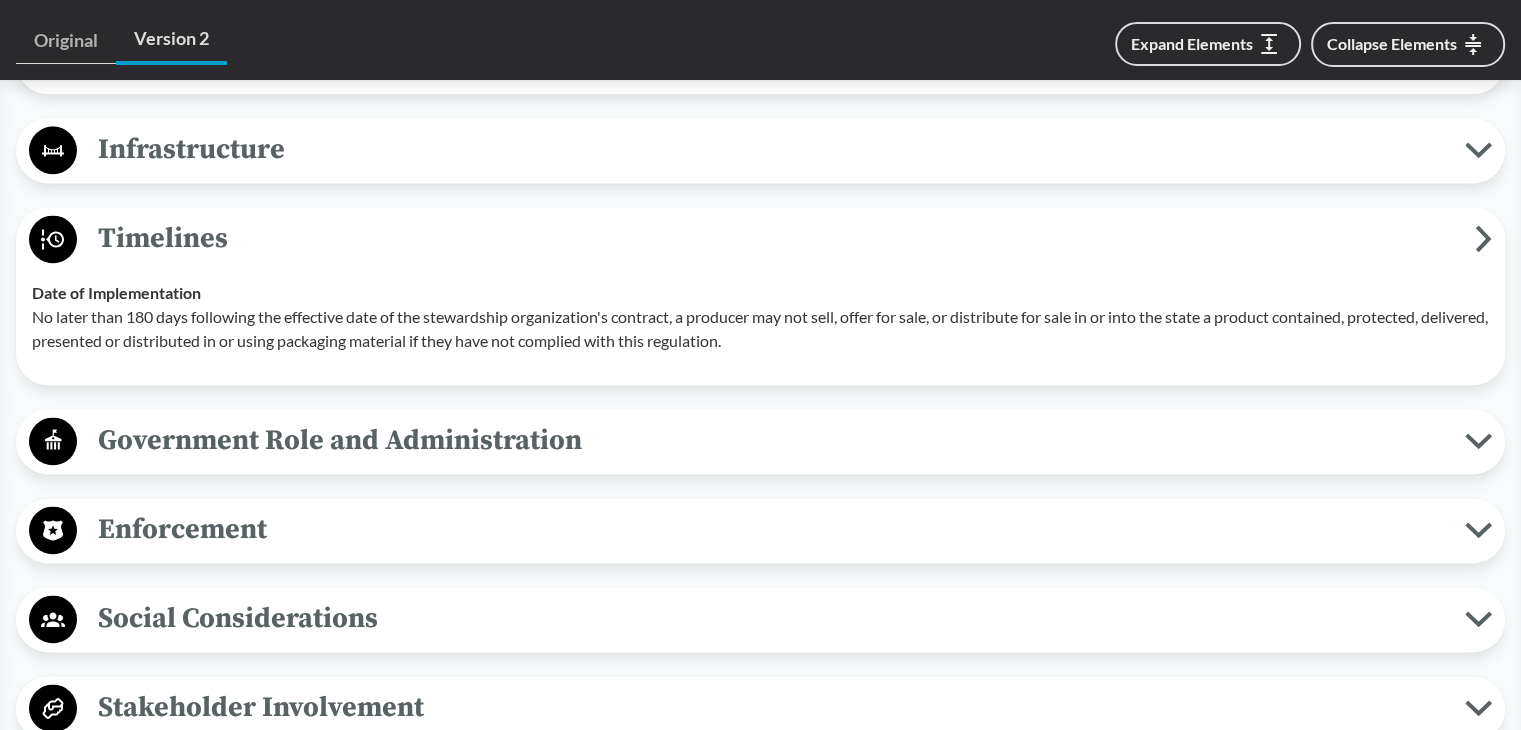 scroll, scrollTop: 2900, scrollLeft: 0, axis: vertical 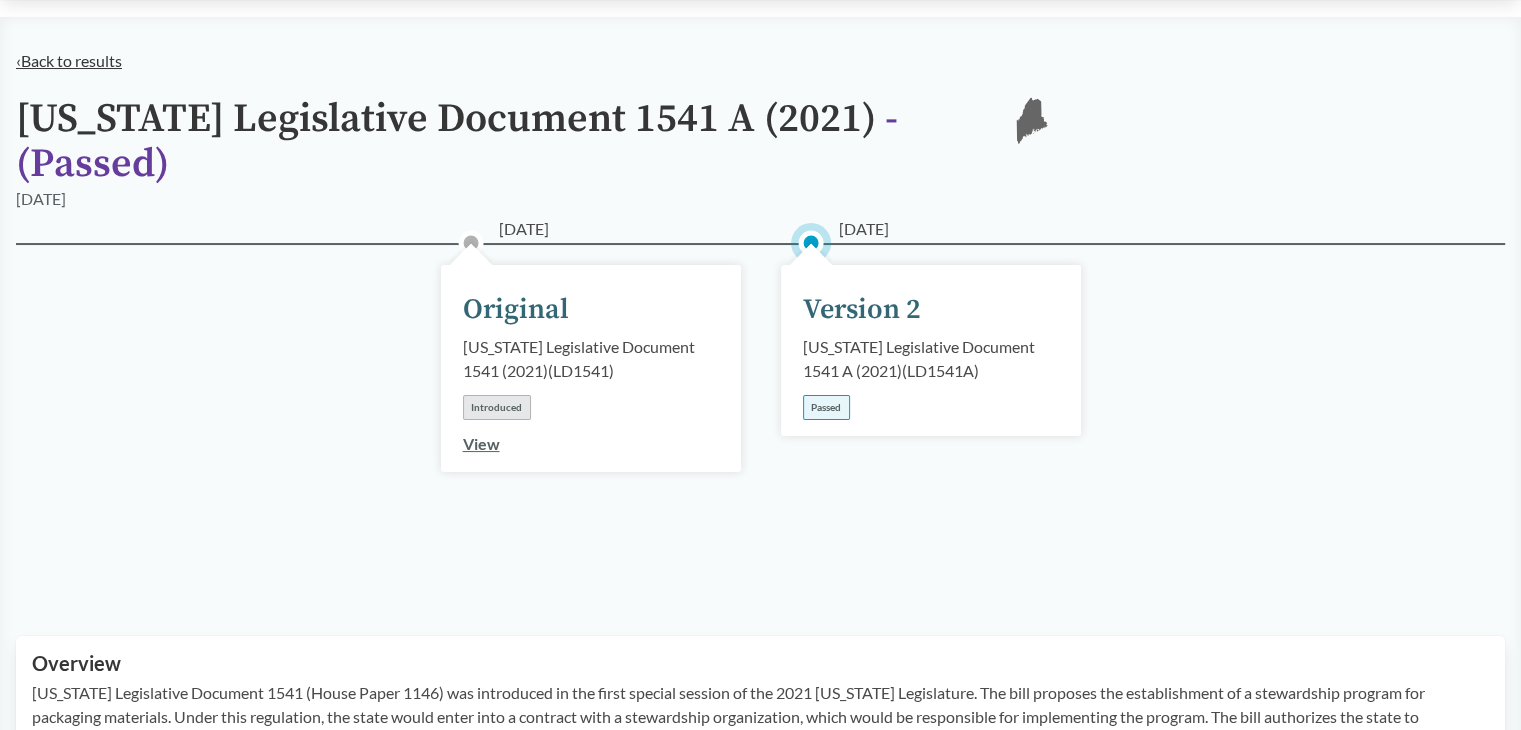 click on "‹  Back to results" at bounding box center (69, 60) 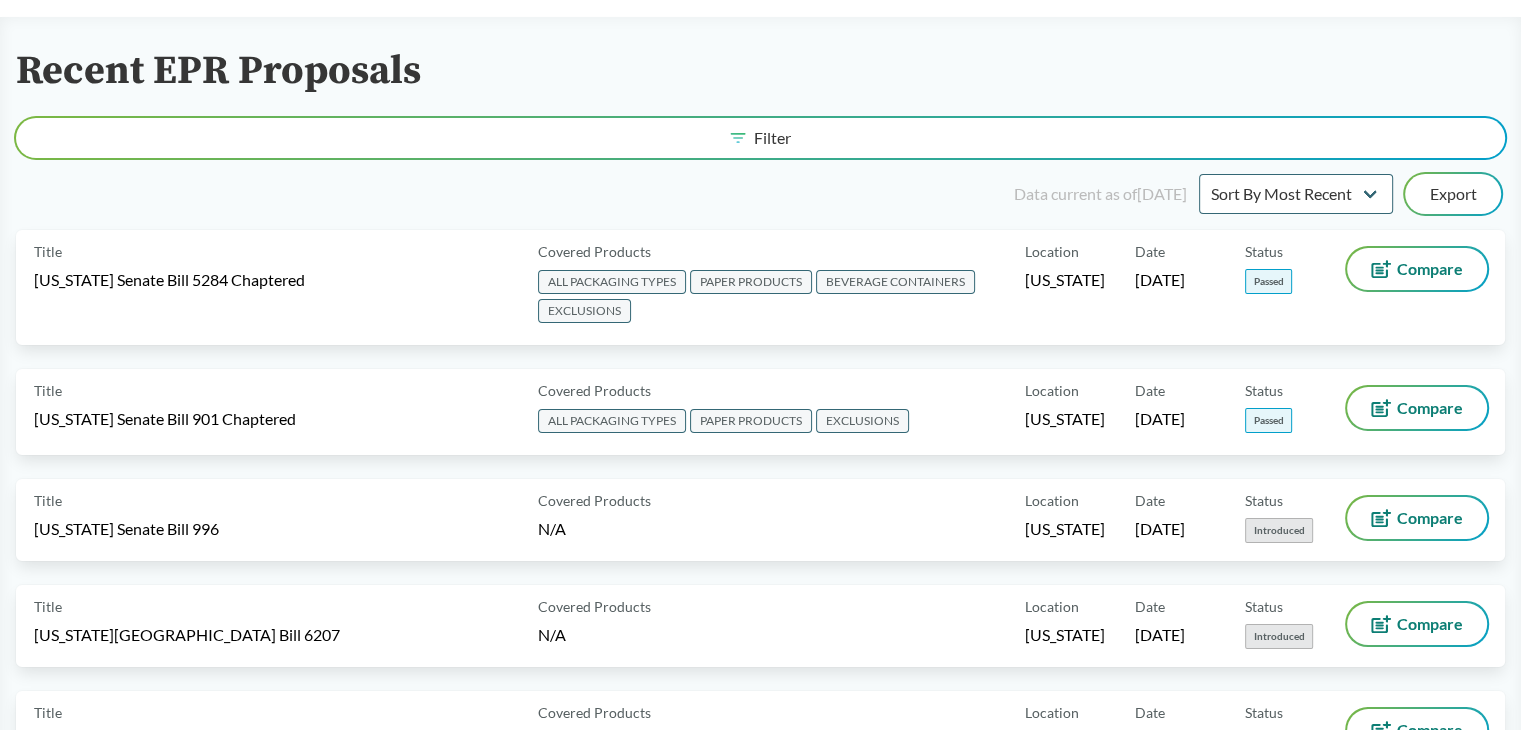 scroll, scrollTop: 0, scrollLeft: 0, axis: both 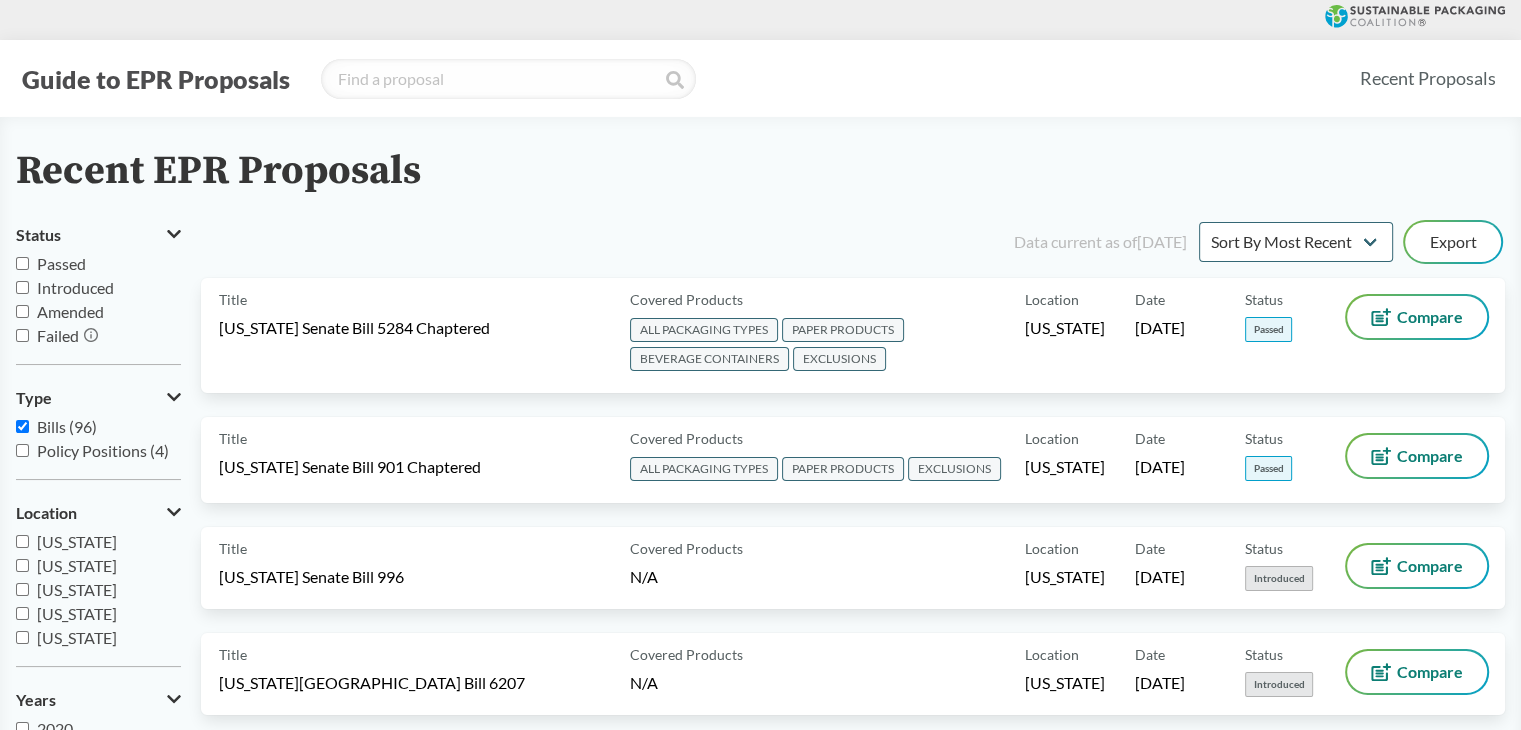 click on "Guide to EPR Proposals" at bounding box center (156, 79) 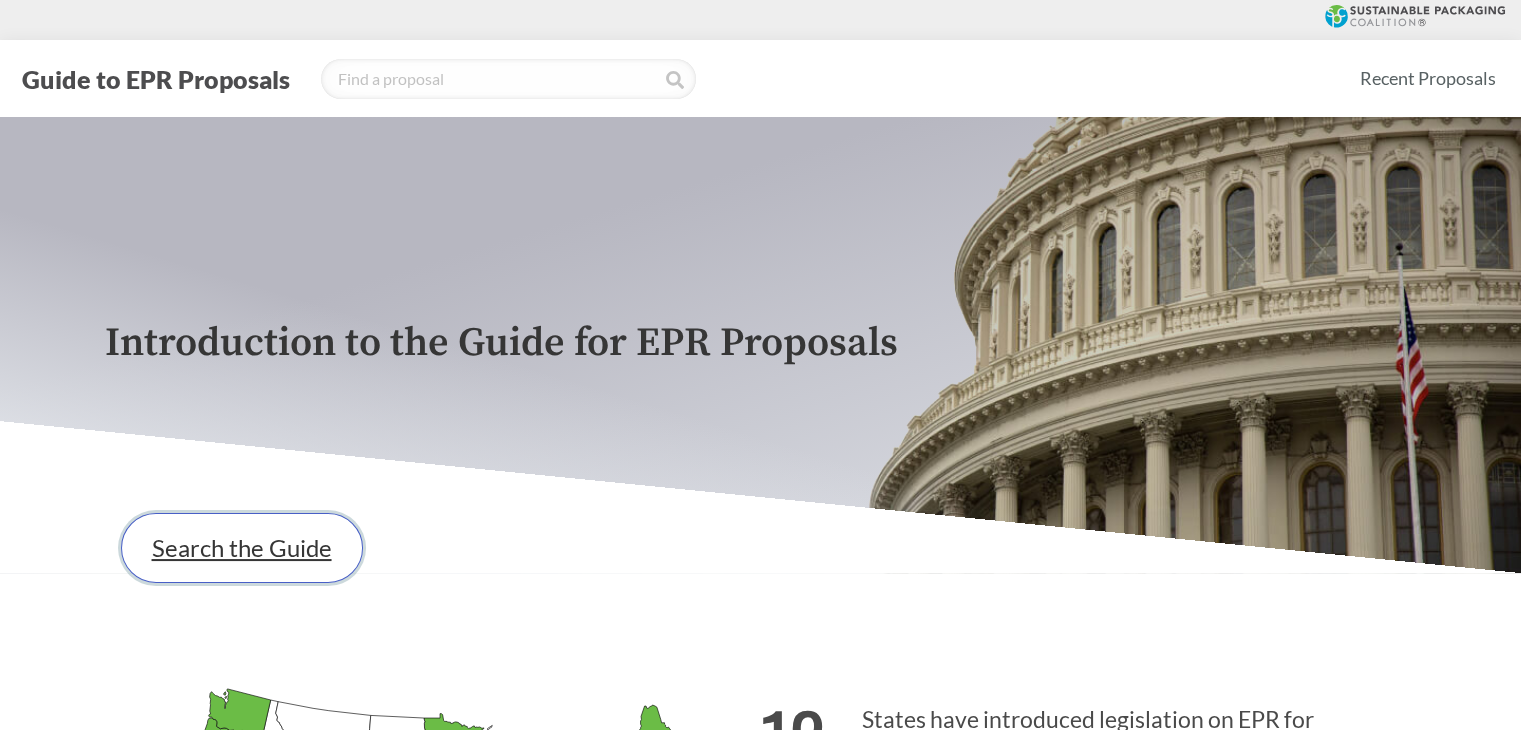 click on "Search the Guide" at bounding box center (242, 548) 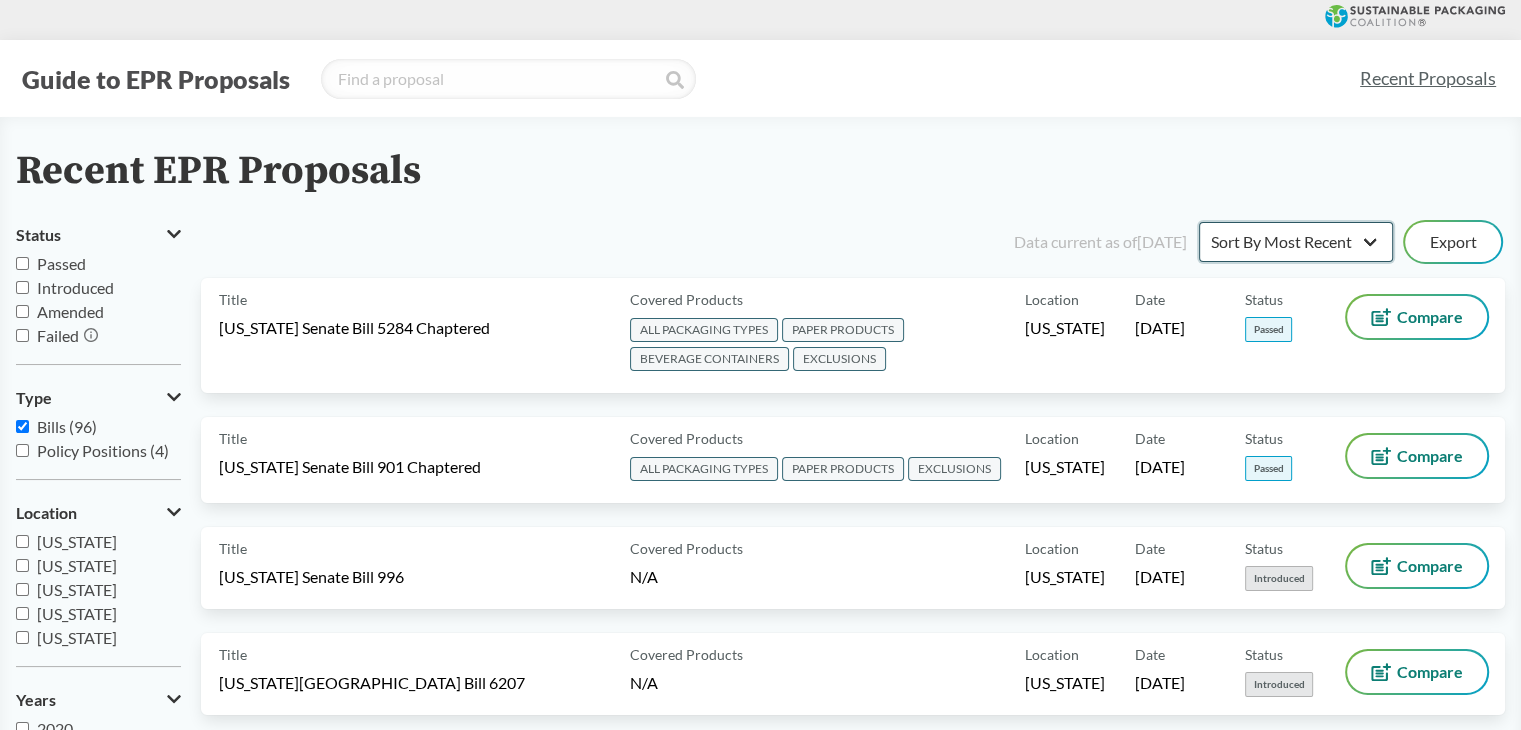click on "Sort By Most Recent Sort By Status" at bounding box center (1296, 242) 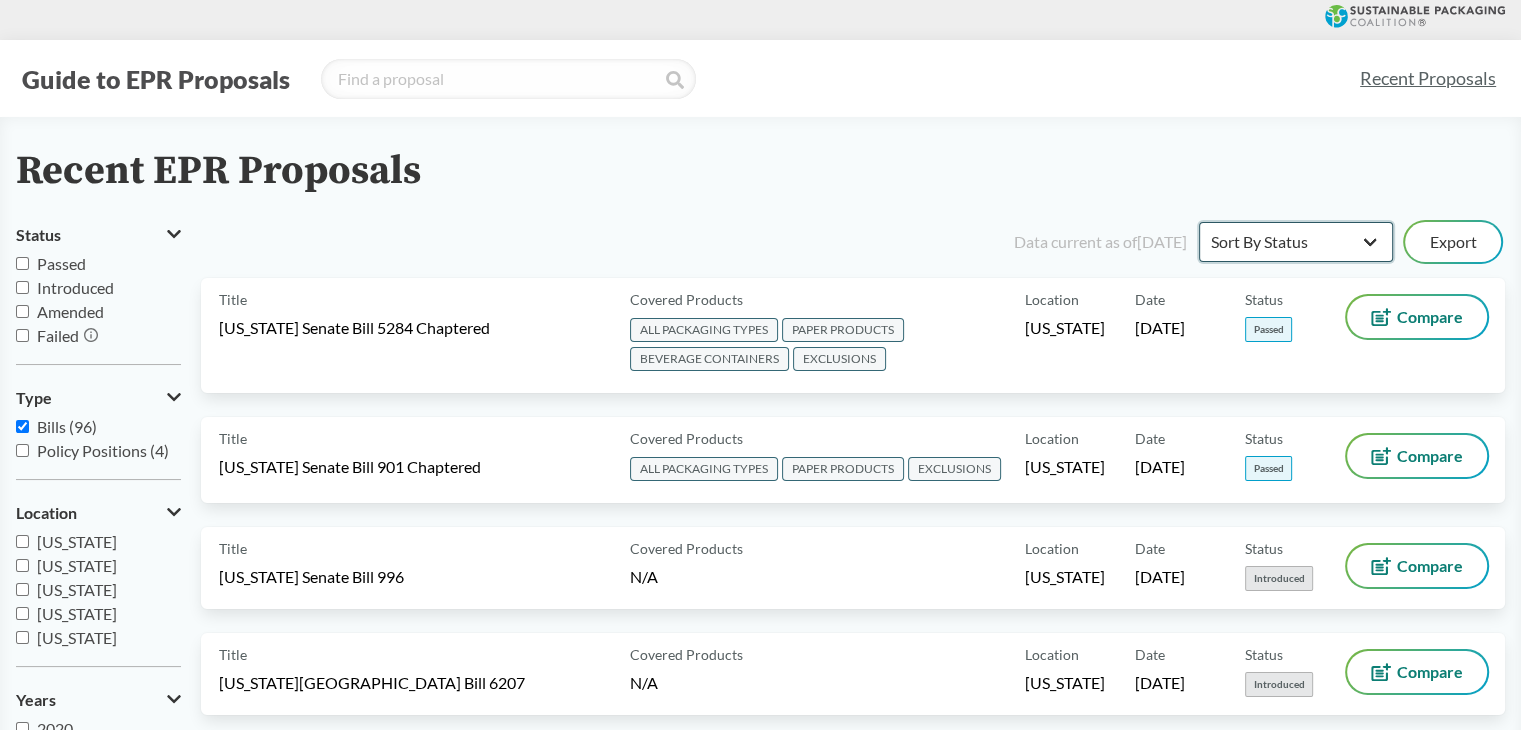click on "Sort By Most Recent Sort By Status" at bounding box center (1296, 242) 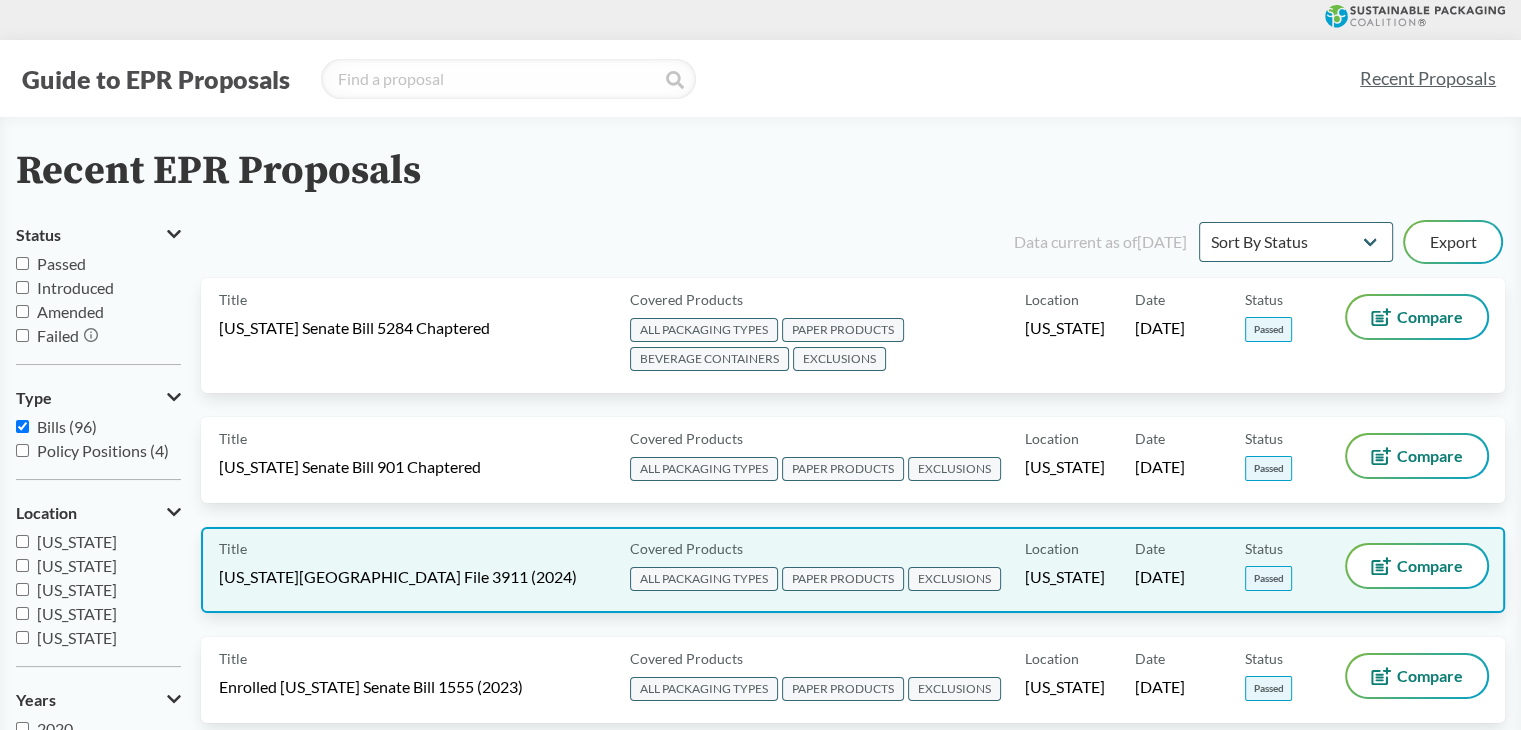 click on "[US_STATE][GEOGRAPHIC_DATA] File 3911 (2024)" at bounding box center [398, 577] 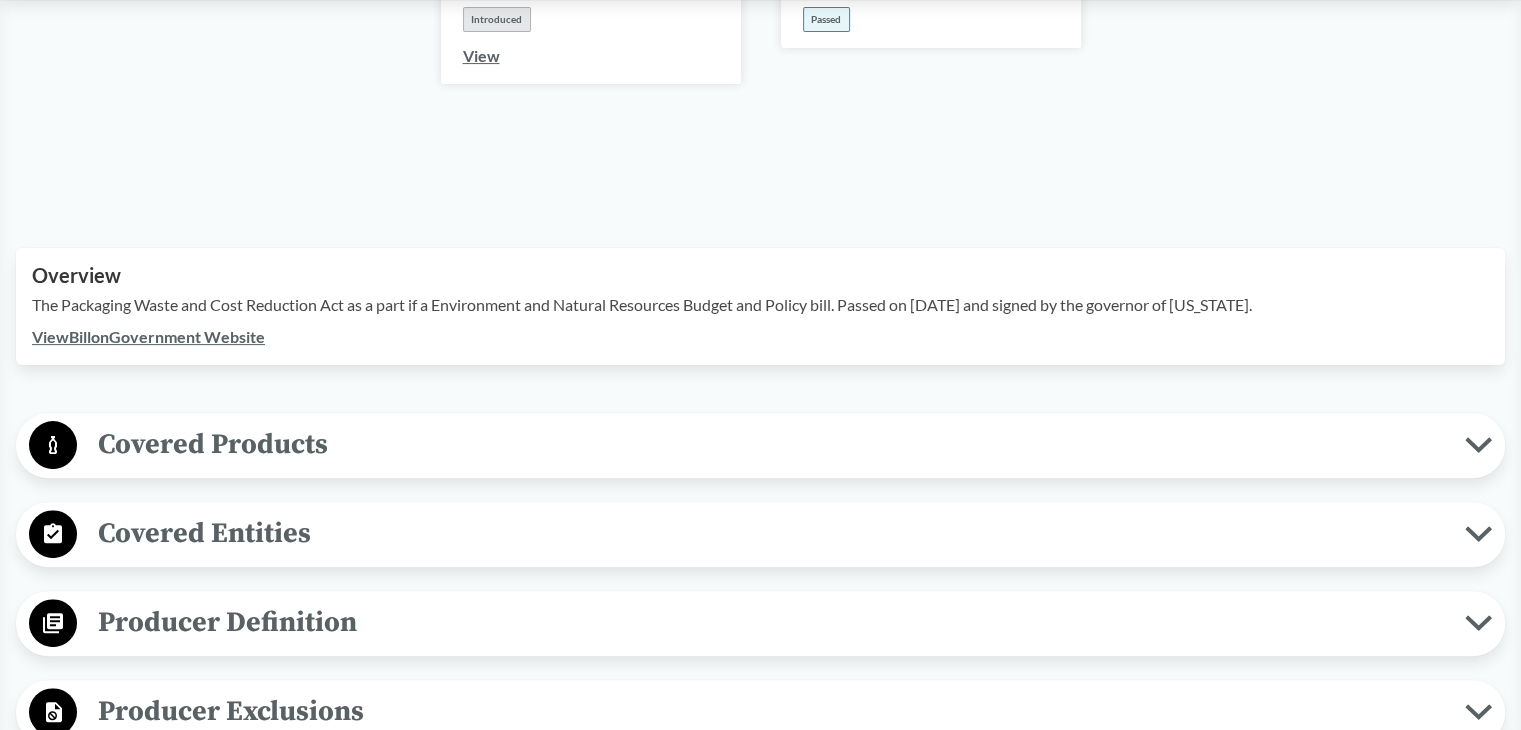 scroll, scrollTop: 500, scrollLeft: 0, axis: vertical 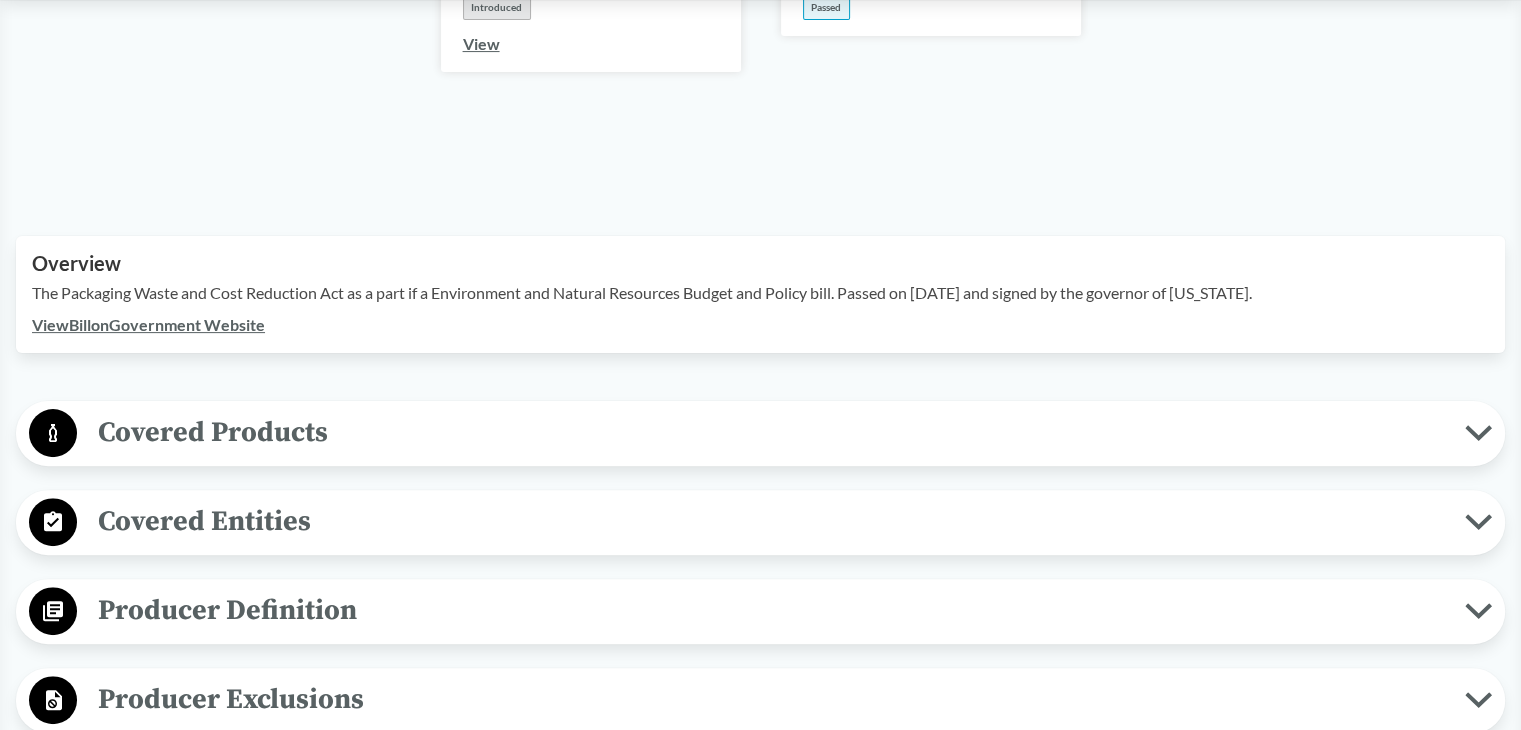 drag, startPoint x: 1340, startPoint y: 262, endPoint x: 32, endPoint y: 269, distance: 1308.0187 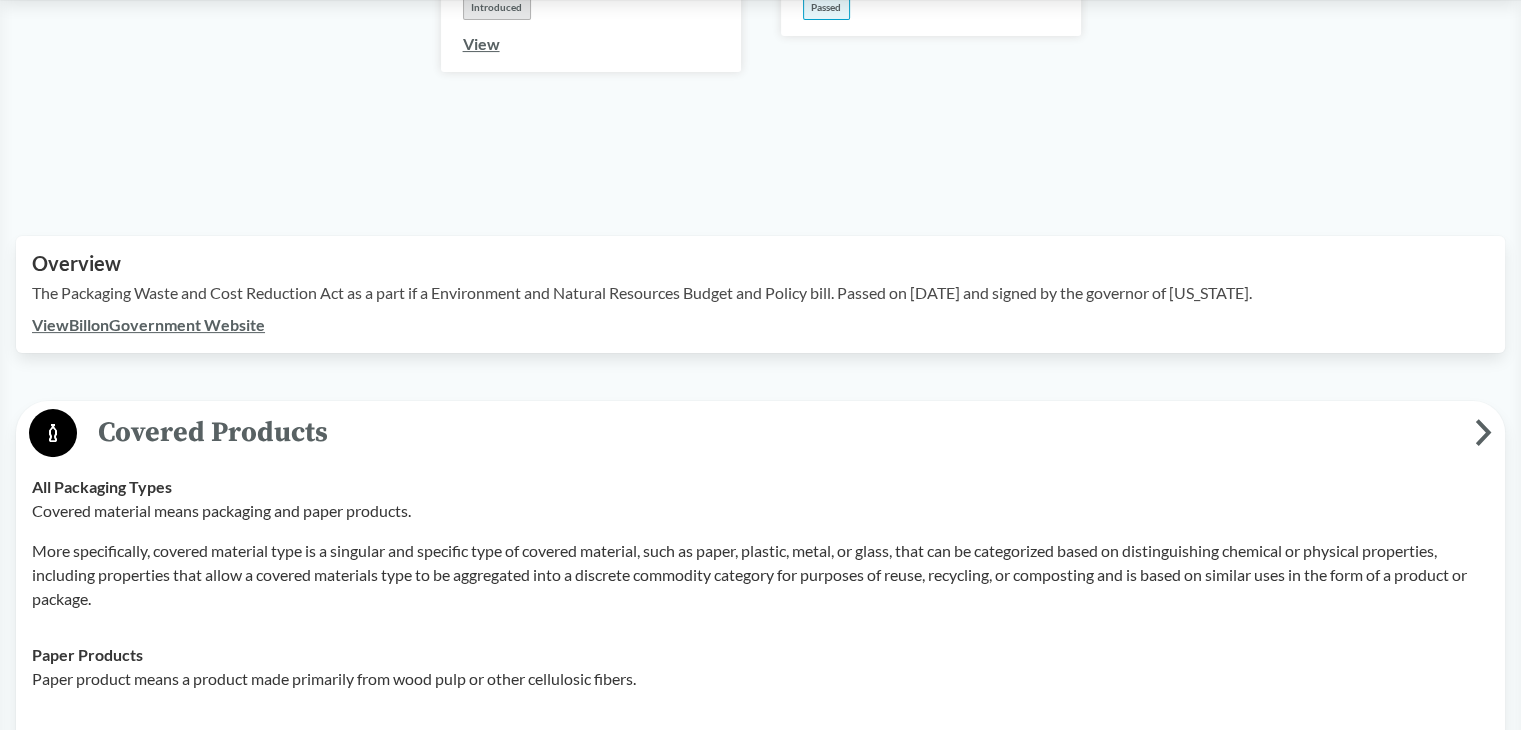 click on "More specifically, covered material type is a singular and specific type of covered material, such as paper, plastic, metal, or glass, that can be categorized based on distinguishing chemical or physical properties, including properties that allow a covered materials type to be aggregated into a discrete commodity category for purposes of reuse, recycling, or composting and is based on similar uses in the form of a product or package." at bounding box center [760, 575] 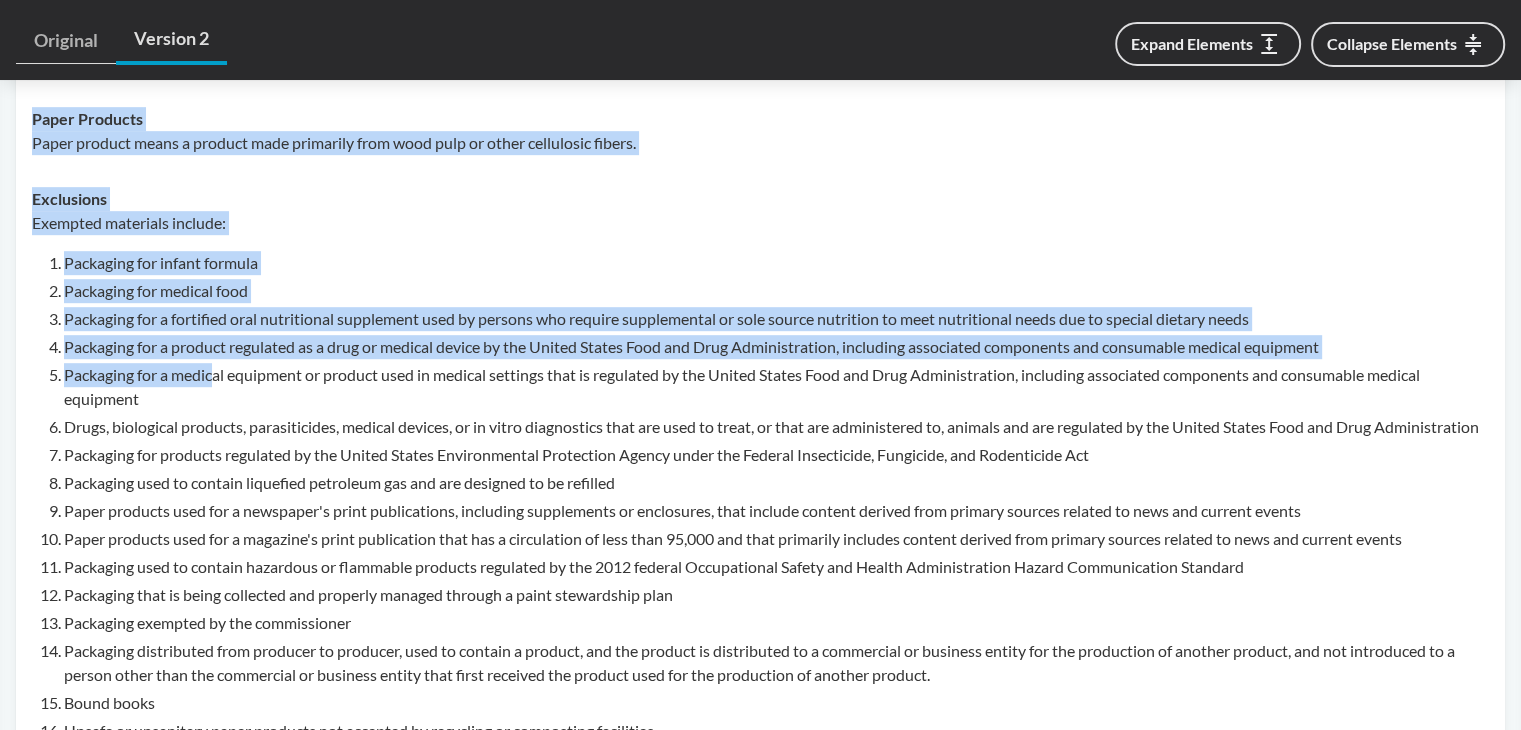 scroll, scrollTop: 1200, scrollLeft: 0, axis: vertical 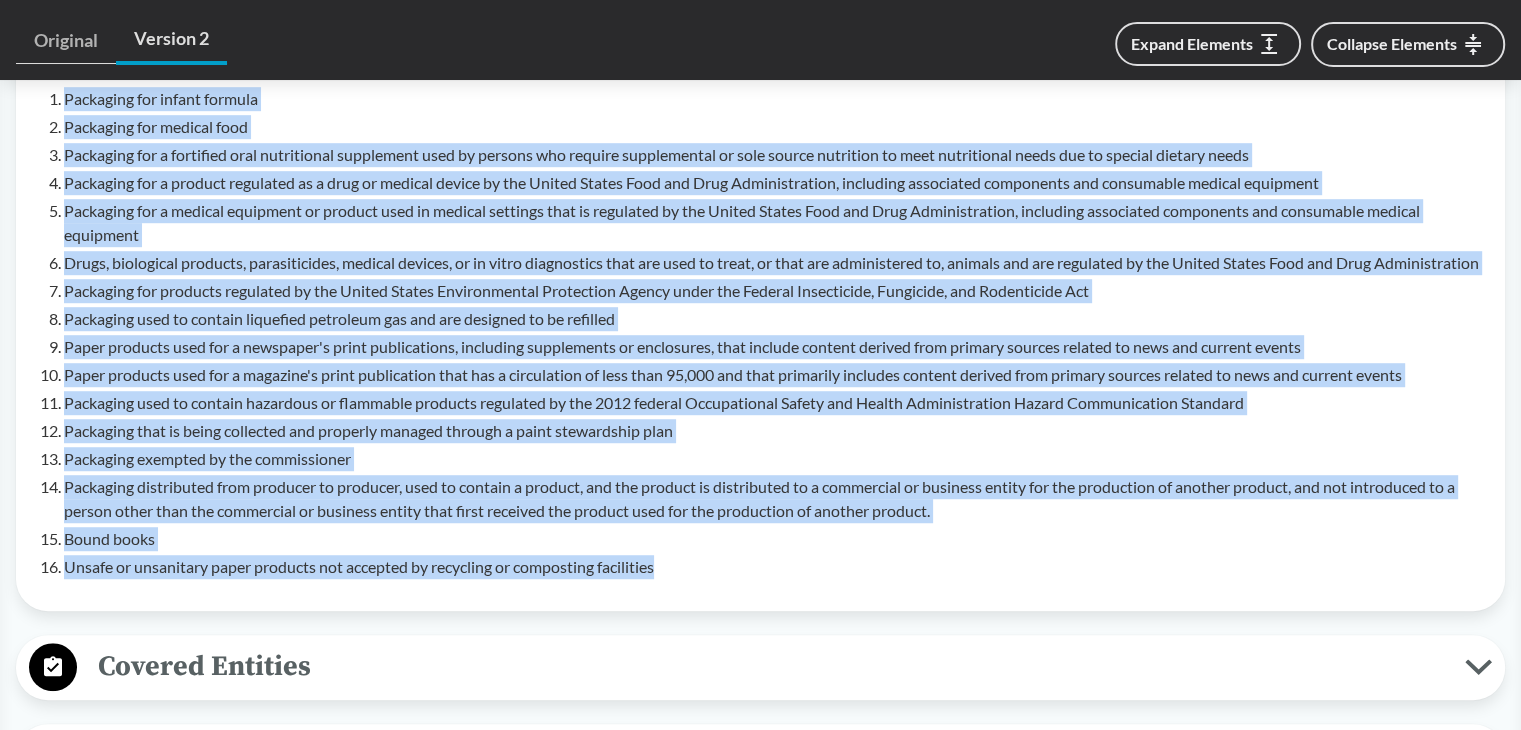 drag, startPoint x: 33, startPoint y: 157, endPoint x: 613, endPoint y: 502, distance: 674.8518 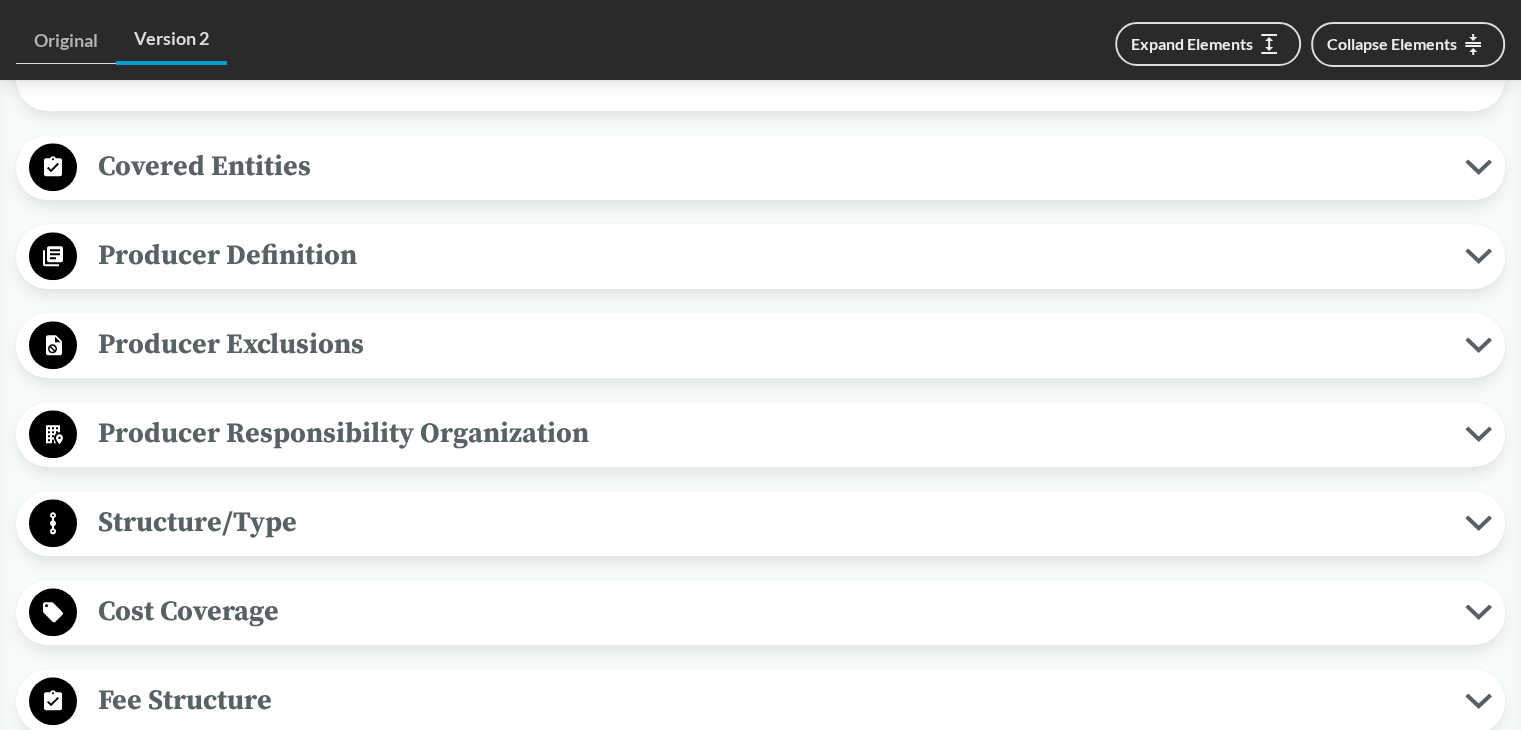 scroll, scrollTop: 1500, scrollLeft: 0, axis: vertical 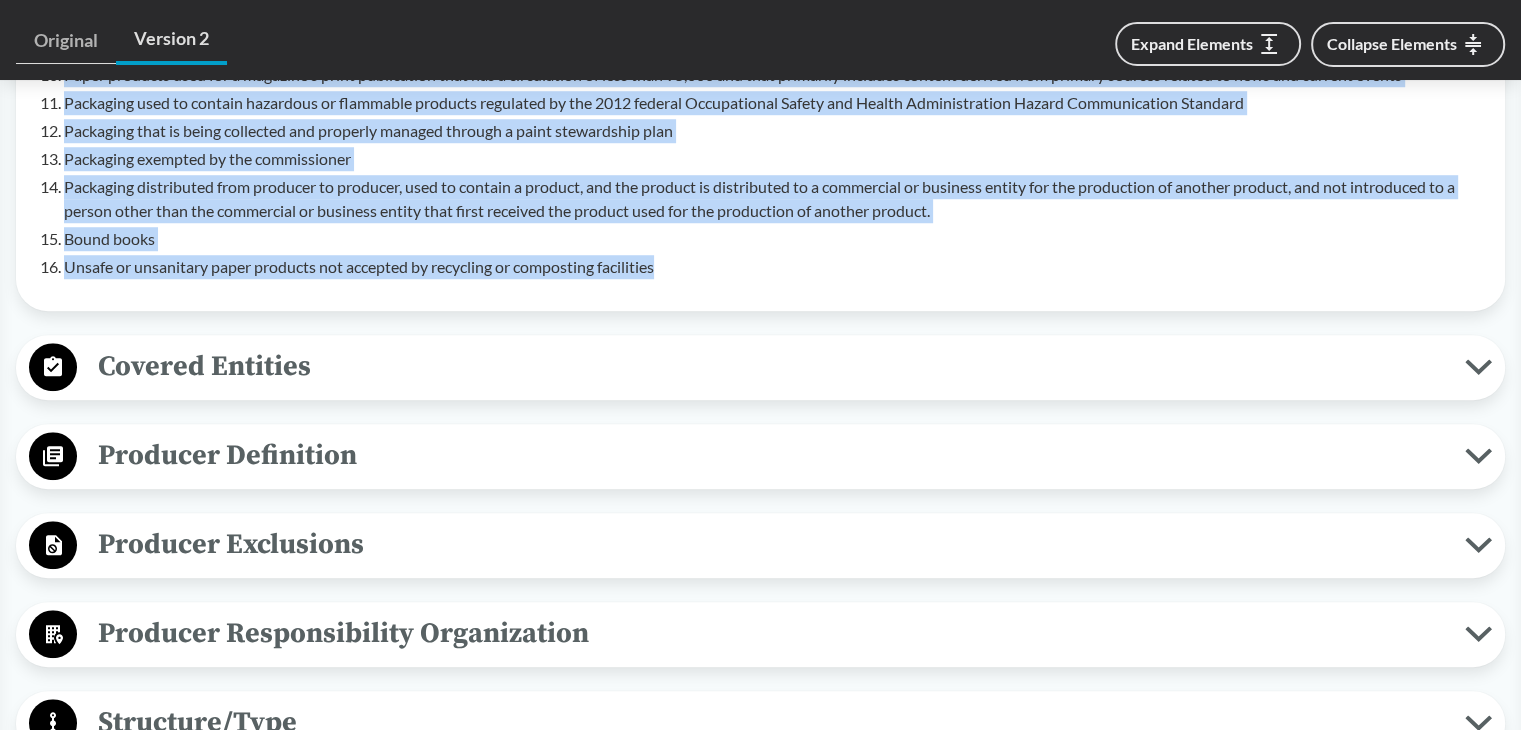 click on "Producer Exclusions" at bounding box center (771, 544) 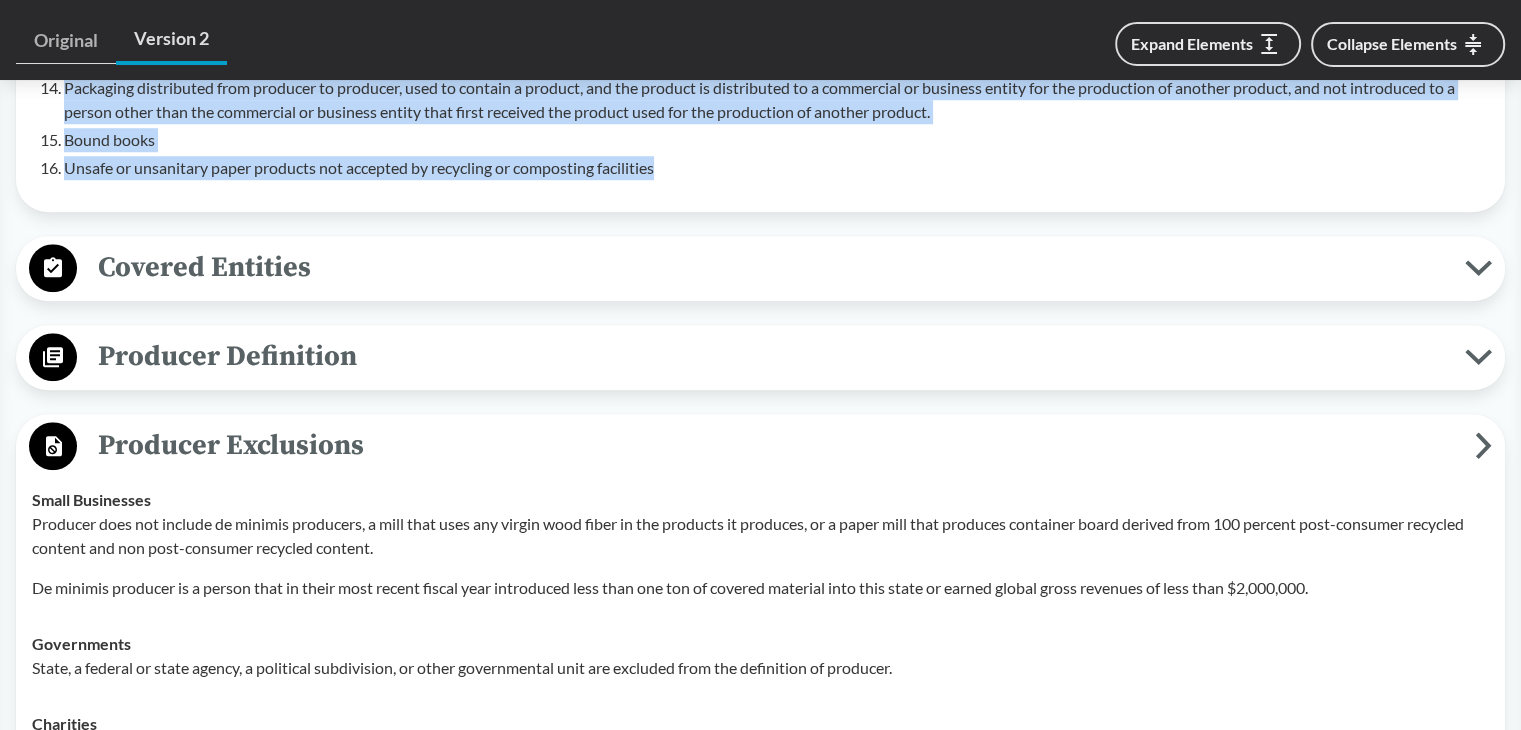 scroll, scrollTop: 1700, scrollLeft: 0, axis: vertical 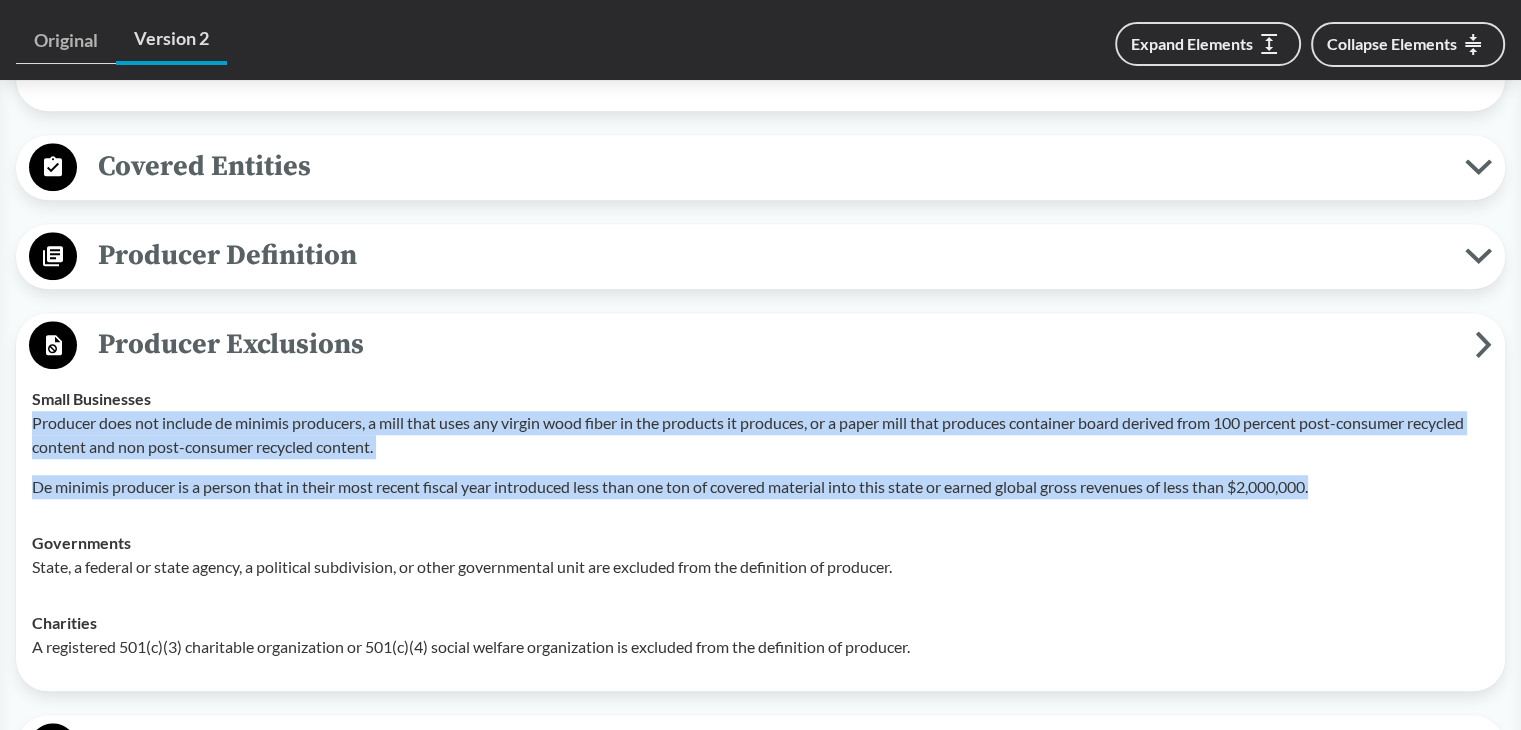 drag, startPoint x: 1270, startPoint y: 487, endPoint x: 33, endPoint y: 416, distance: 1239.0359 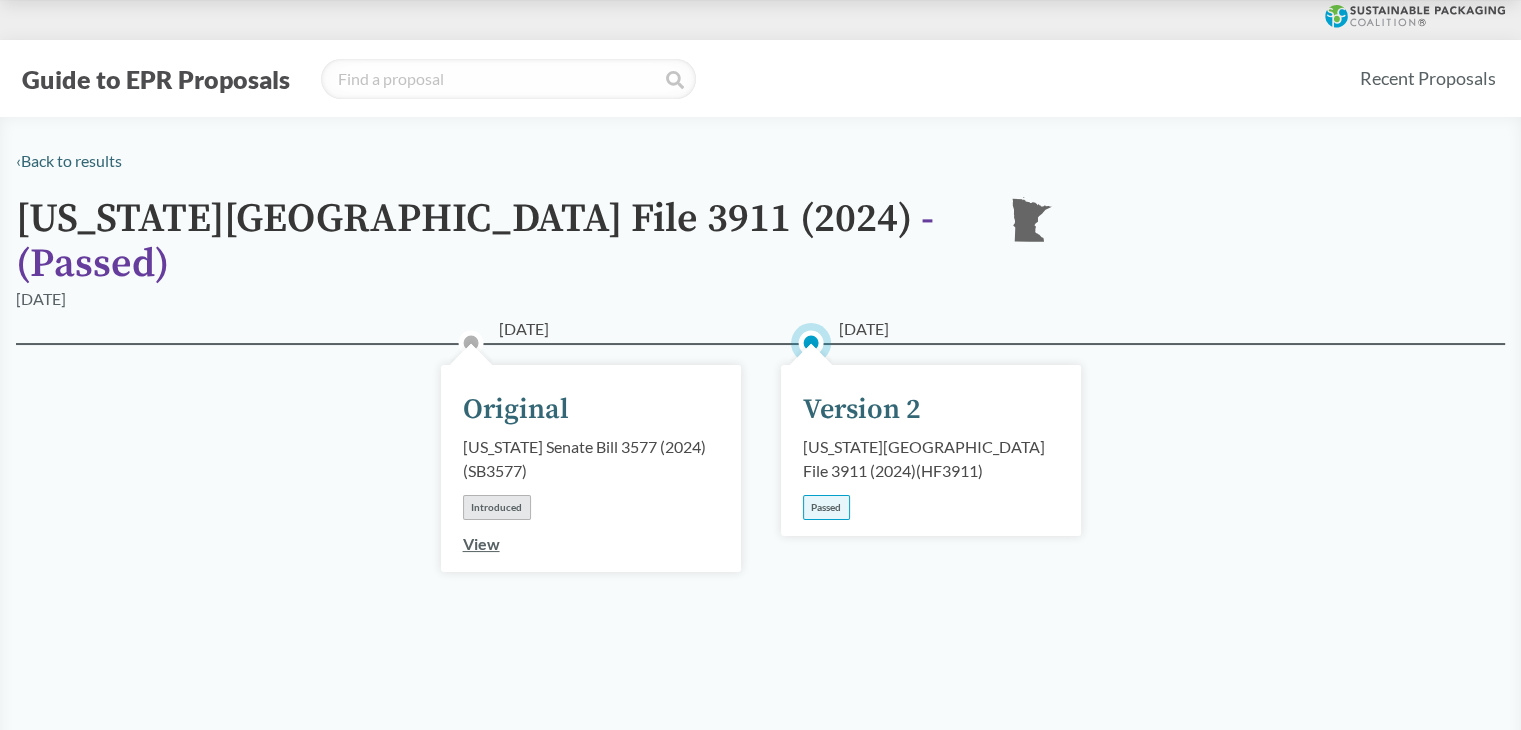 scroll, scrollTop: 400, scrollLeft: 0, axis: vertical 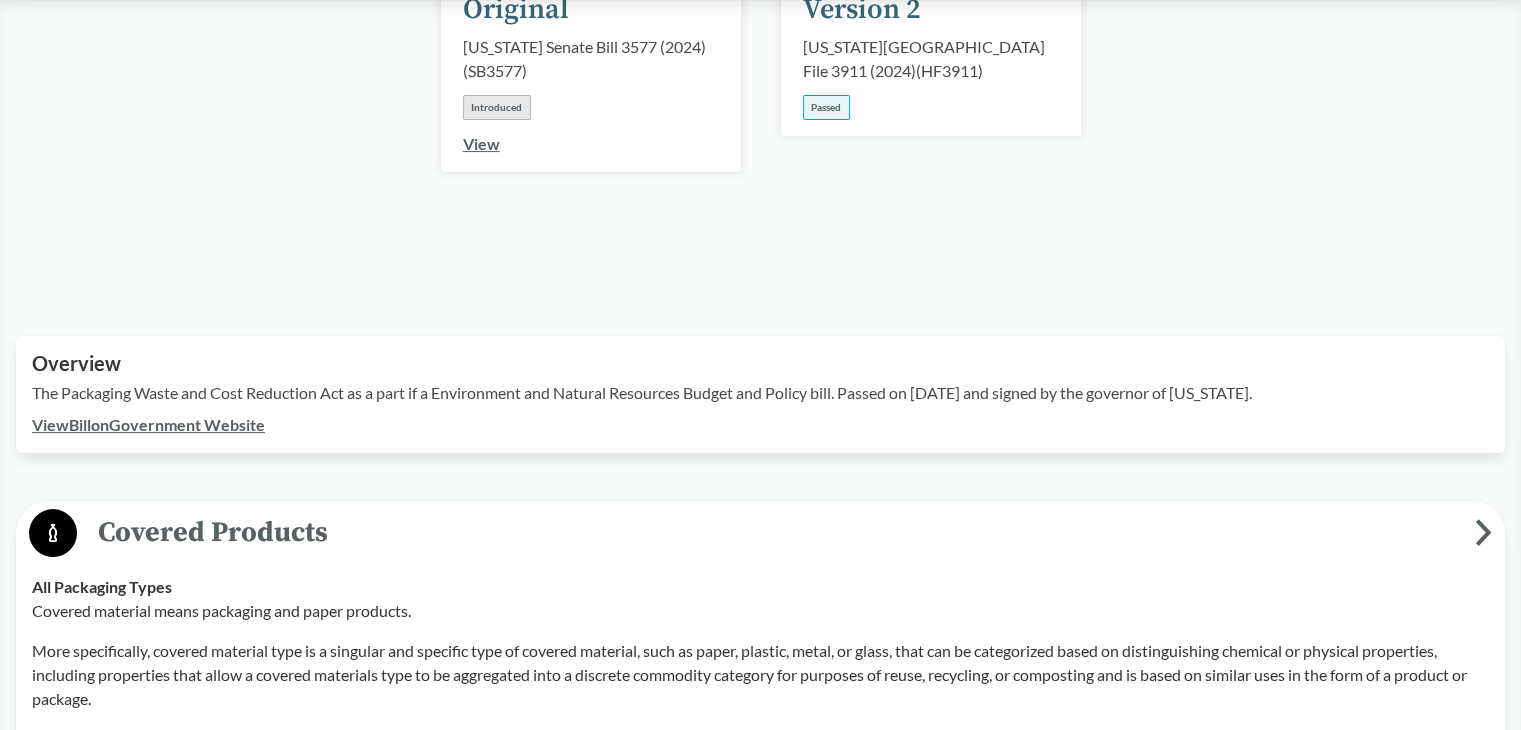 click on "View  Bill  on  Government Website" at bounding box center (148, 424) 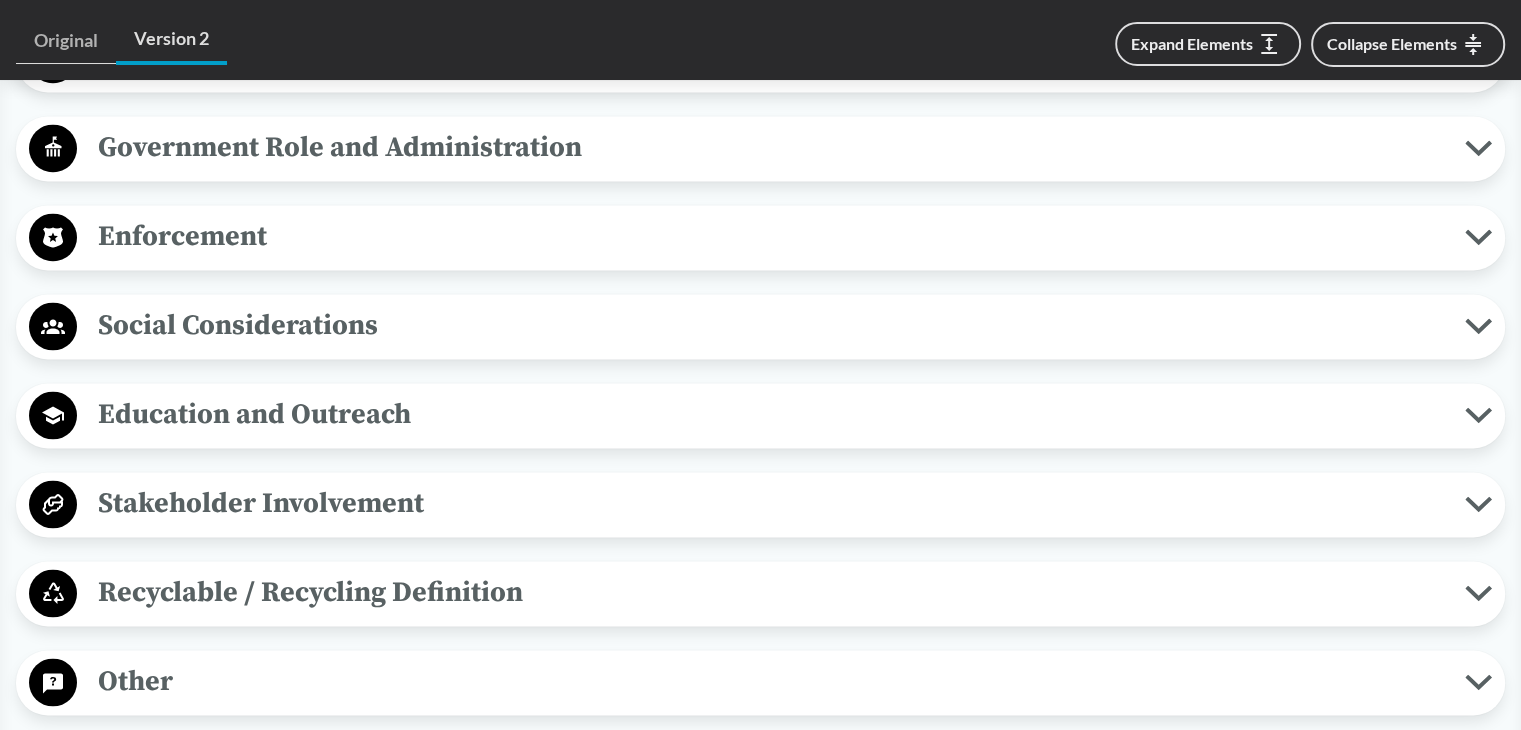 scroll, scrollTop: 3505, scrollLeft: 0, axis: vertical 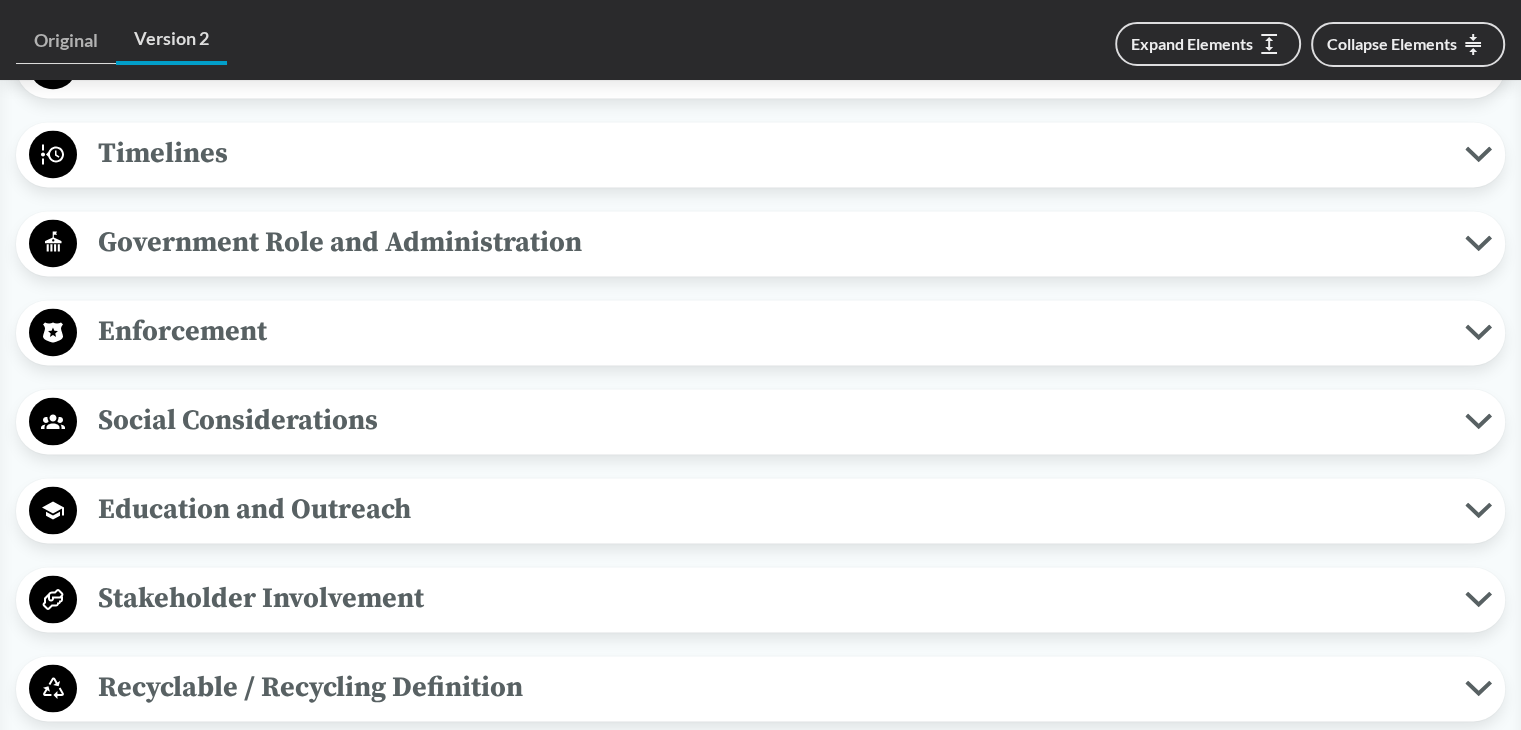 click on "Timelines" at bounding box center (771, 153) 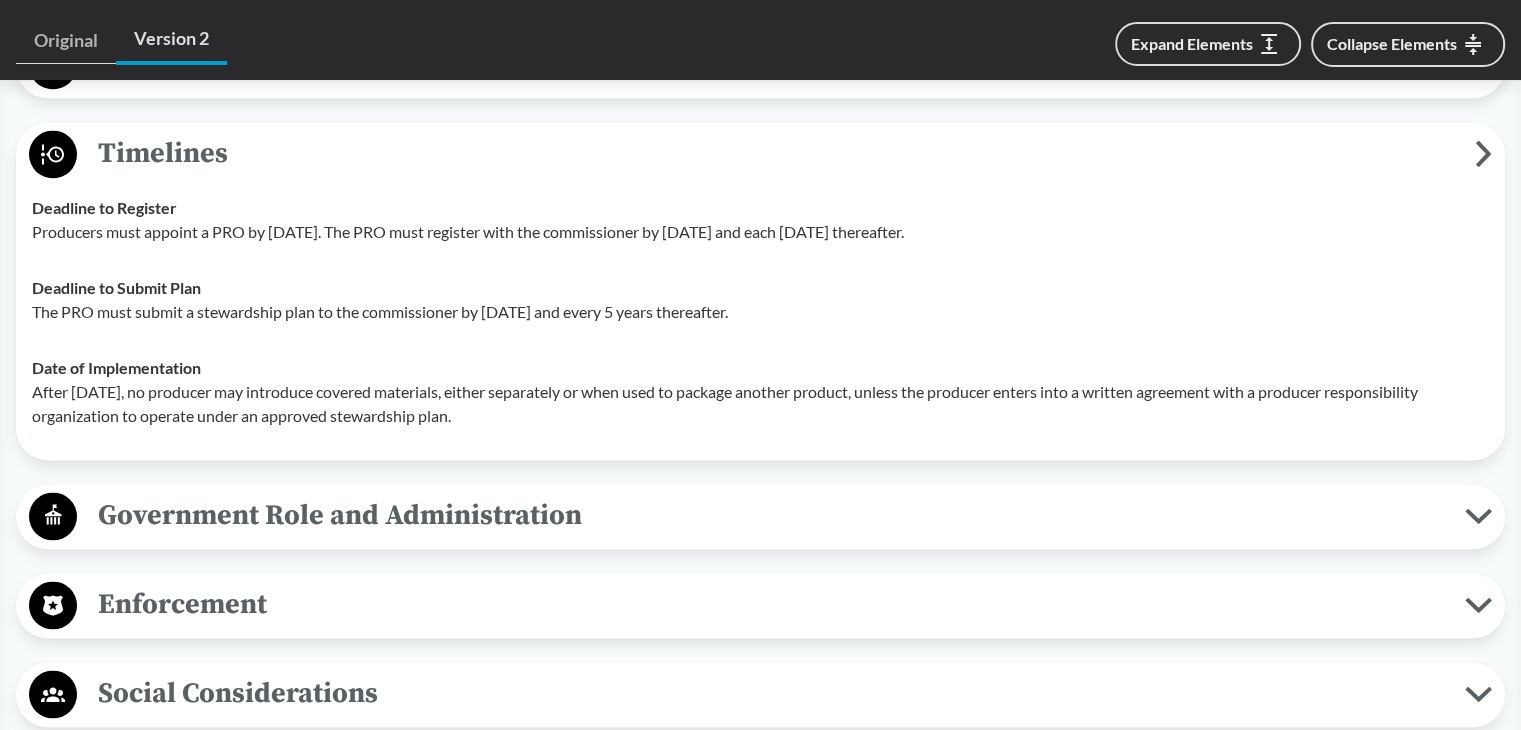 drag, startPoint x: 572, startPoint y: 409, endPoint x: 35, endPoint y: 385, distance: 537.5361 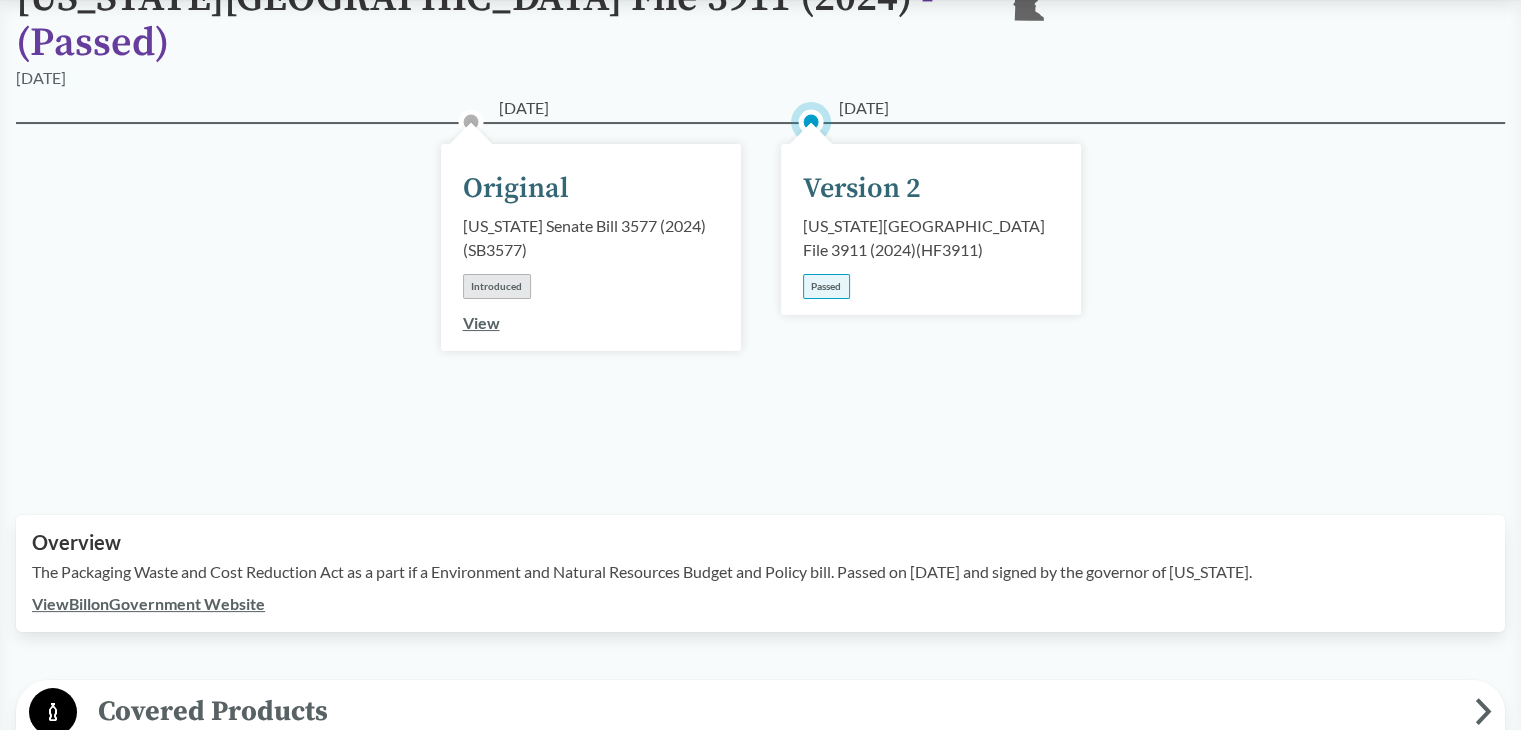 scroll, scrollTop: 0, scrollLeft: 0, axis: both 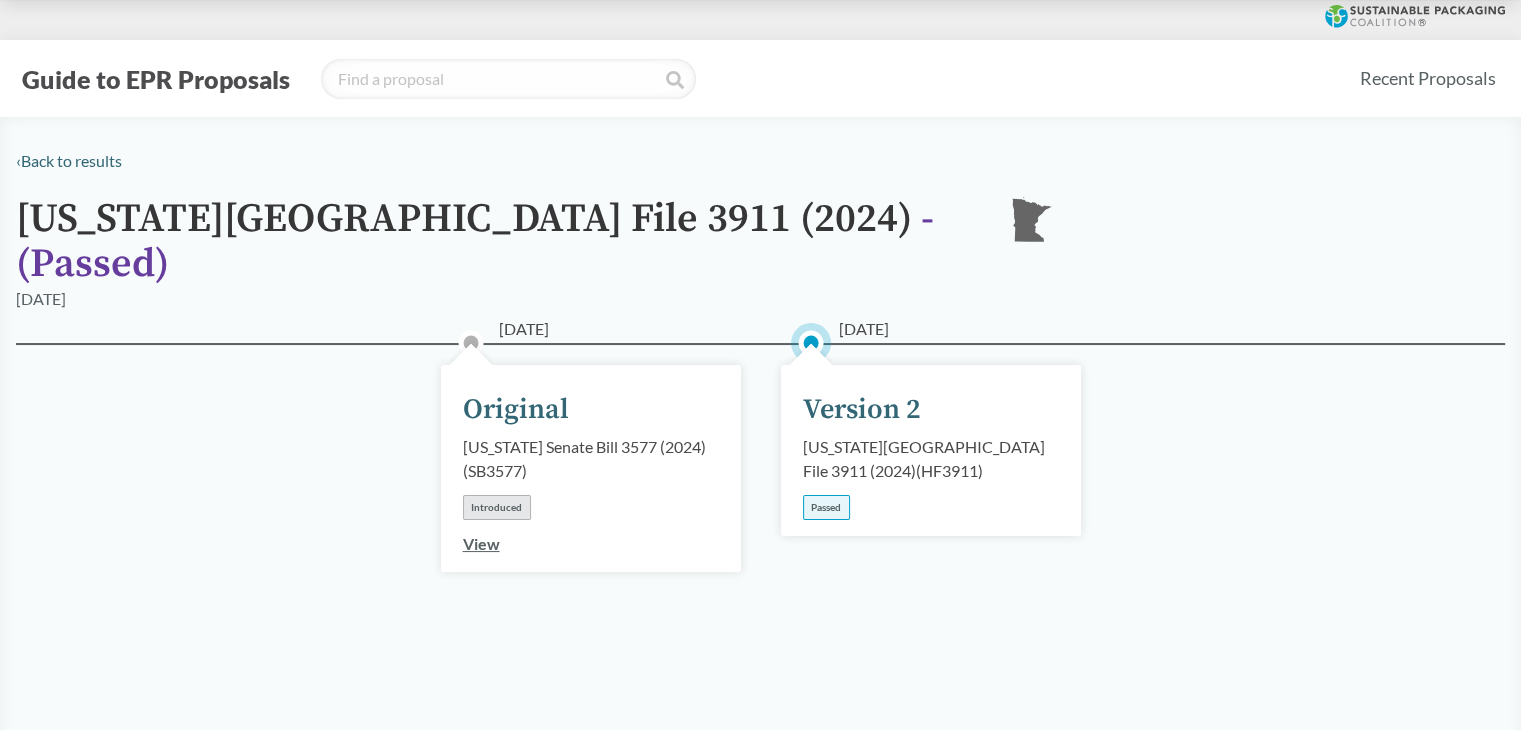 click on "Guide to EPR Proposals" at bounding box center (156, 79) 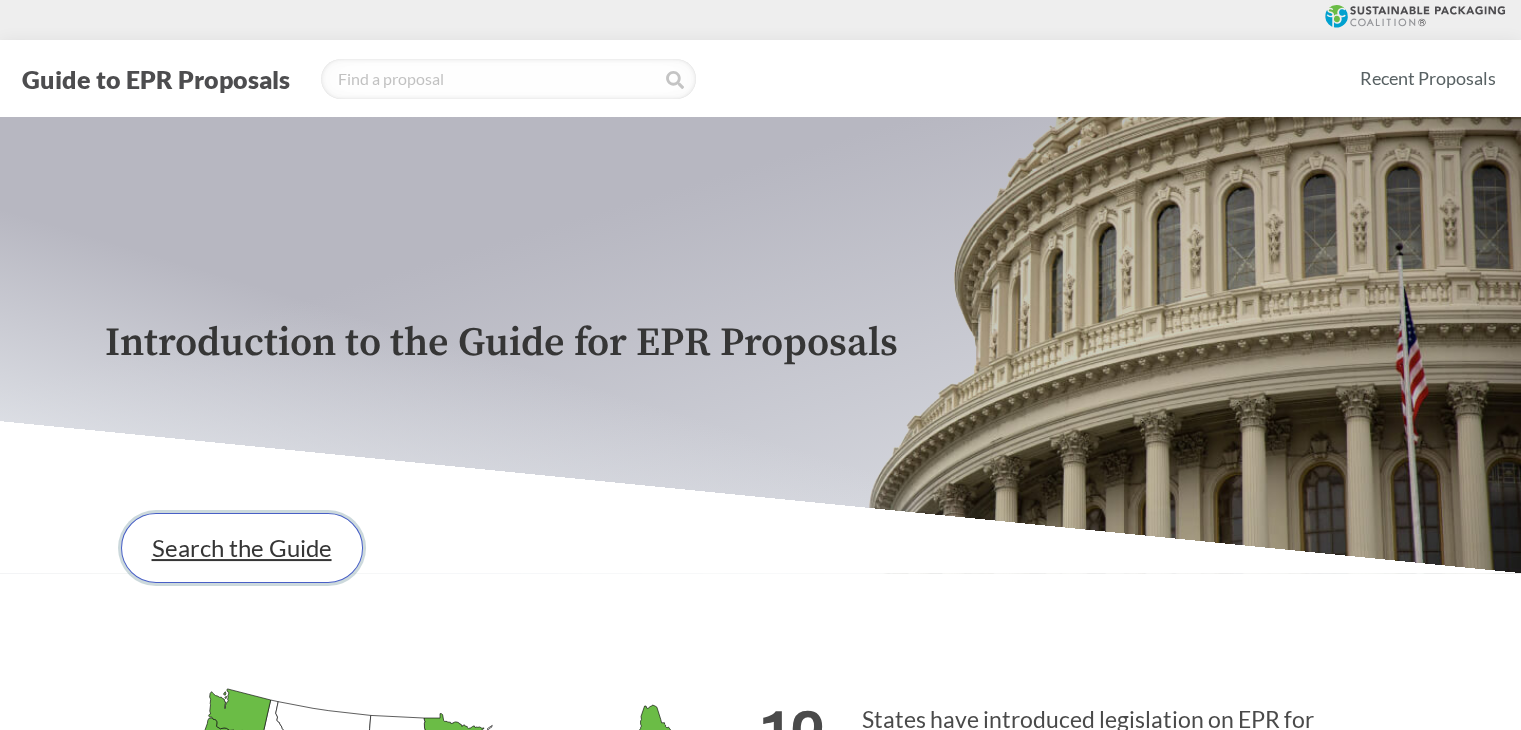 click on "Search the Guide" at bounding box center [242, 548] 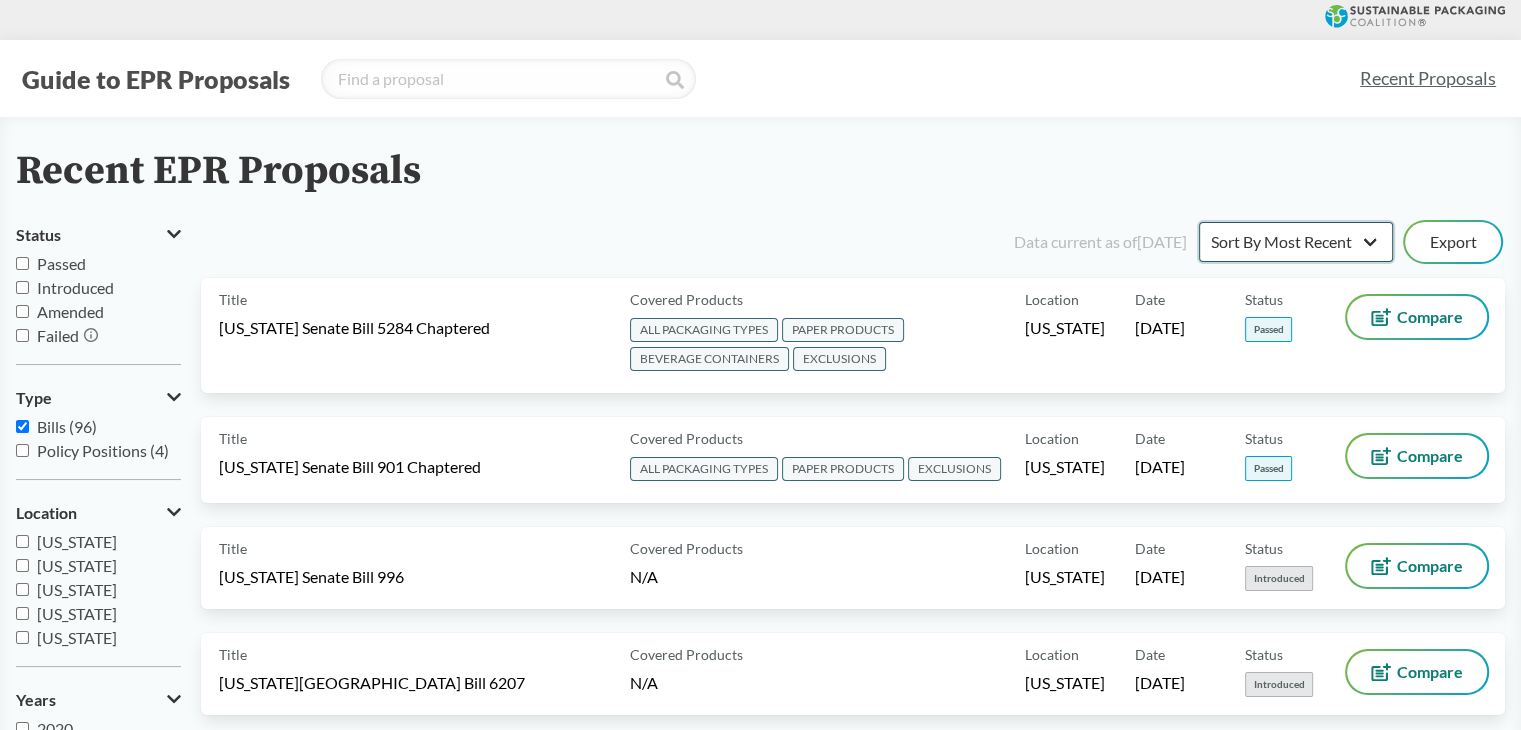 click on "Sort By Most Recent Sort By Status" at bounding box center [1296, 242] 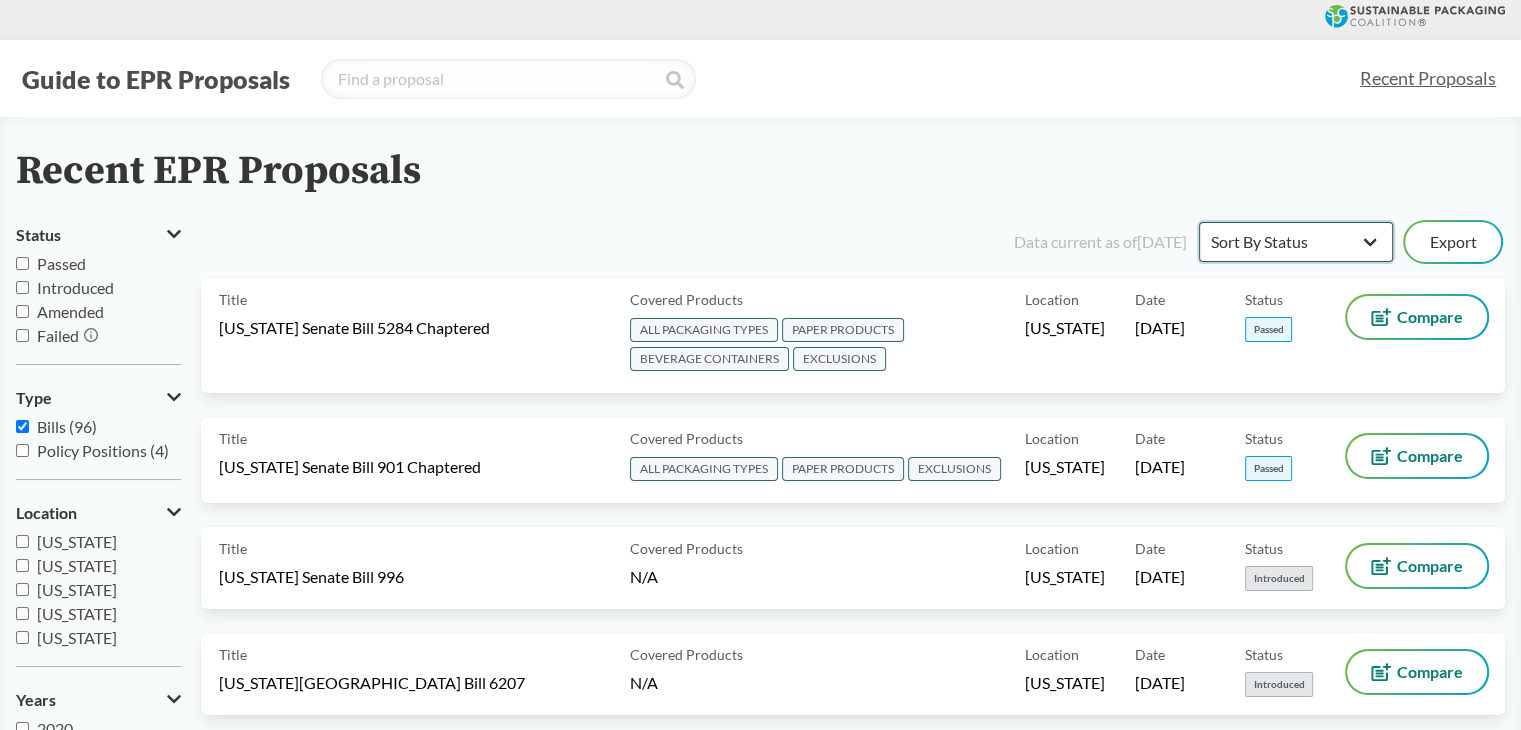 click on "Sort By Most Recent Sort By Status" at bounding box center (1296, 242) 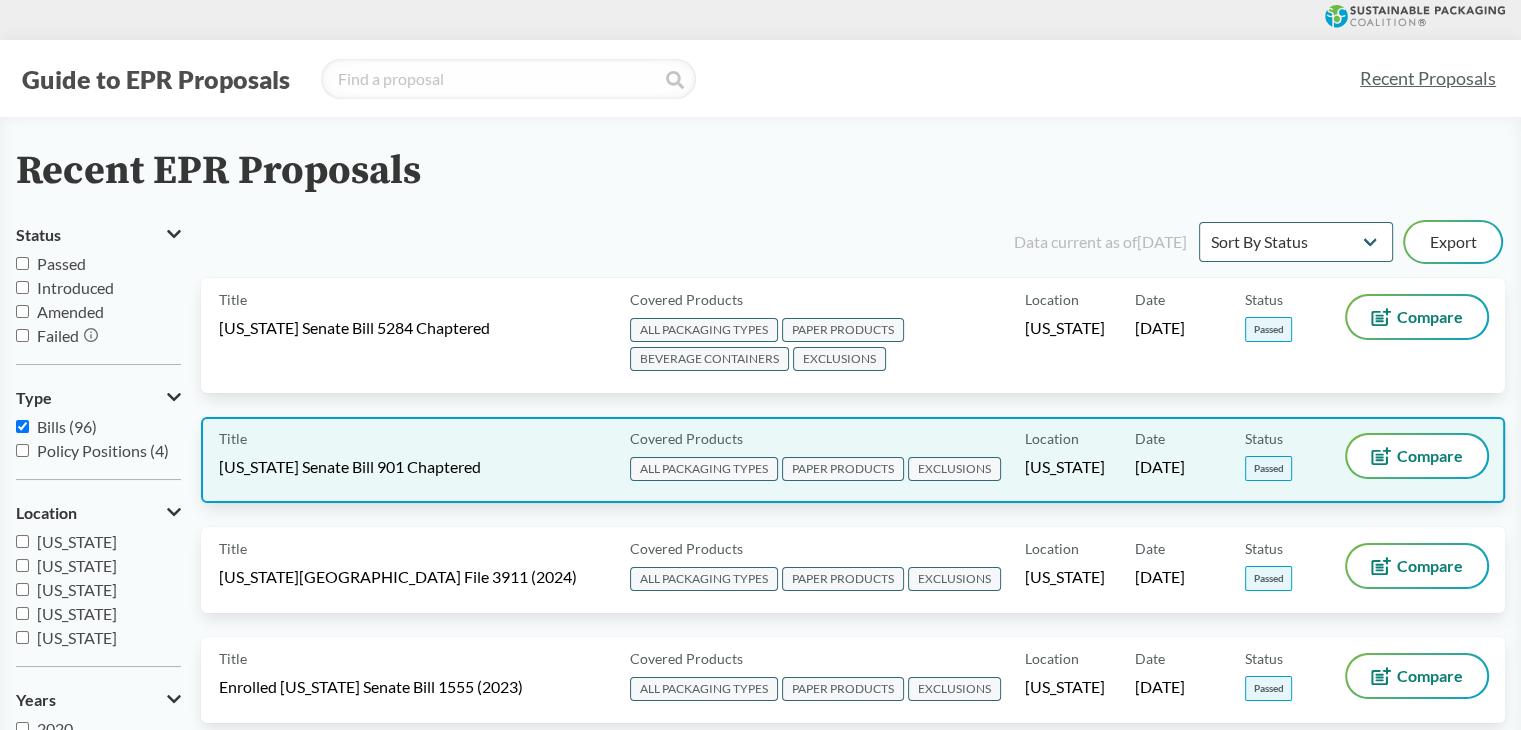 click on "[US_STATE] Senate Bill 901 Chaptered" at bounding box center [350, 467] 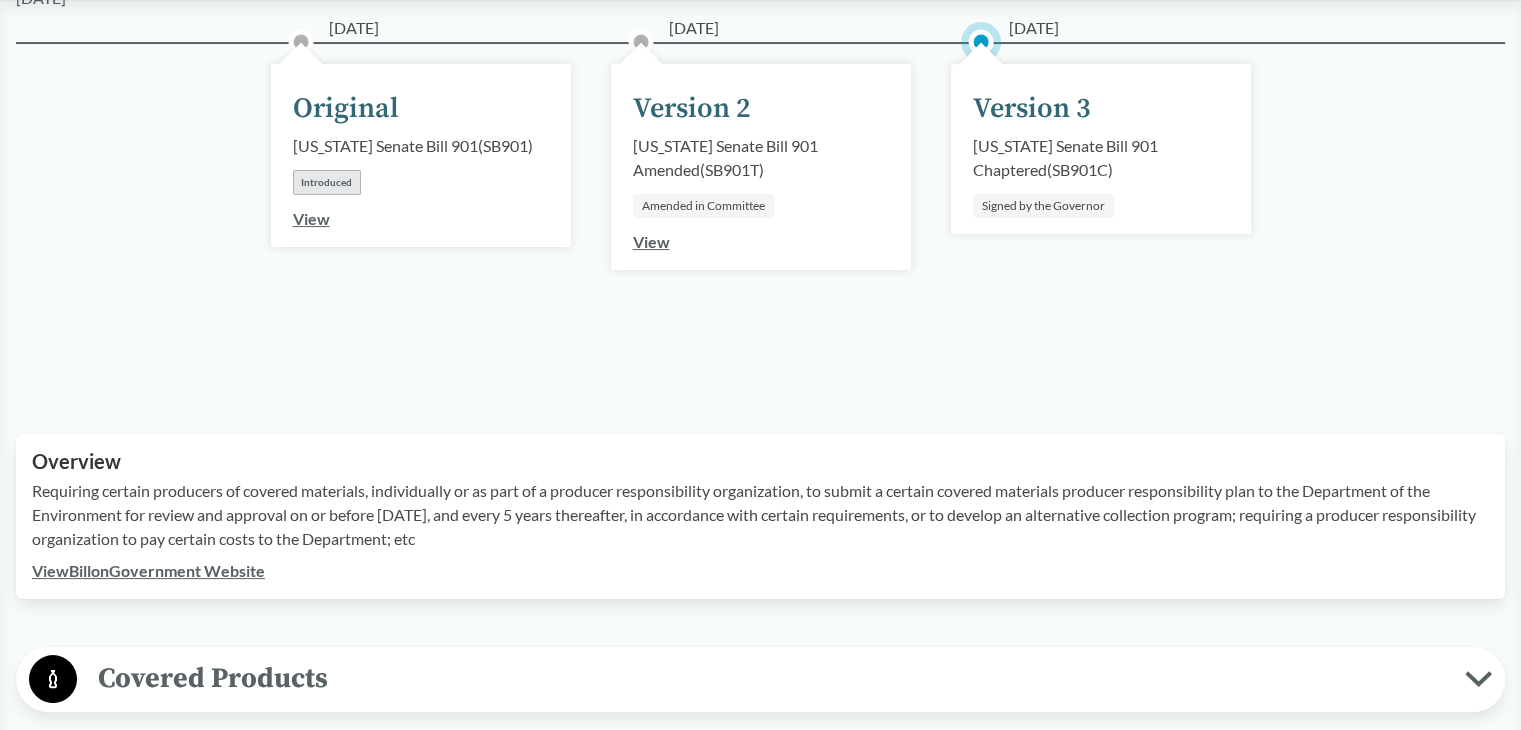 scroll, scrollTop: 500, scrollLeft: 0, axis: vertical 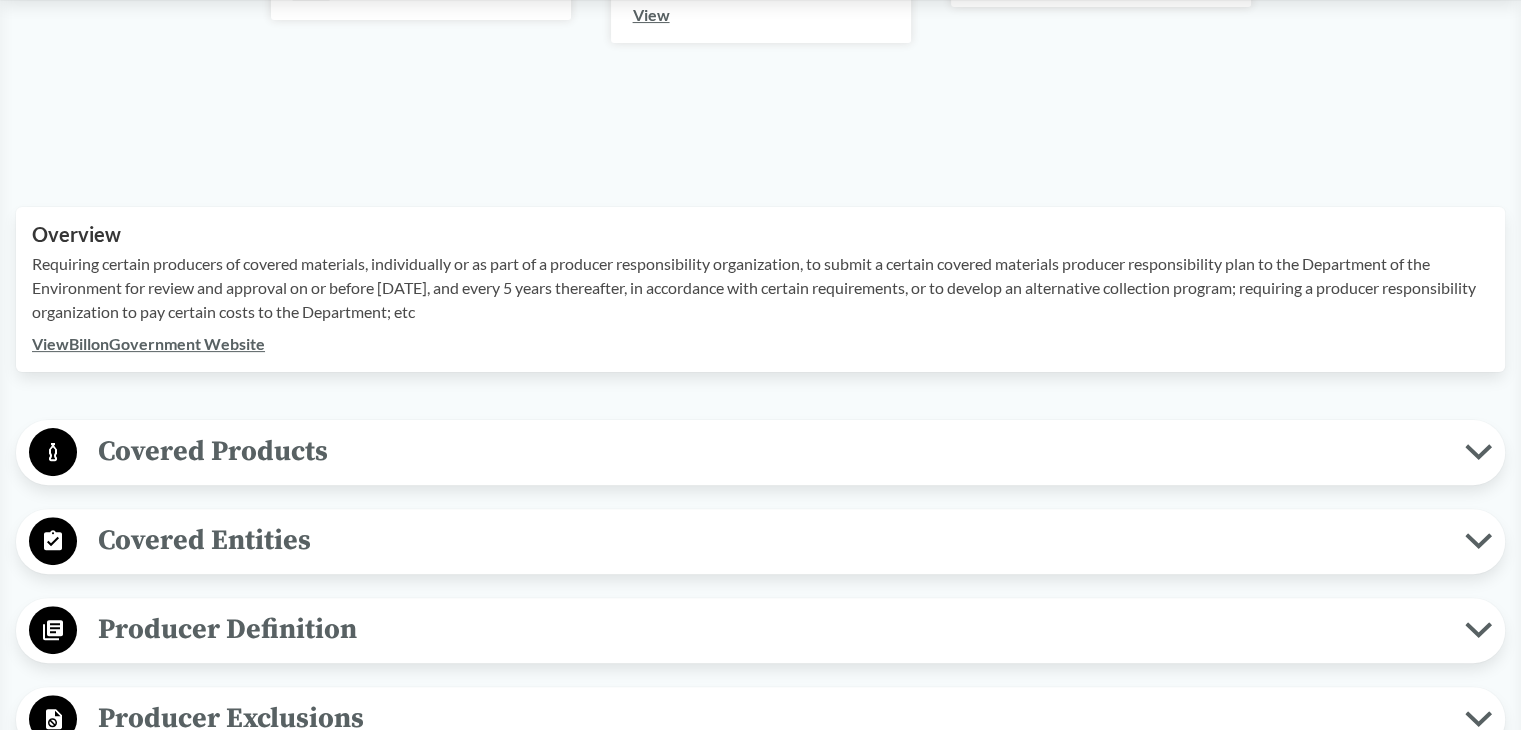 drag, startPoint x: 548, startPoint y: 310, endPoint x: 37, endPoint y: 265, distance: 512.9776 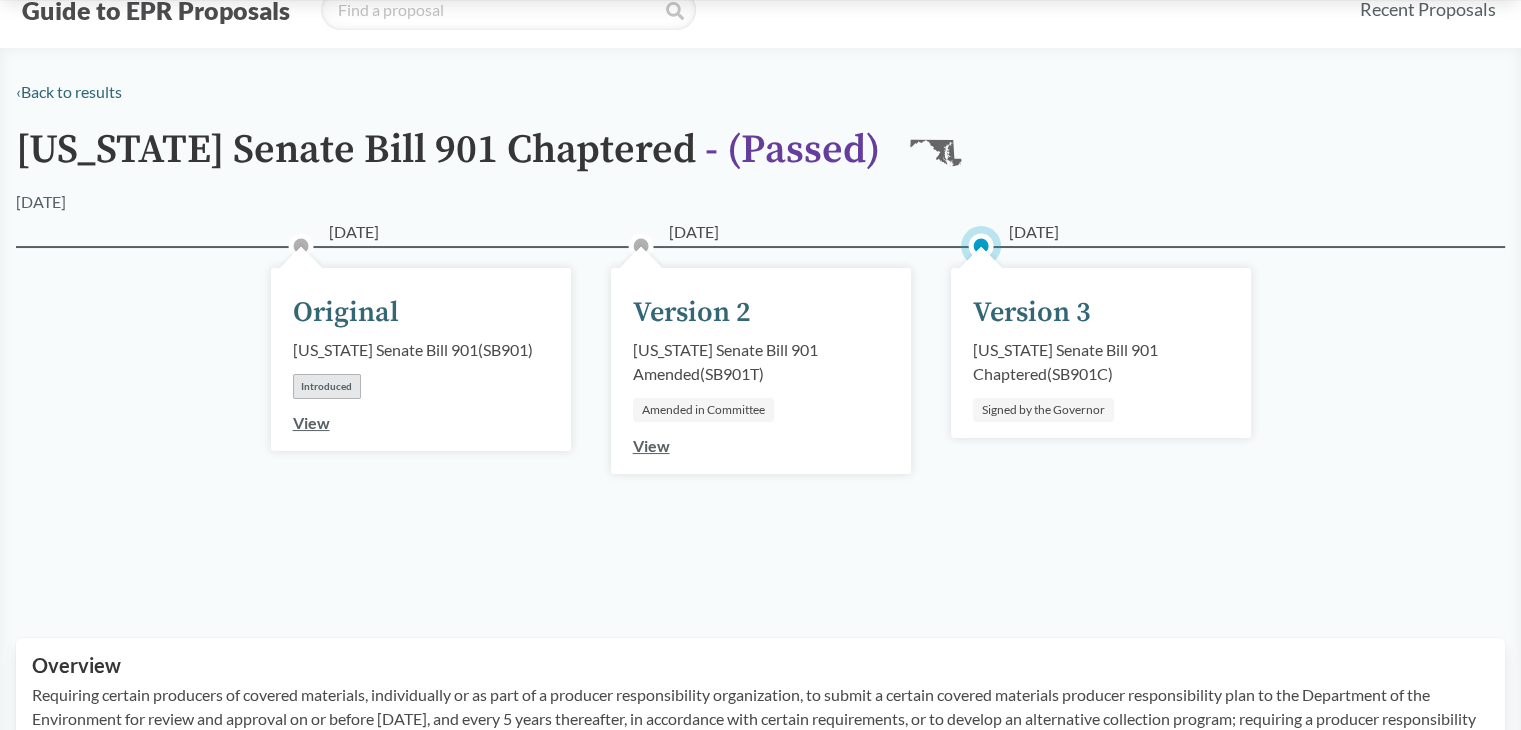 scroll, scrollTop: 0, scrollLeft: 0, axis: both 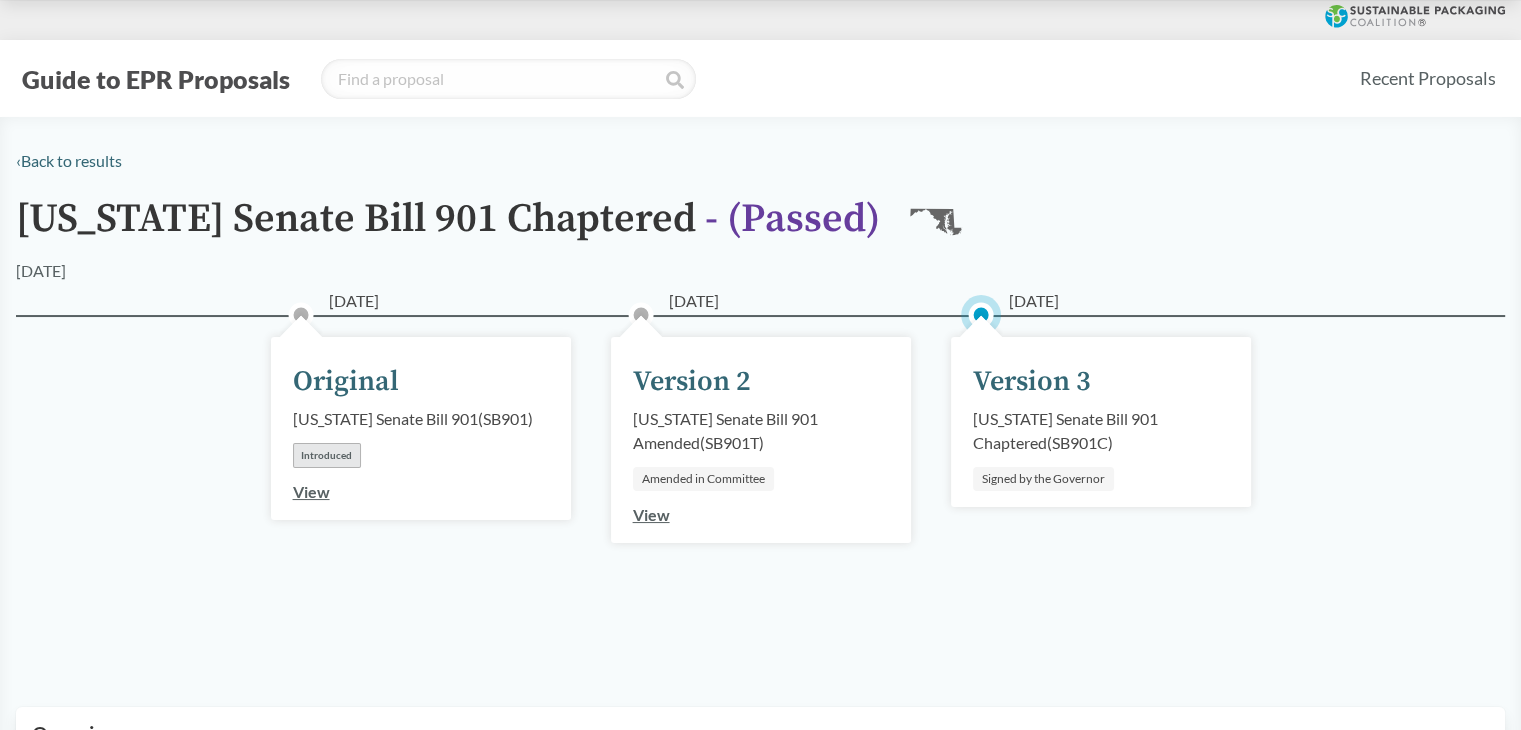 click on "Guide to EPR Proposals" at bounding box center [156, 79] 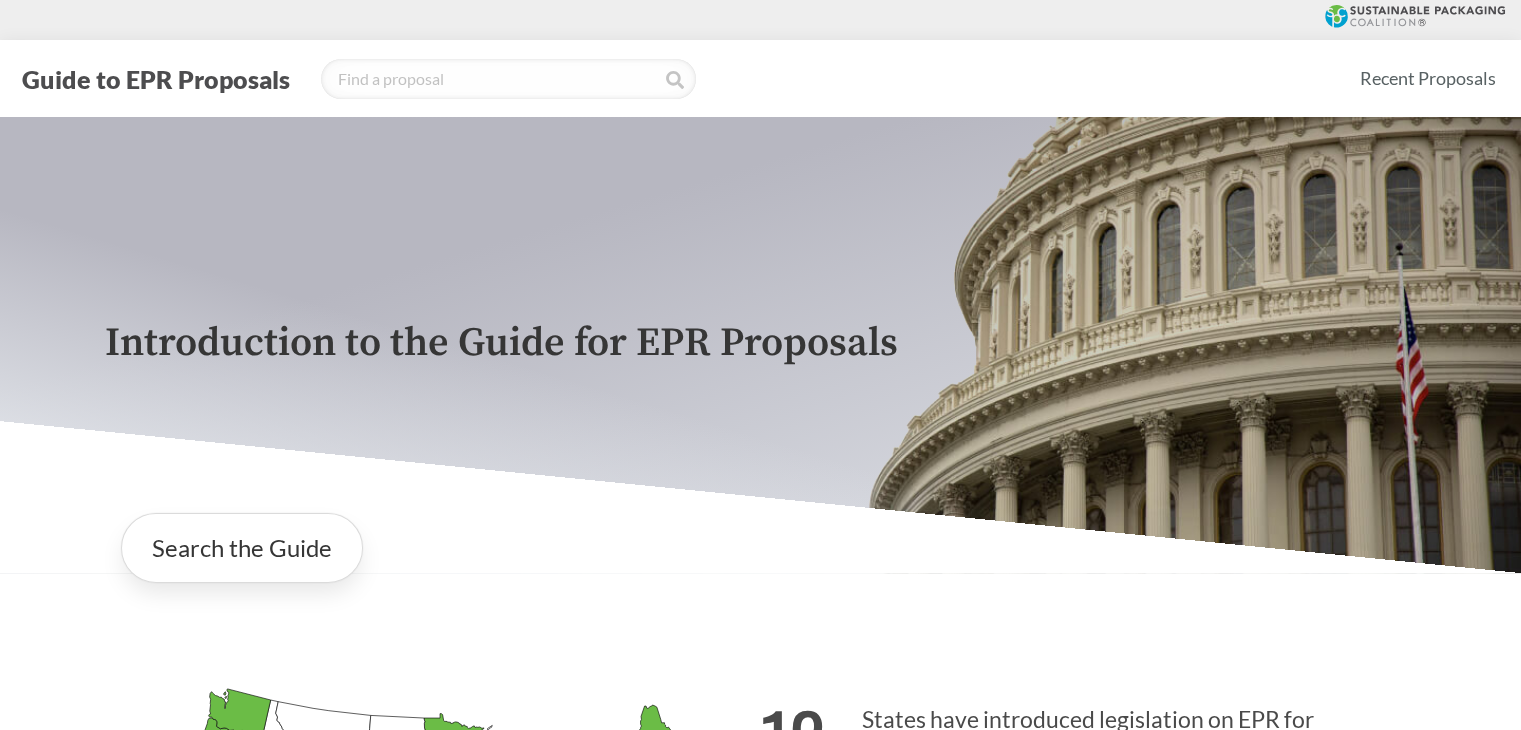 click on "Search the Guide" at bounding box center [761, 548] 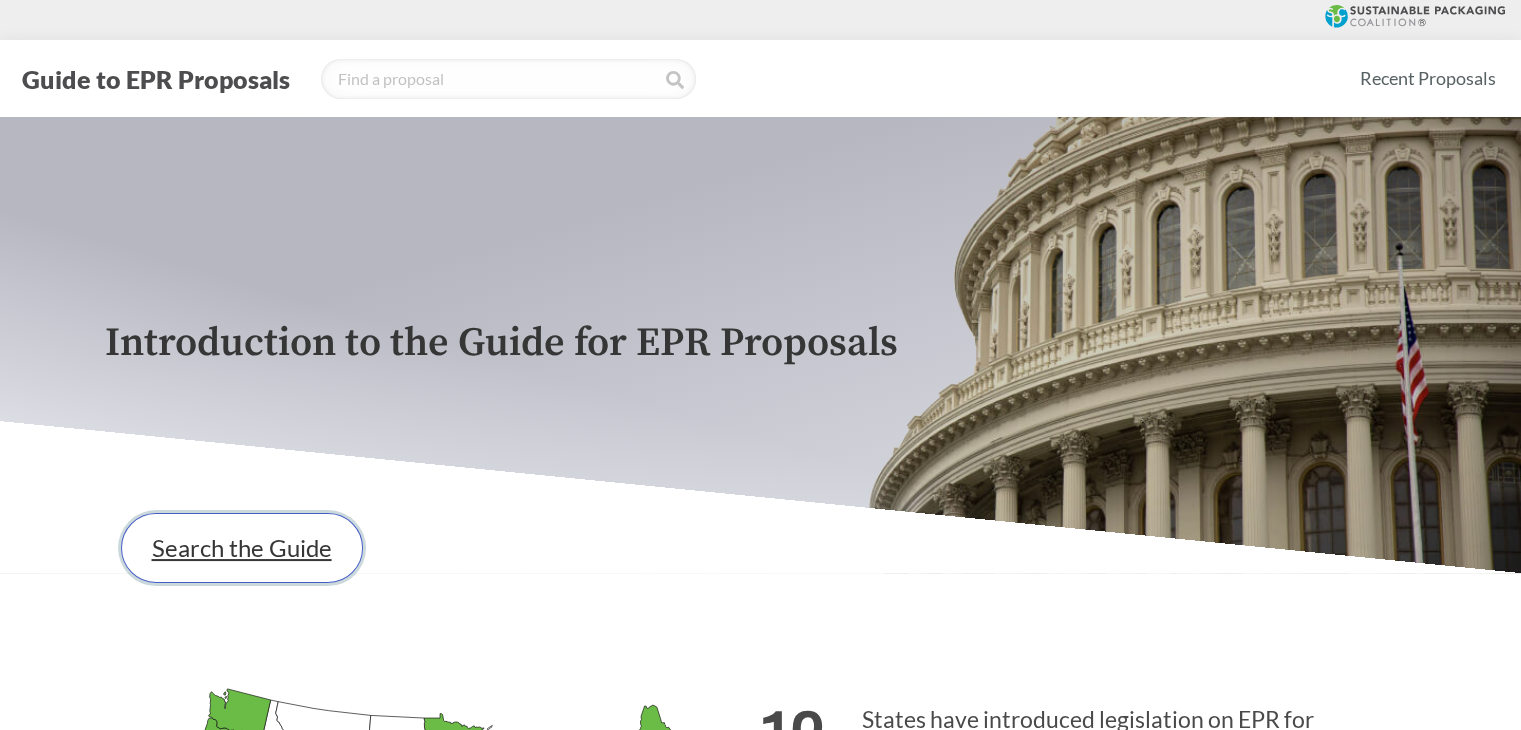 click on "Search the Guide" at bounding box center [242, 548] 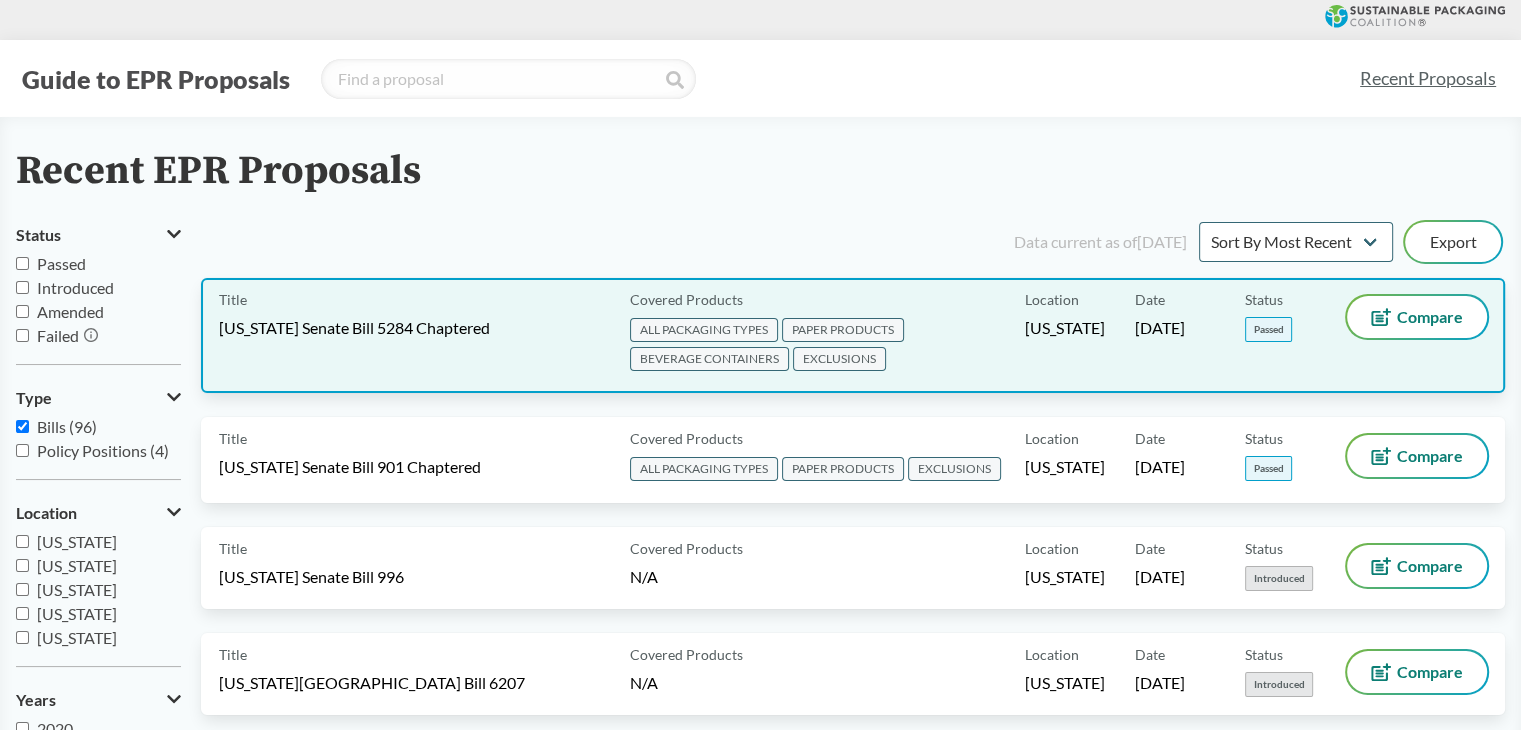 click on "Title [US_STATE] Senate Bill 5284 Chaptered" at bounding box center [420, 335] 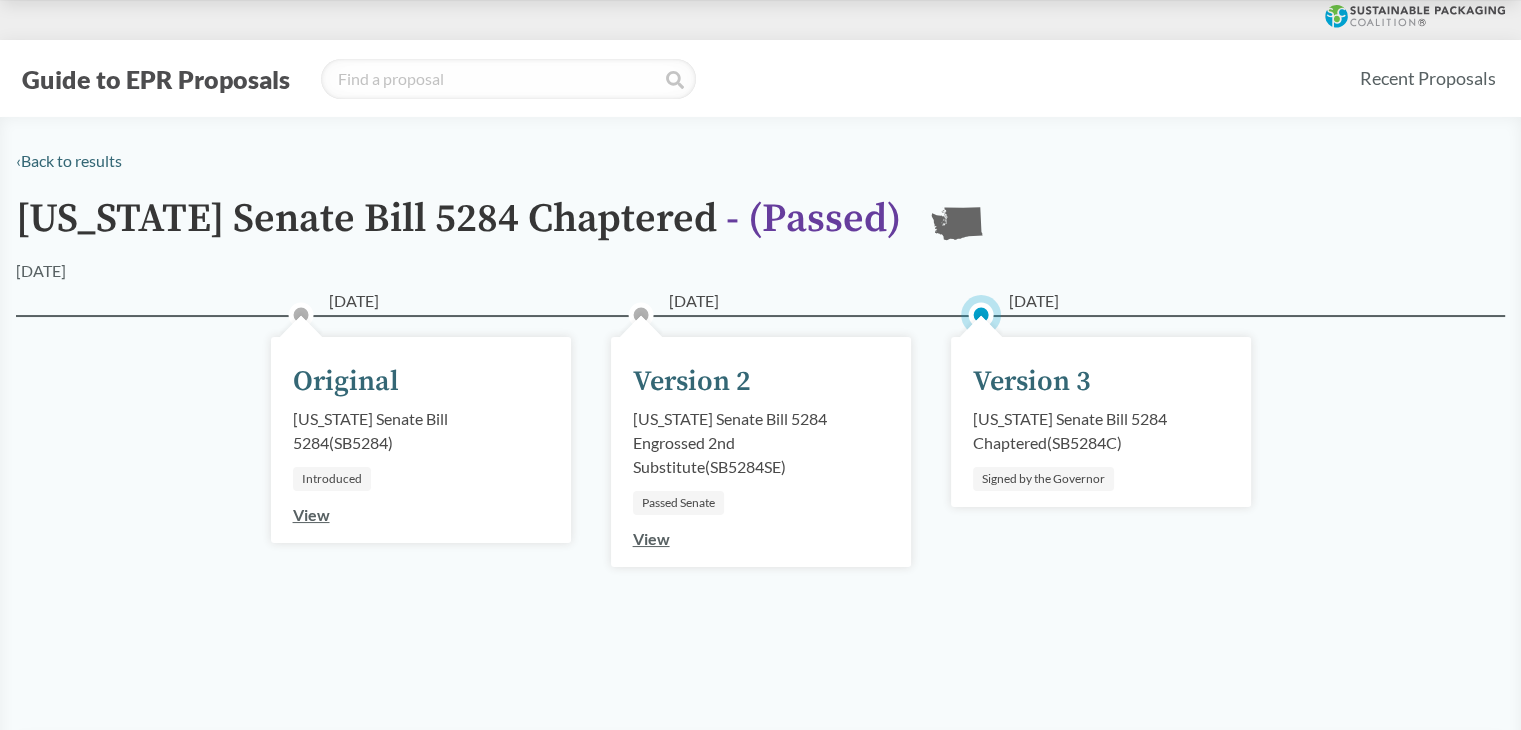 scroll, scrollTop: 500, scrollLeft: 0, axis: vertical 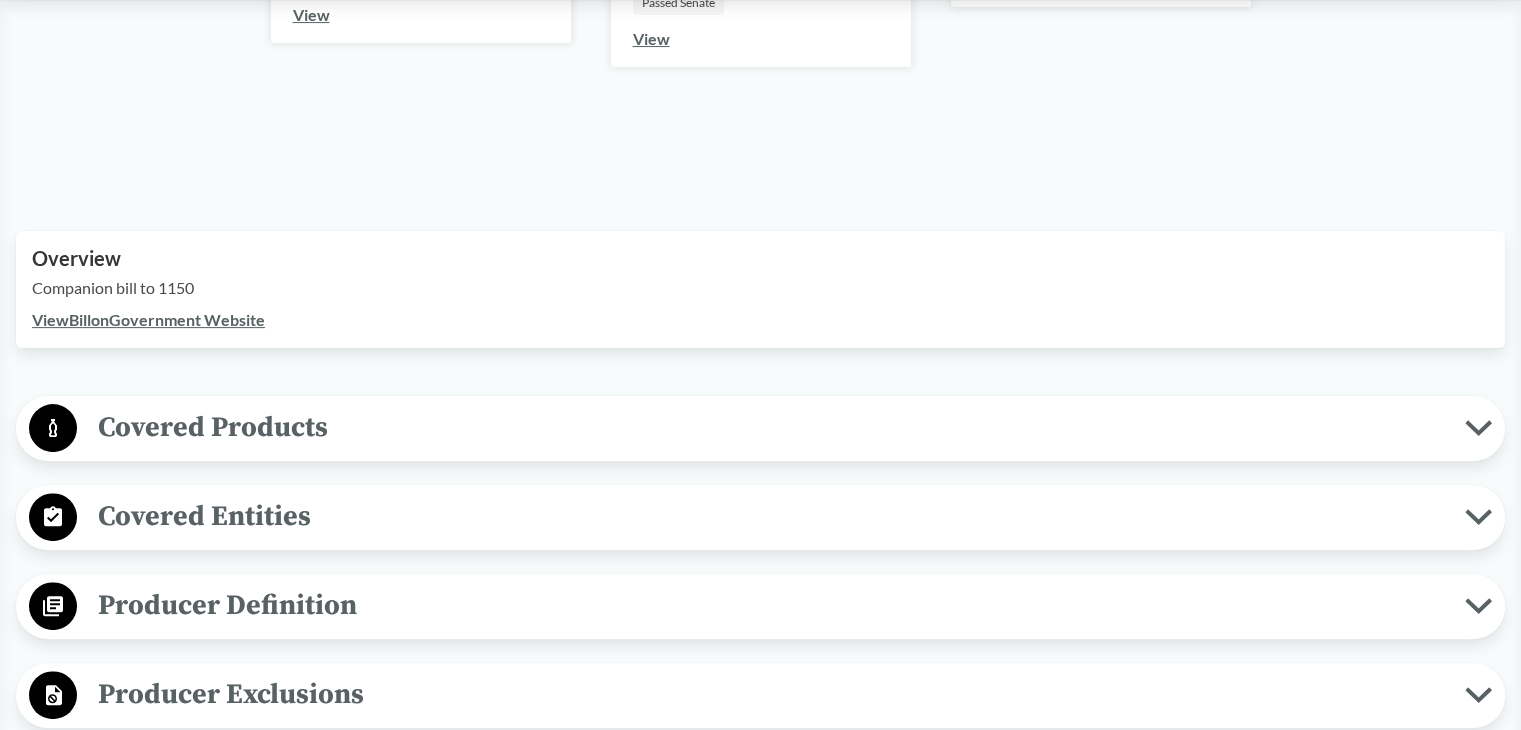 click on "Covered Products" at bounding box center [771, 427] 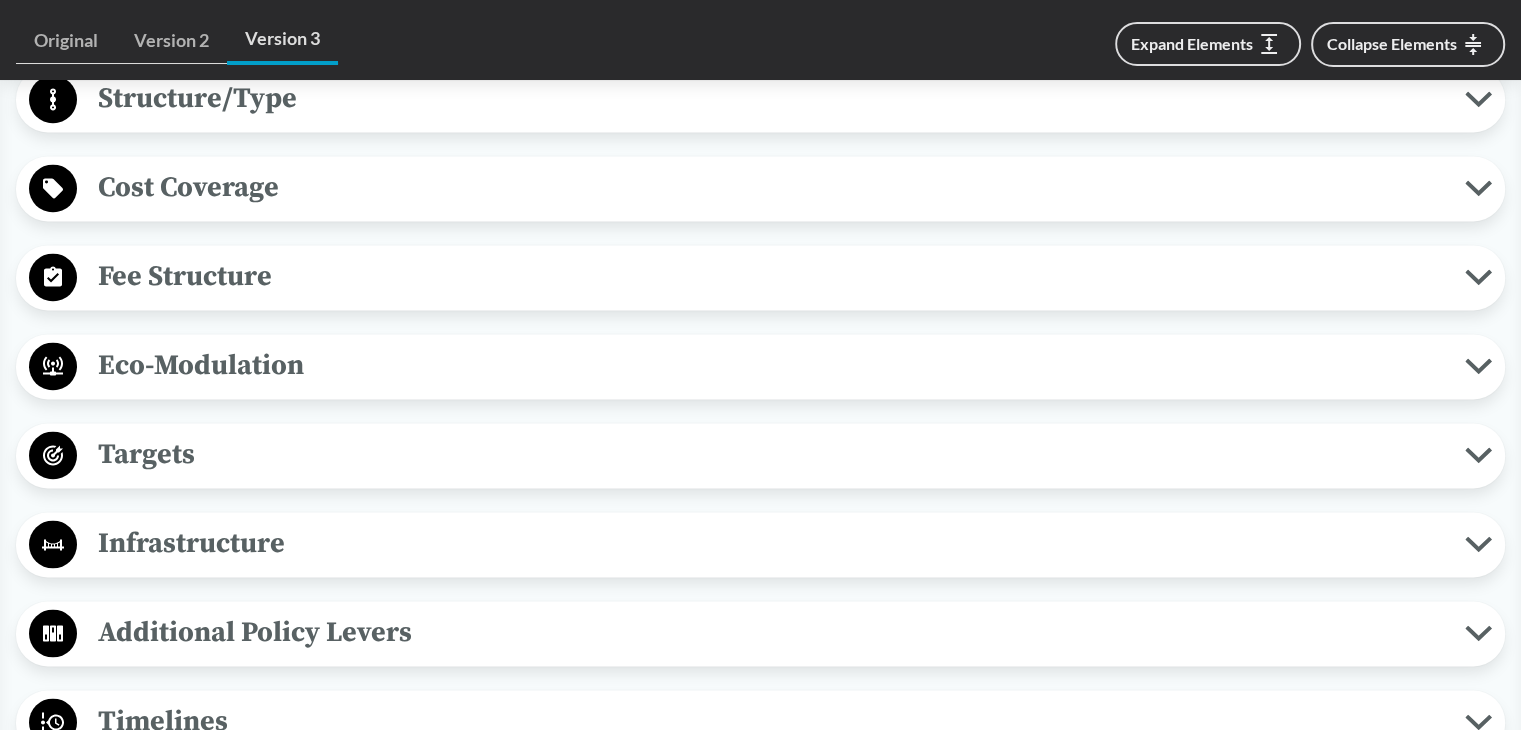 scroll, scrollTop: 3100, scrollLeft: 0, axis: vertical 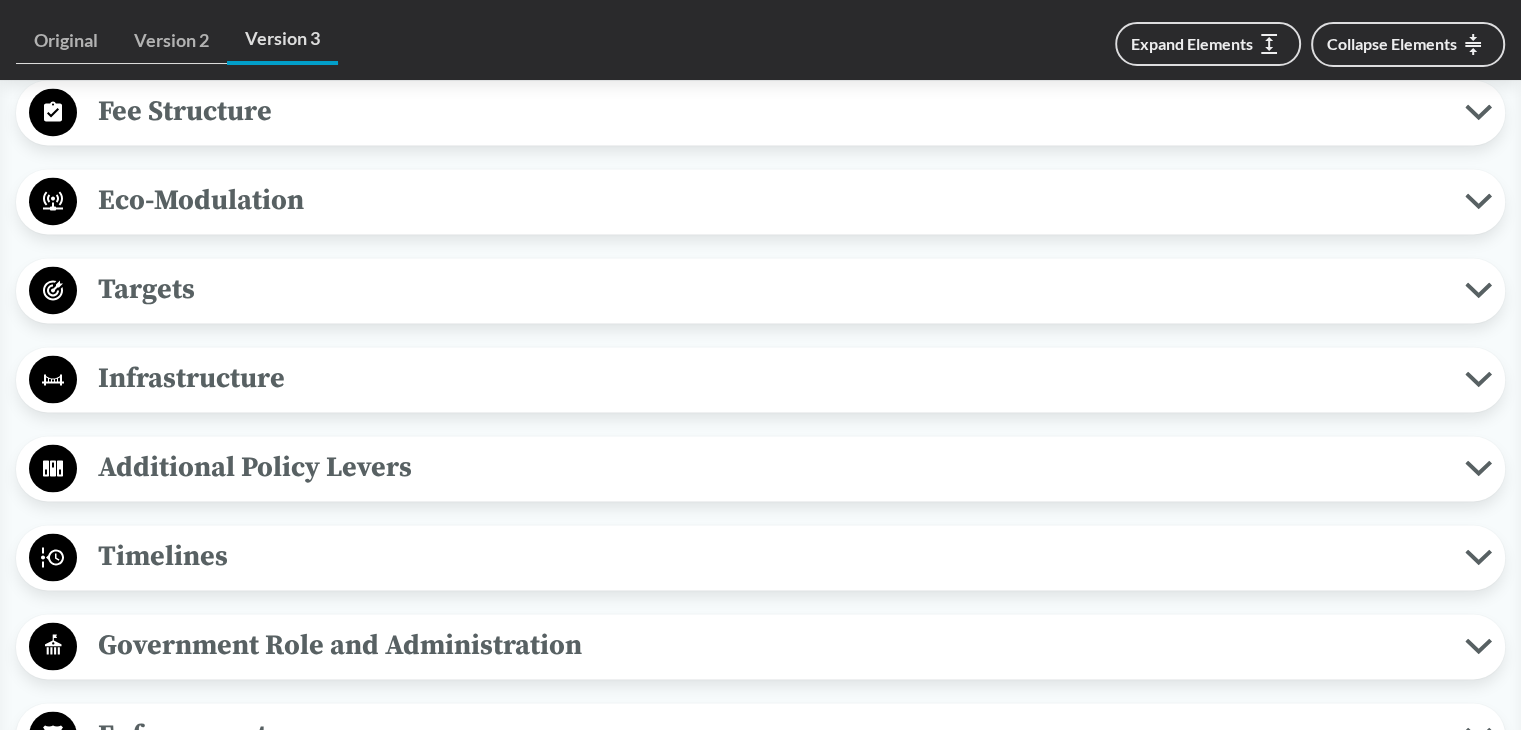 click on "Timelines" at bounding box center [771, 556] 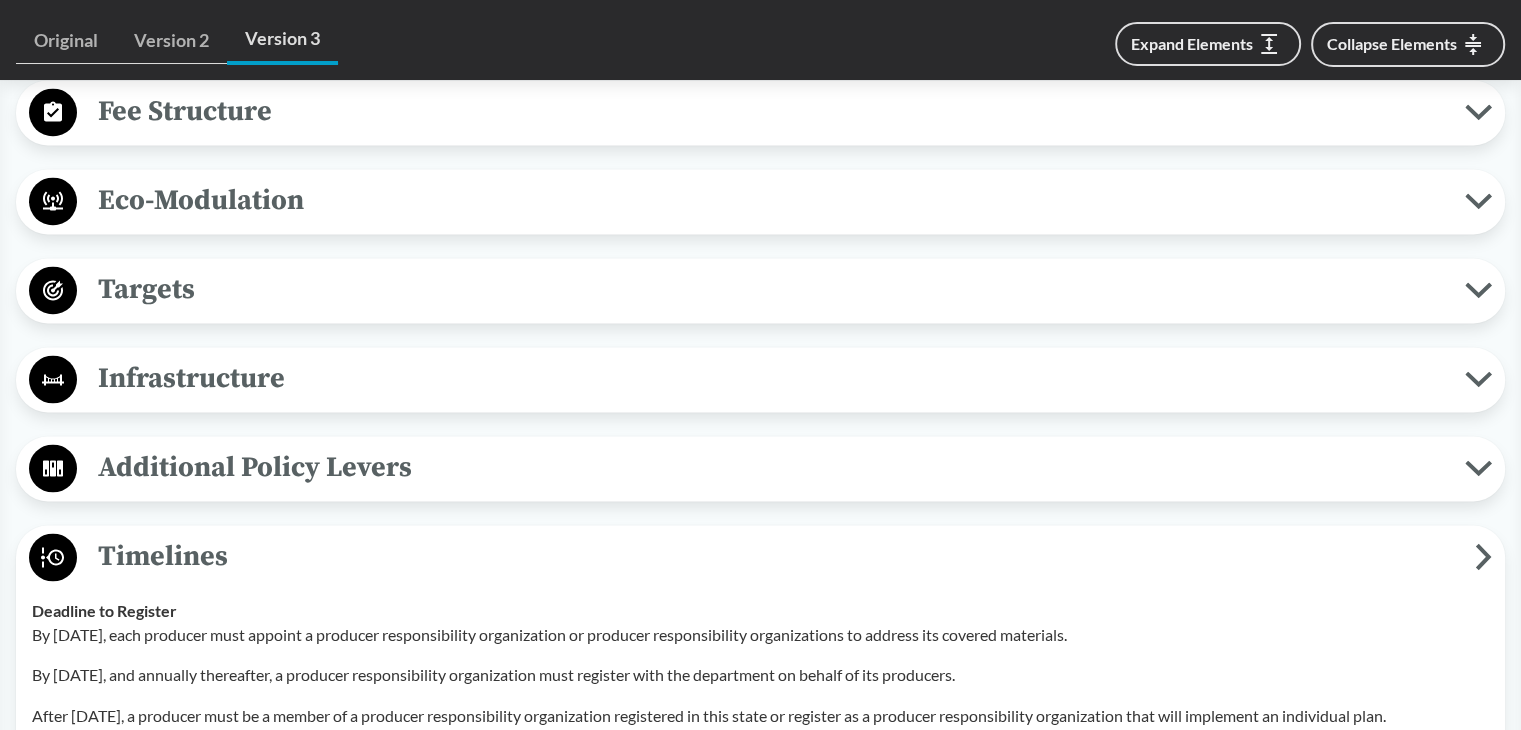 scroll, scrollTop: 3400, scrollLeft: 0, axis: vertical 